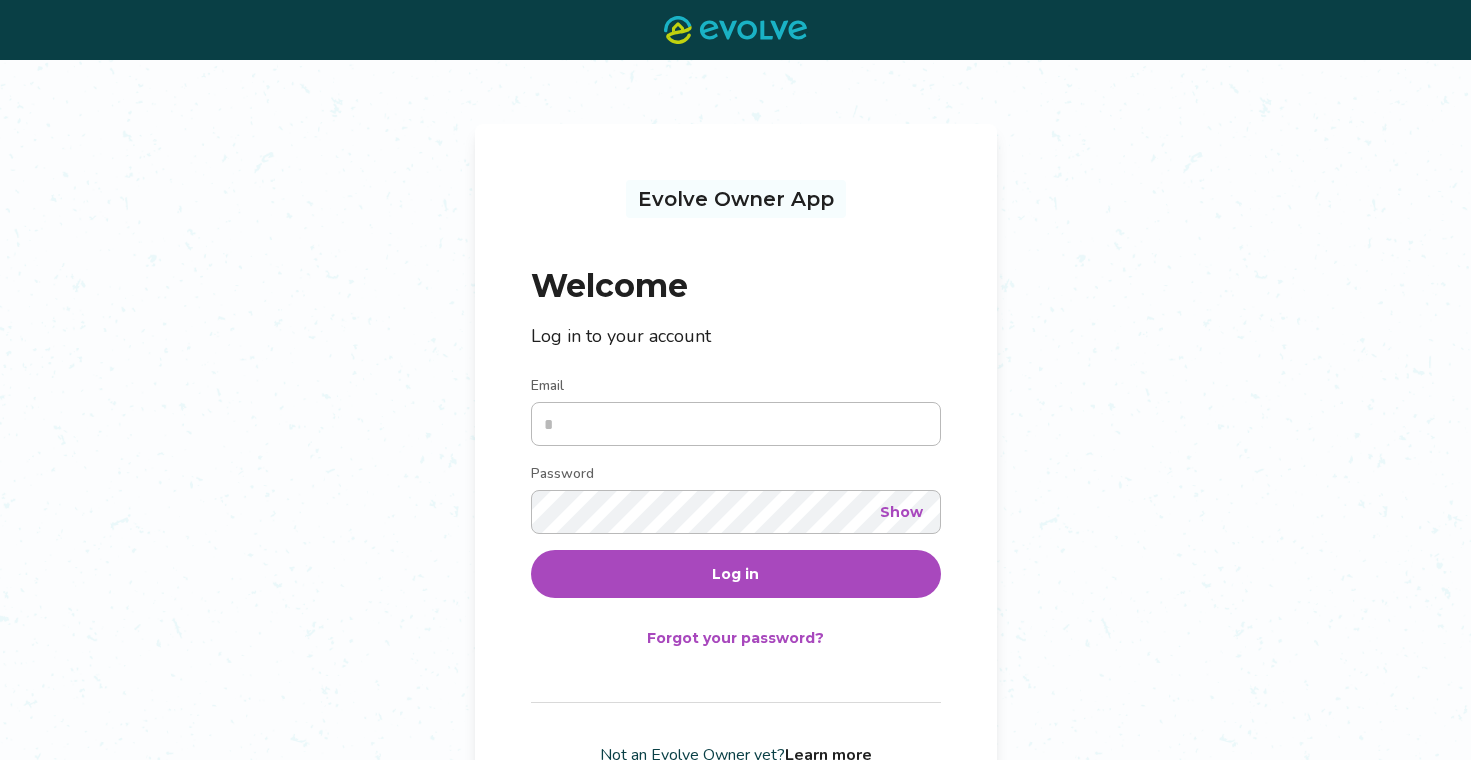 scroll, scrollTop: 0, scrollLeft: 0, axis: both 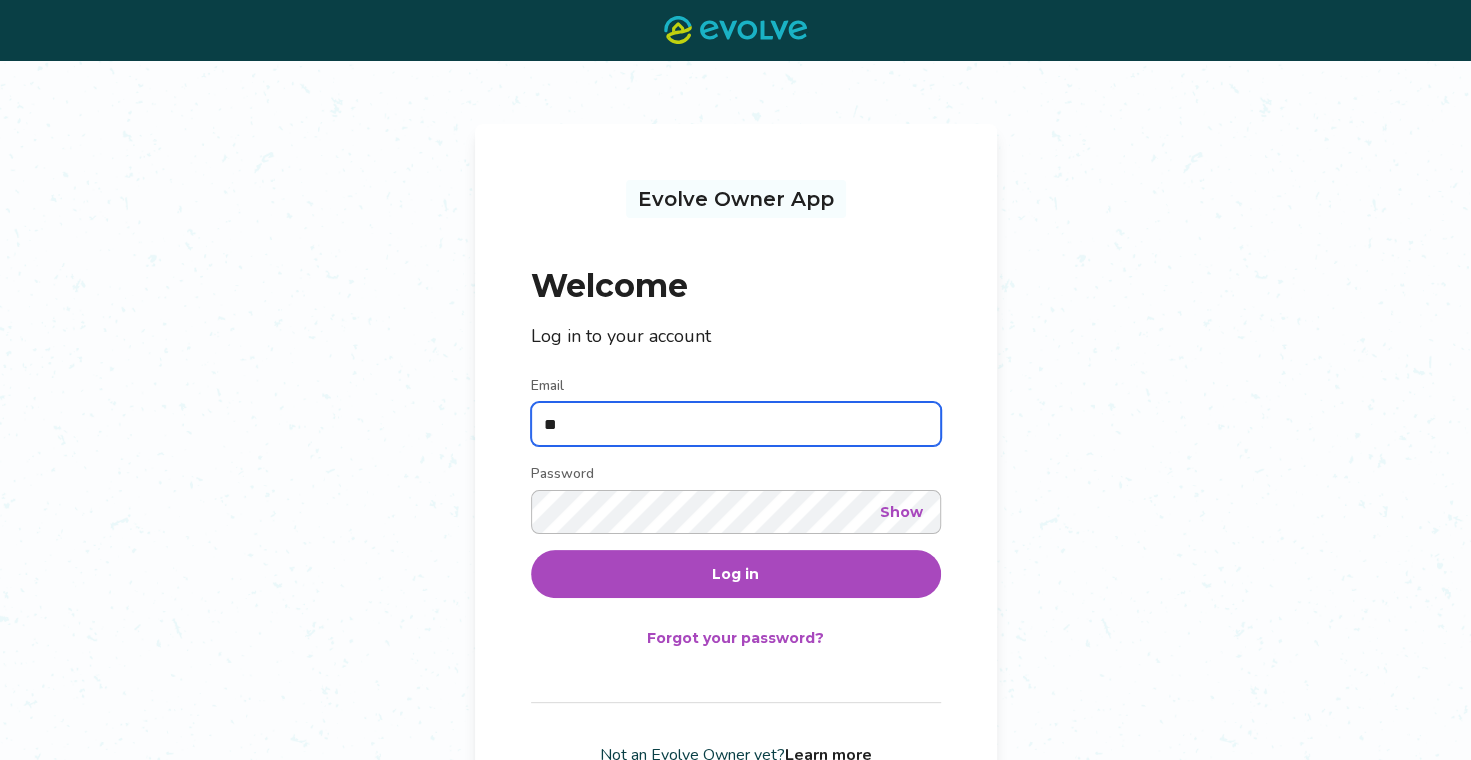 type on "**********" 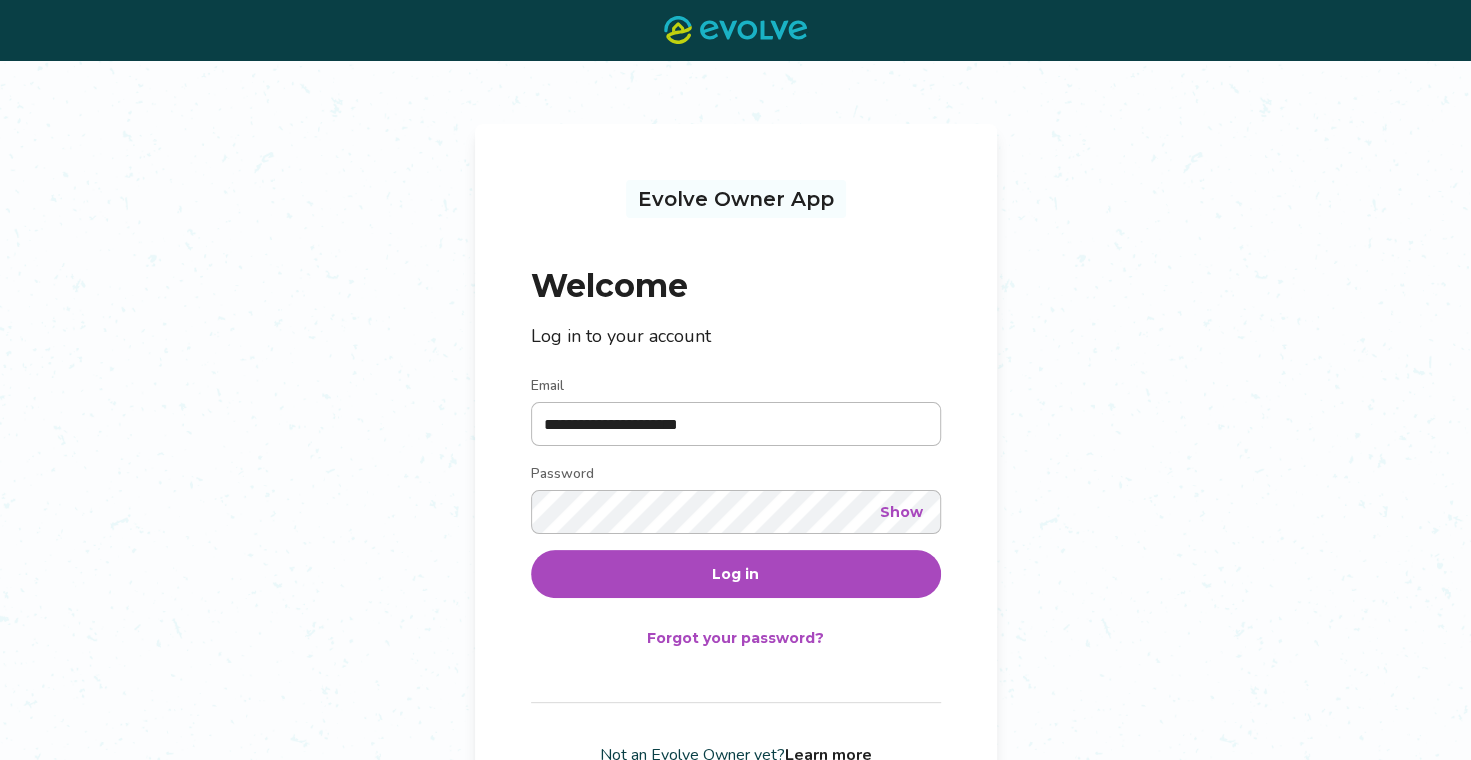 click on "Log in" at bounding box center (735, 574) 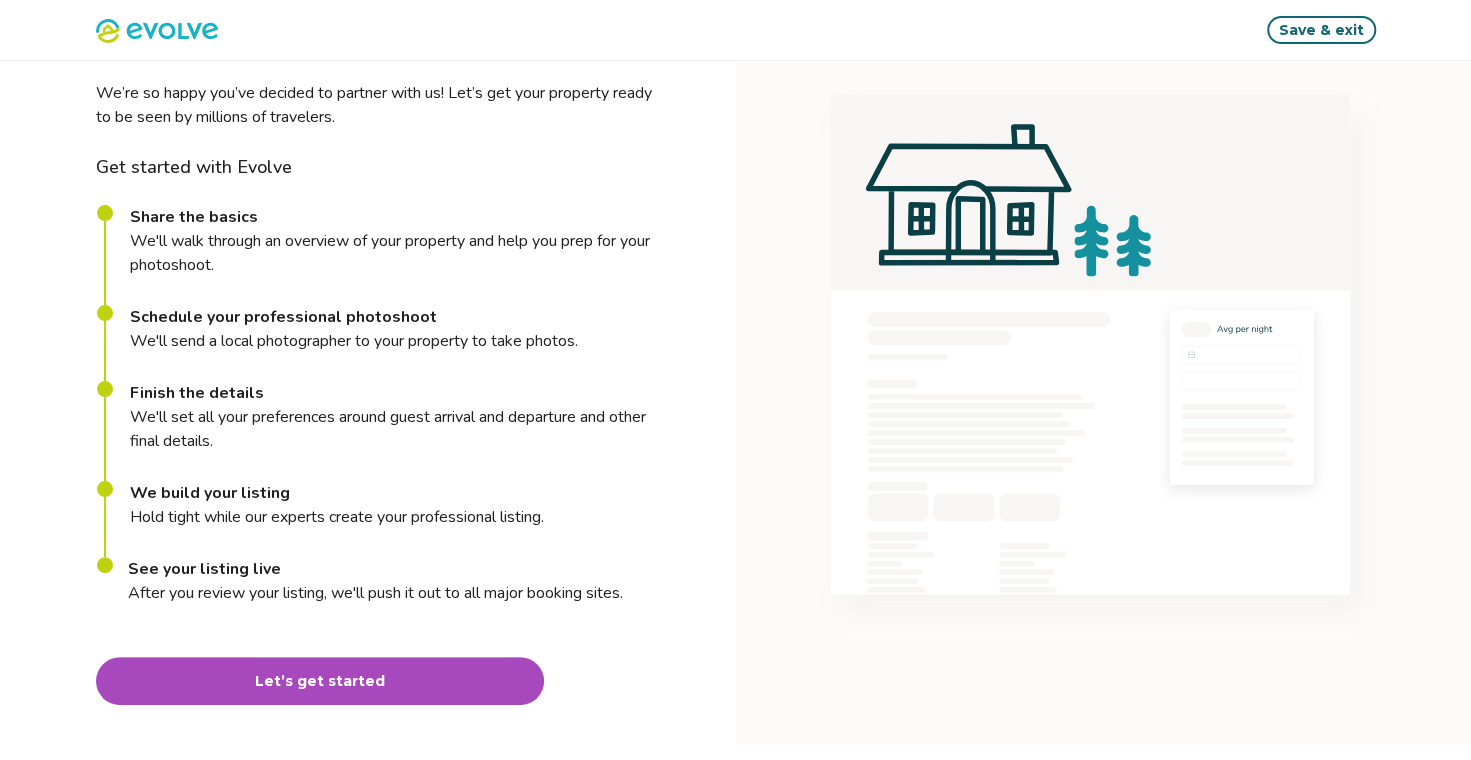 scroll, scrollTop: 120, scrollLeft: 0, axis: vertical 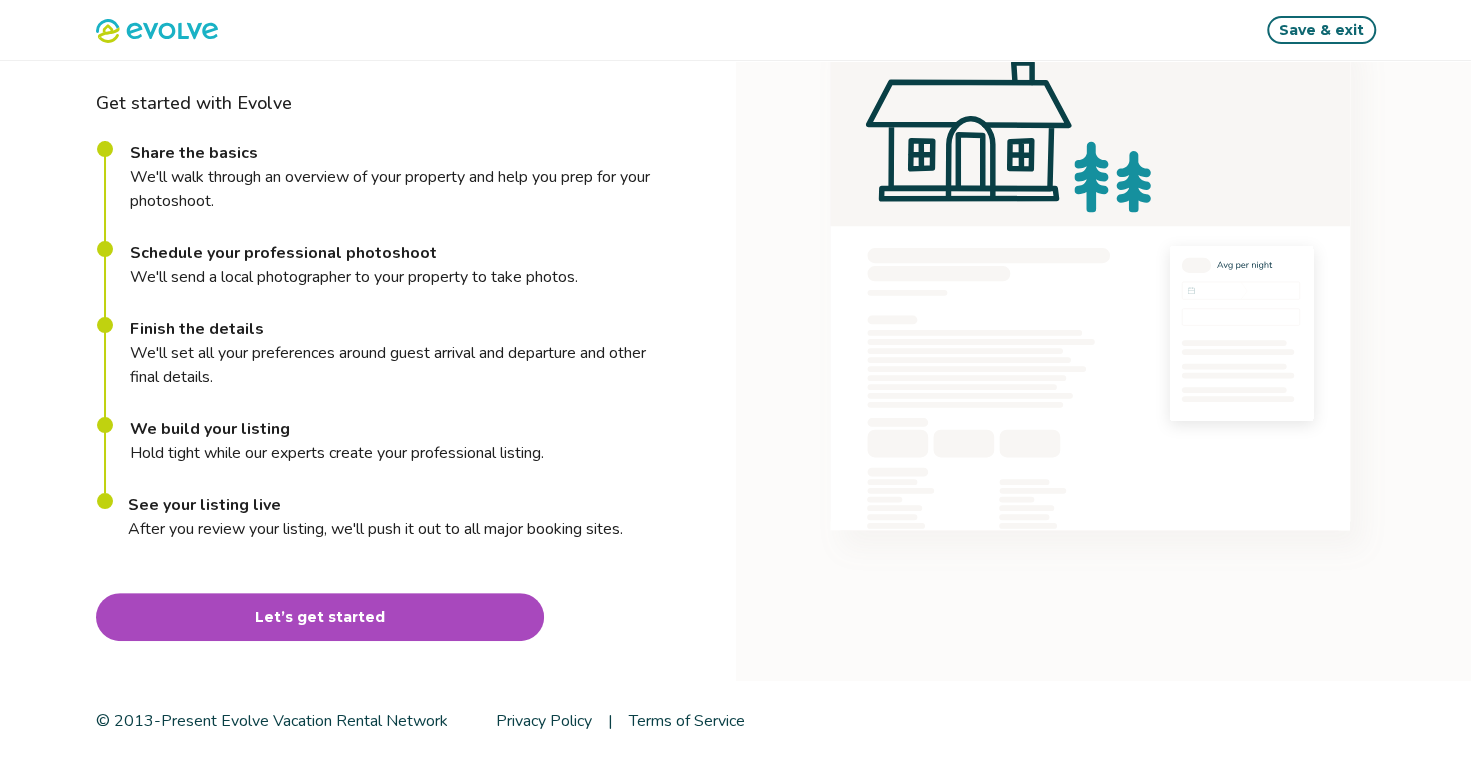 click on "Let’s get started" at bounding box center (320, 617) 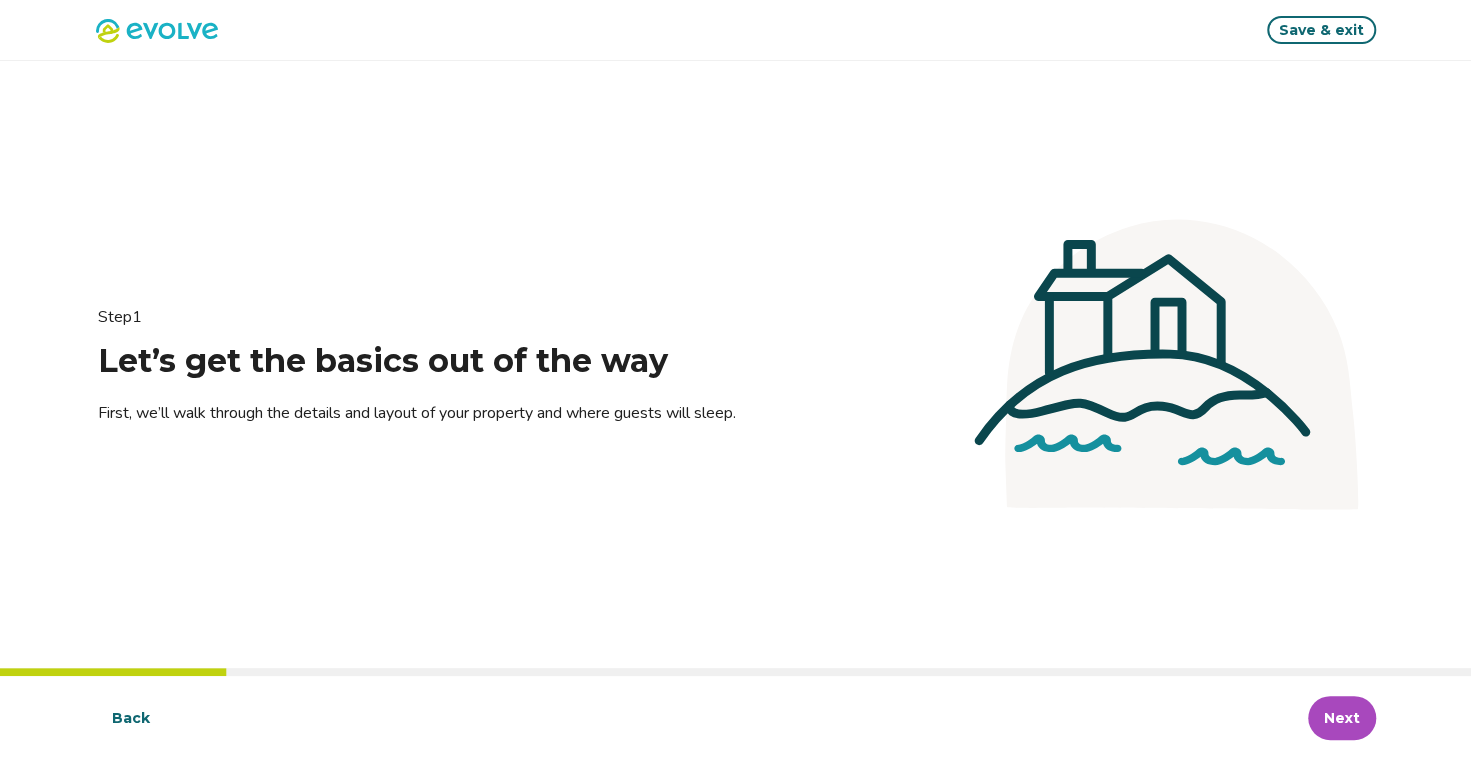 scroll, scrollTop: 0, scrollLeft: 0, axis: both 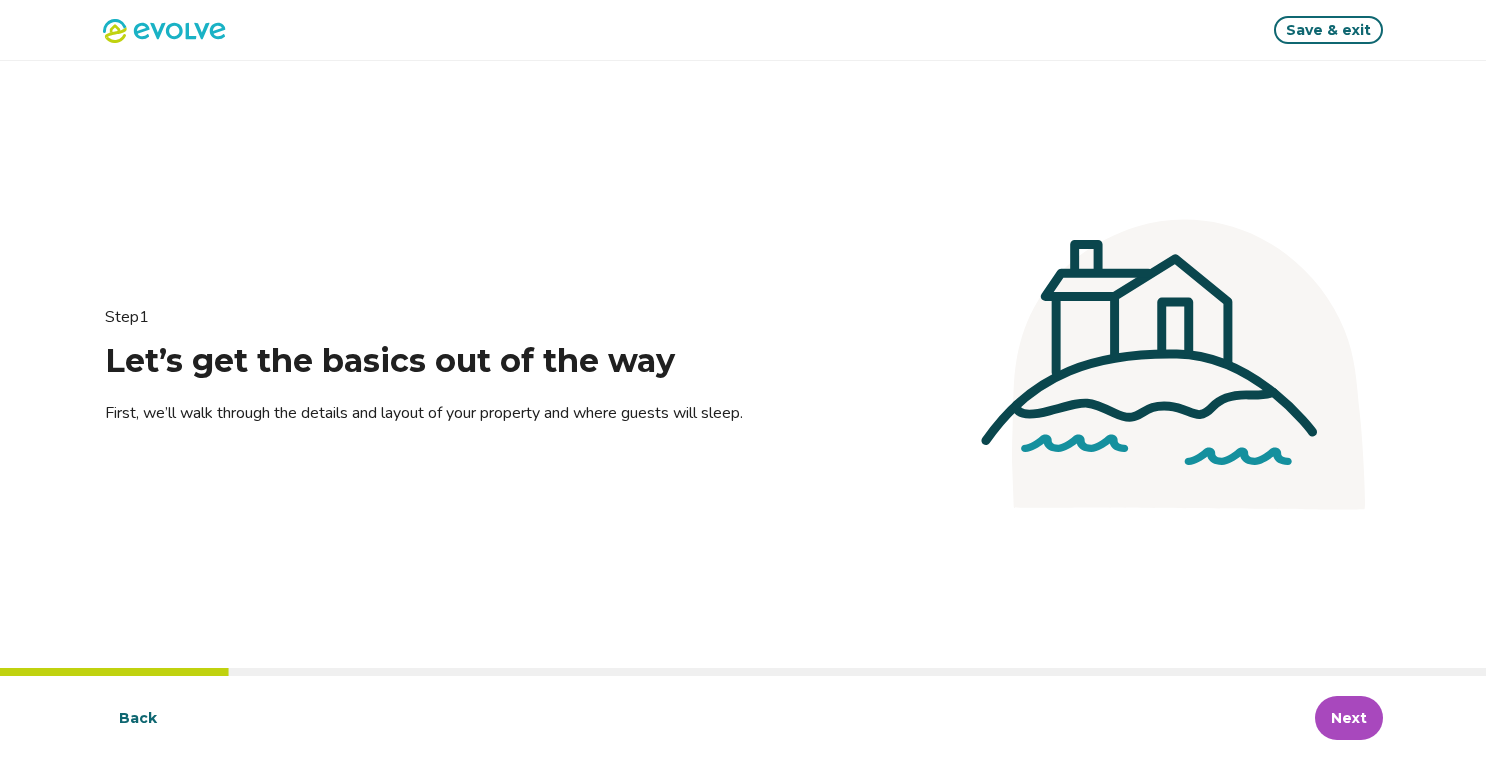 click on "Next" at bounding box center (1349, 718) 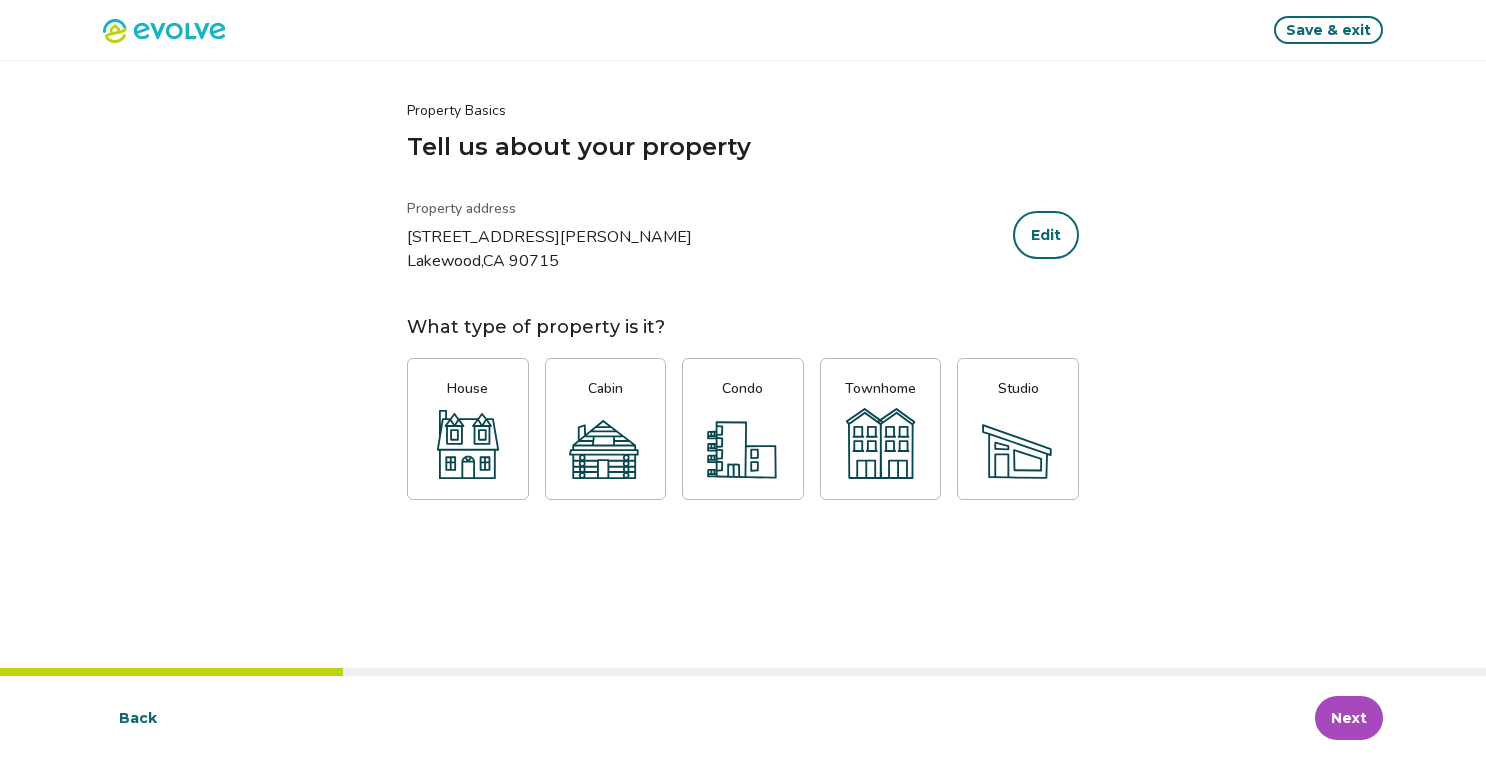 click 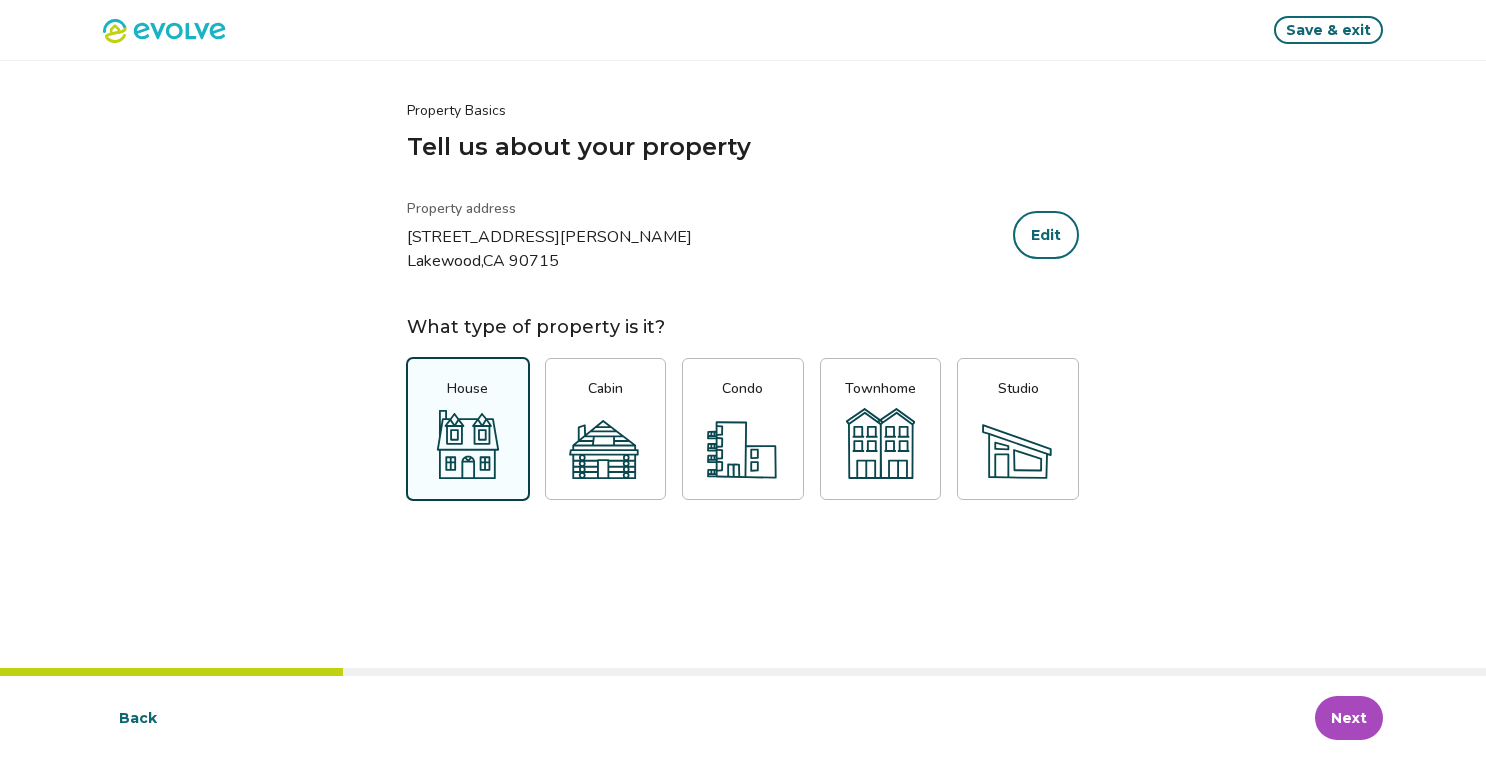 click on "Next" at bounding box center [1349, 718] 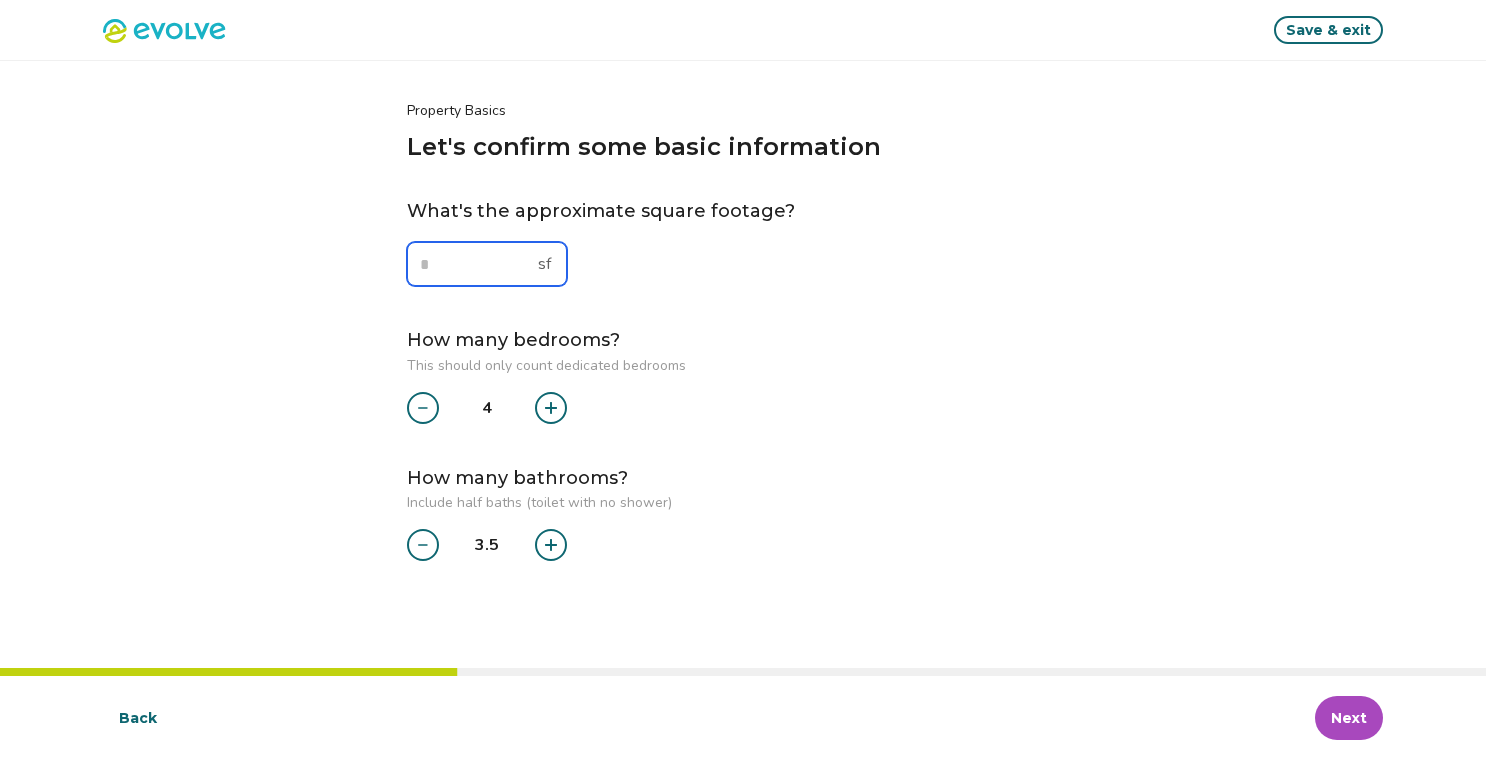 click at bounding box center [487, 264] 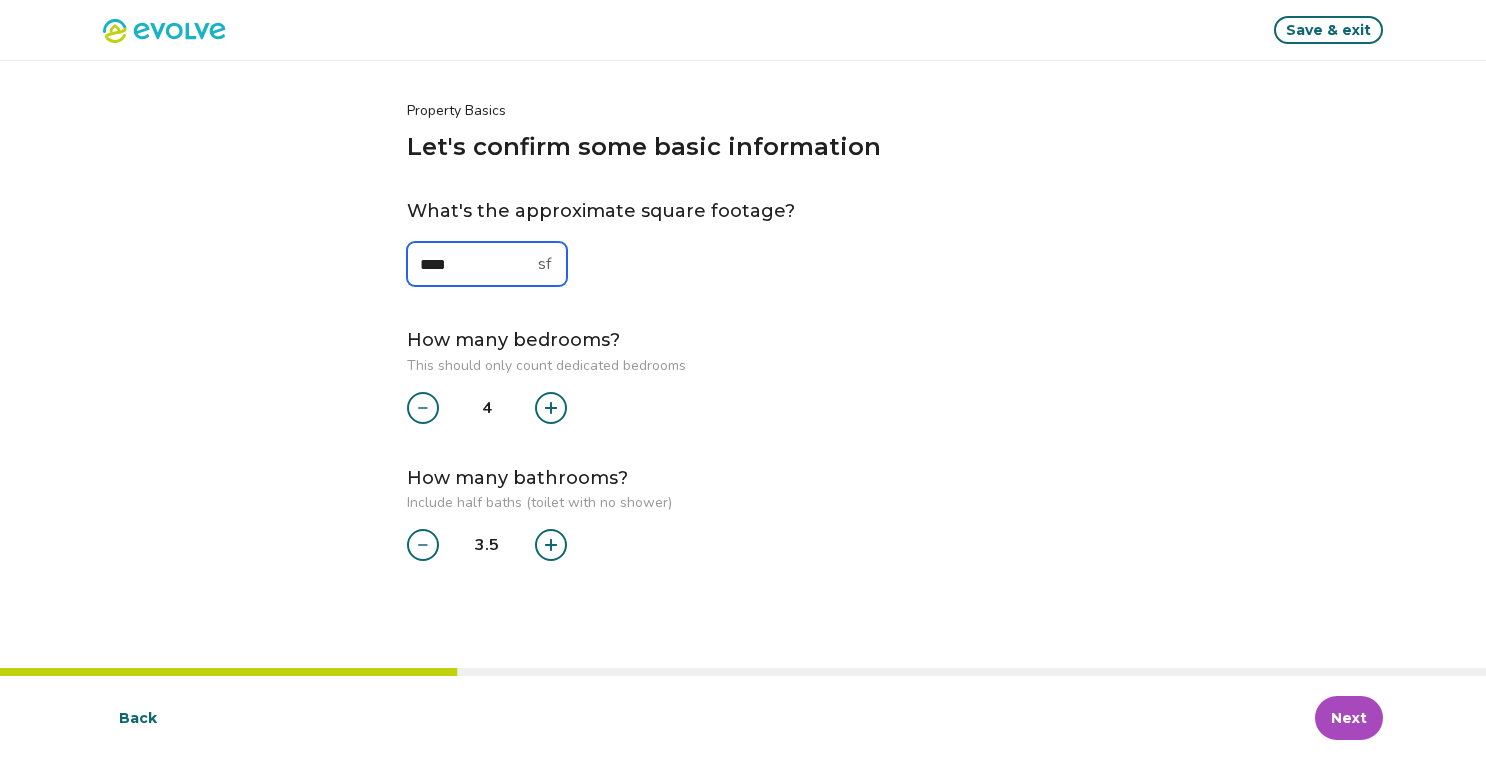 type on "****" 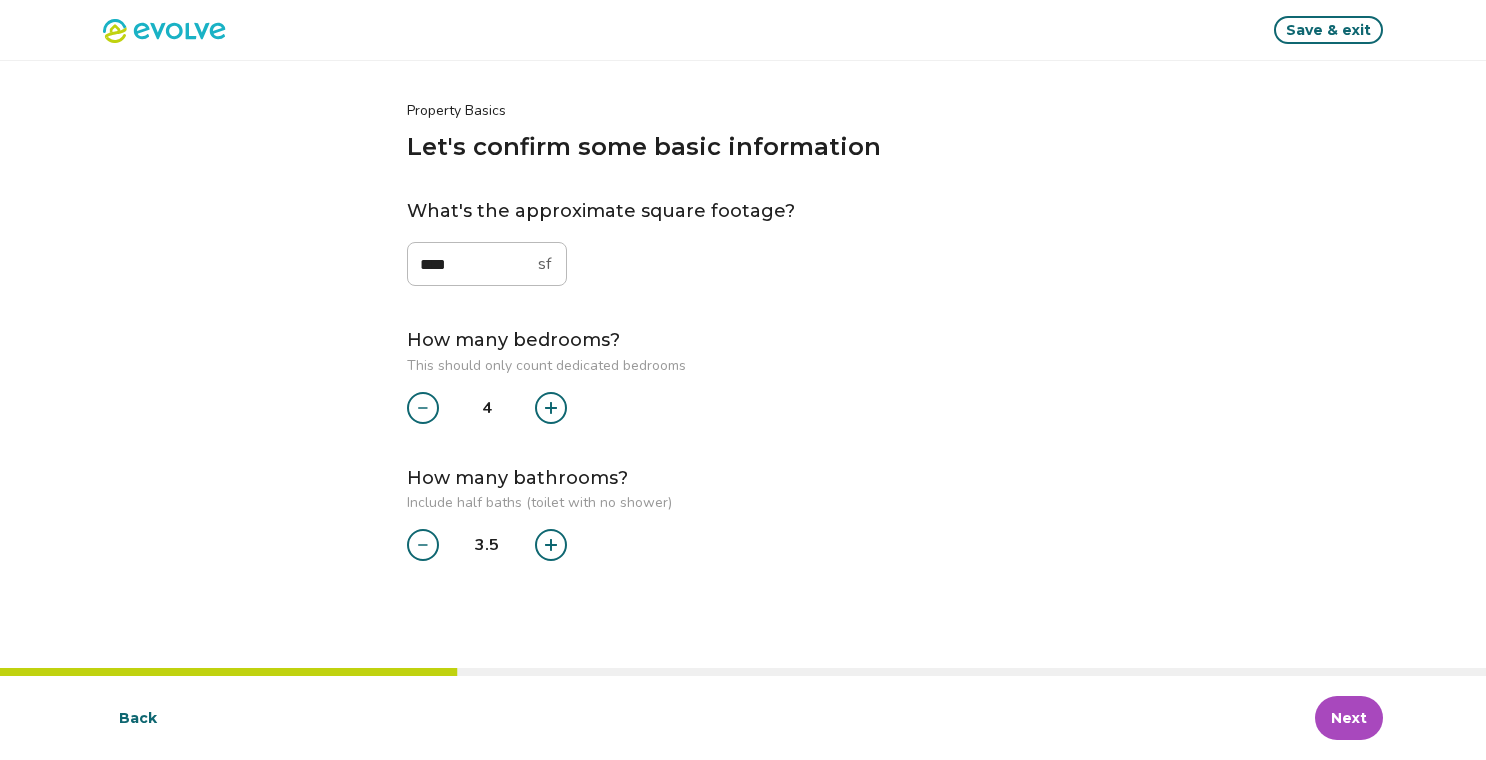 click on "Next" at bounding box center (1349, 718) 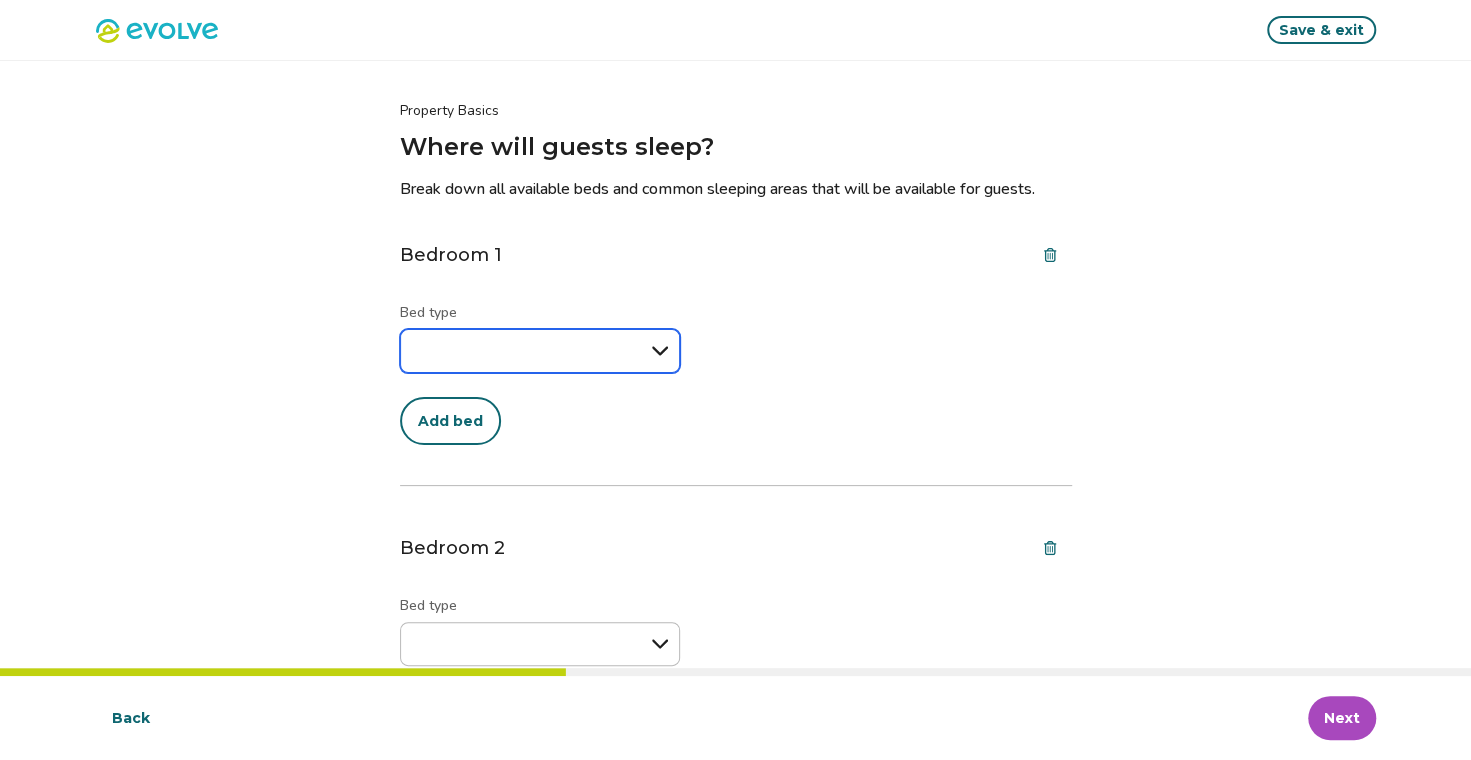 click on "**********" at bounding box center (540, 351) 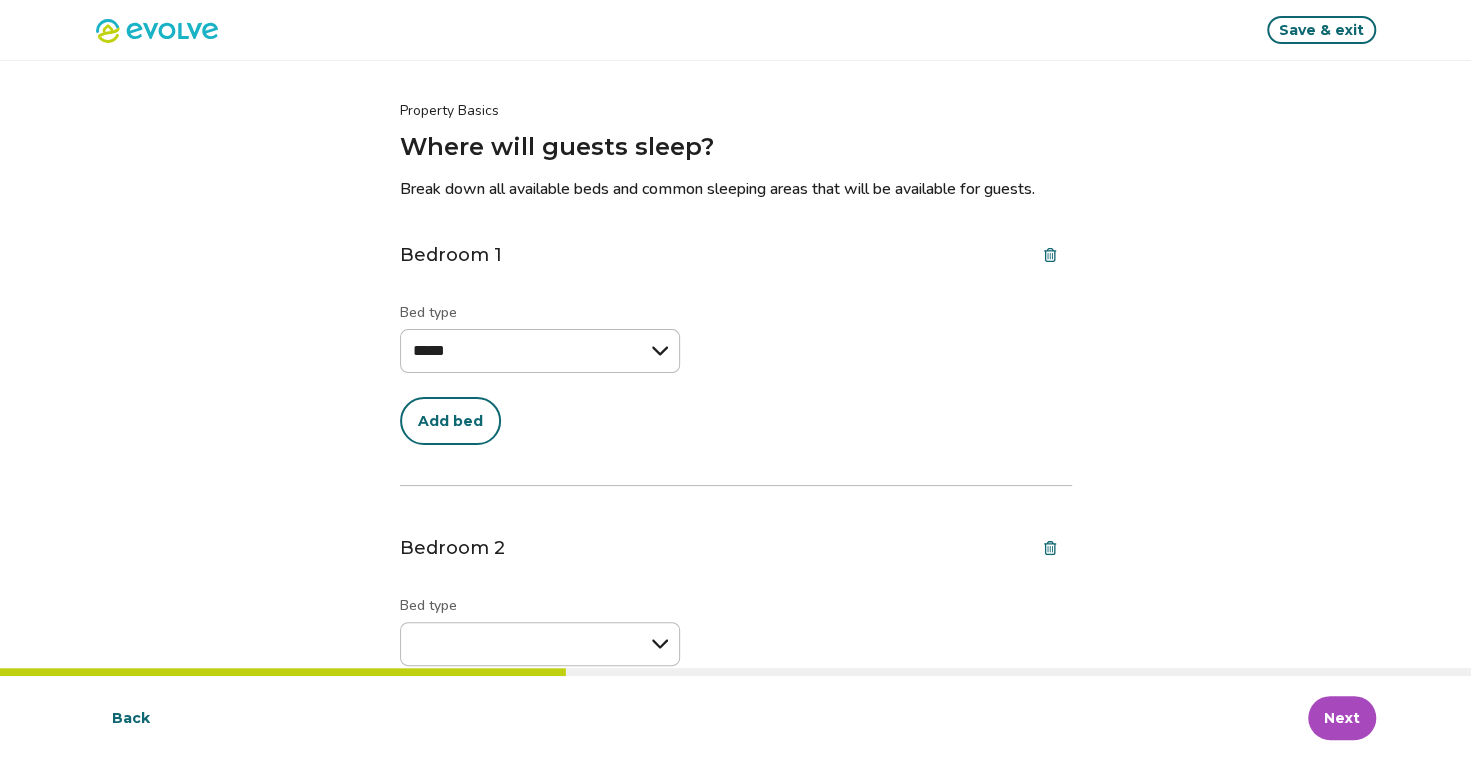 select on "*****" 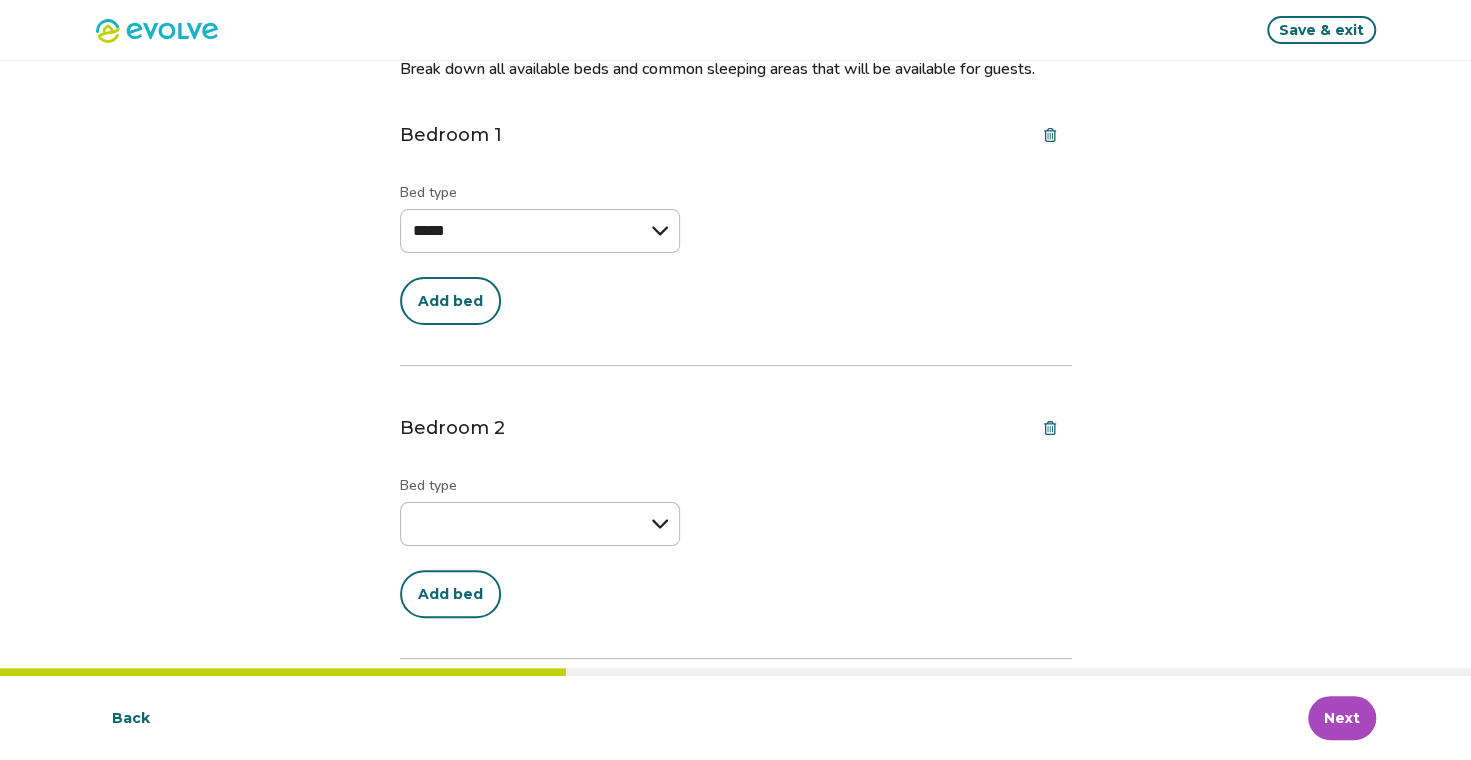 scroll, scrollTop: 160, scrollLeft: 0, axis: vertical 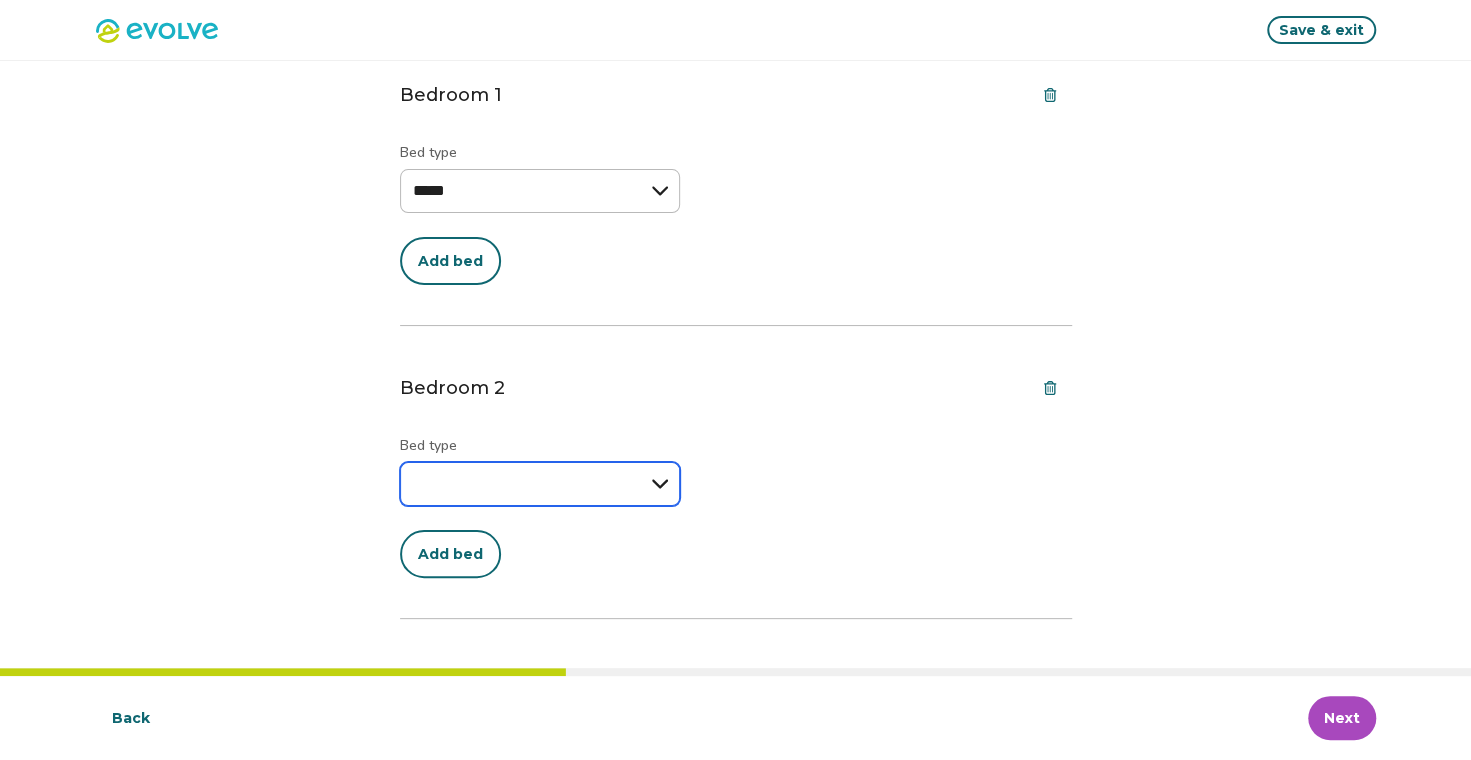click on "**********" at bounding box center (540, 484) 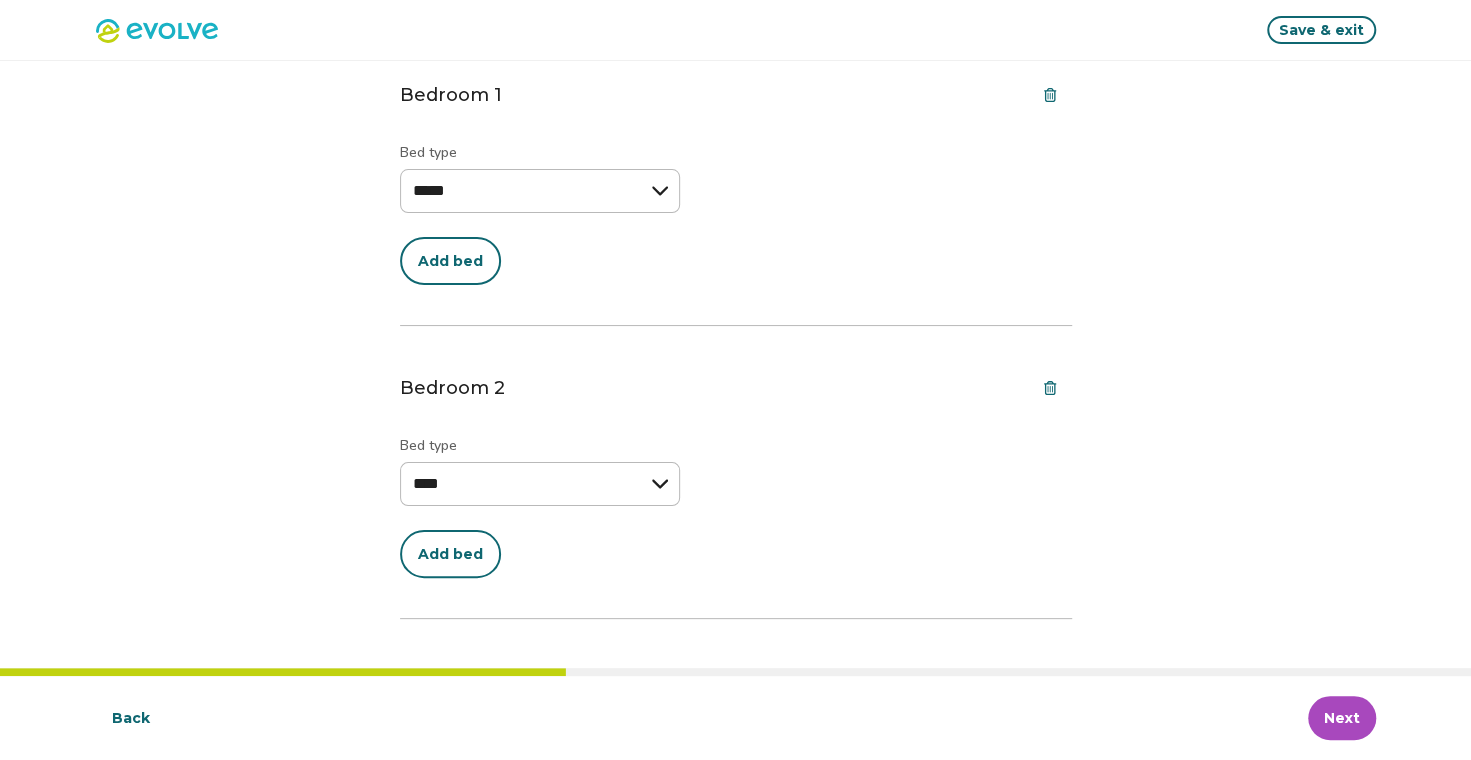 select on "****" 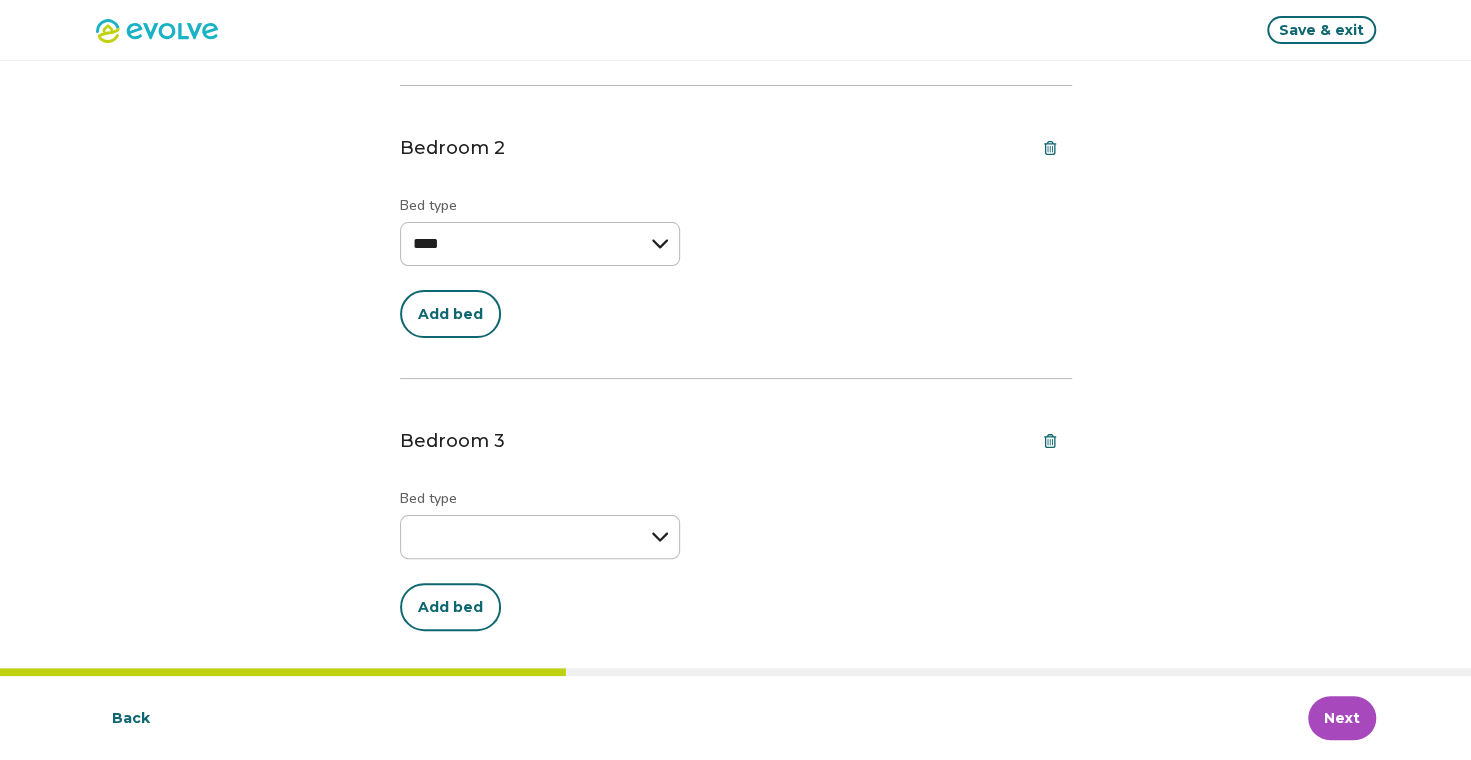 scroll, scrollTop: 440, scrollLeft: 0, axis: vertical 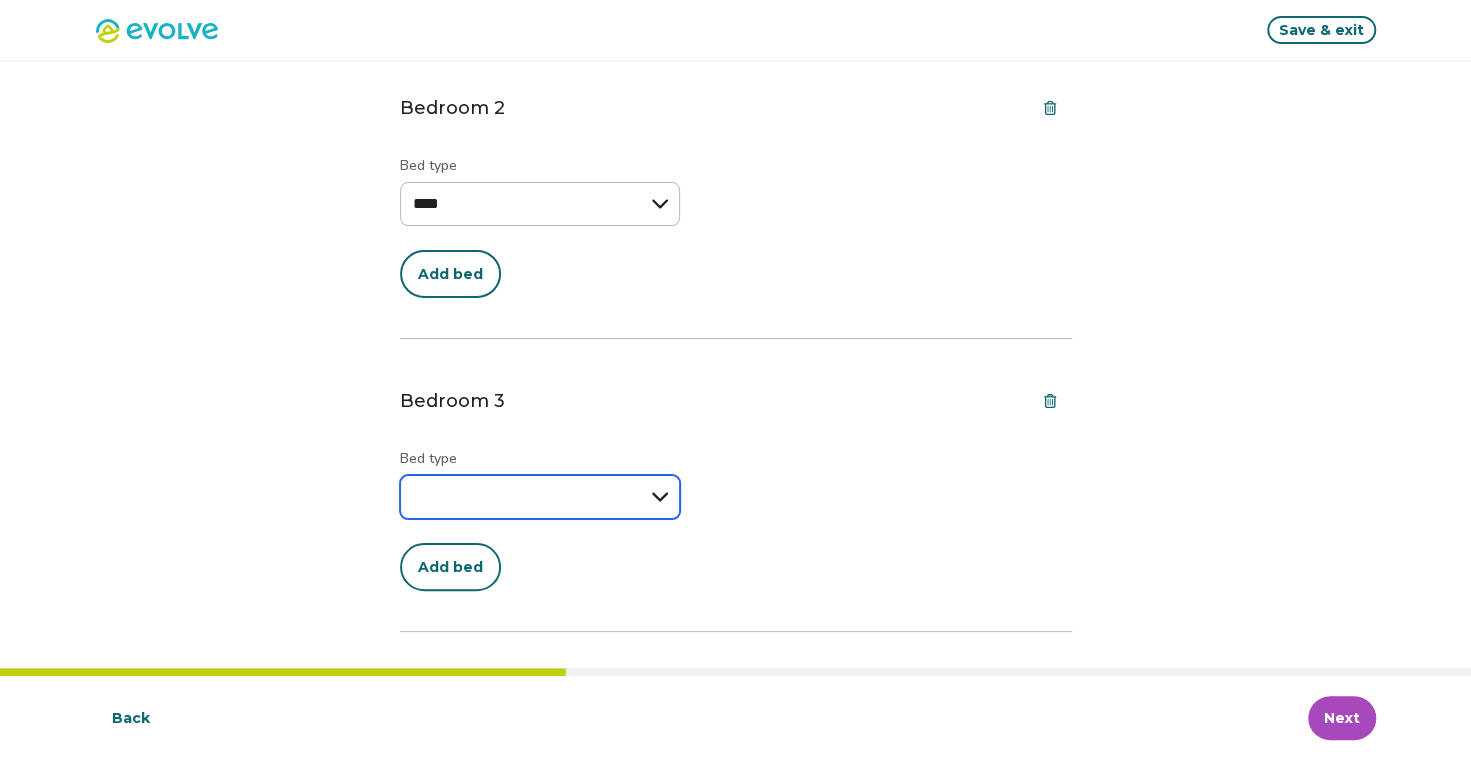 click on "**********" at bounding box center (540, 497) 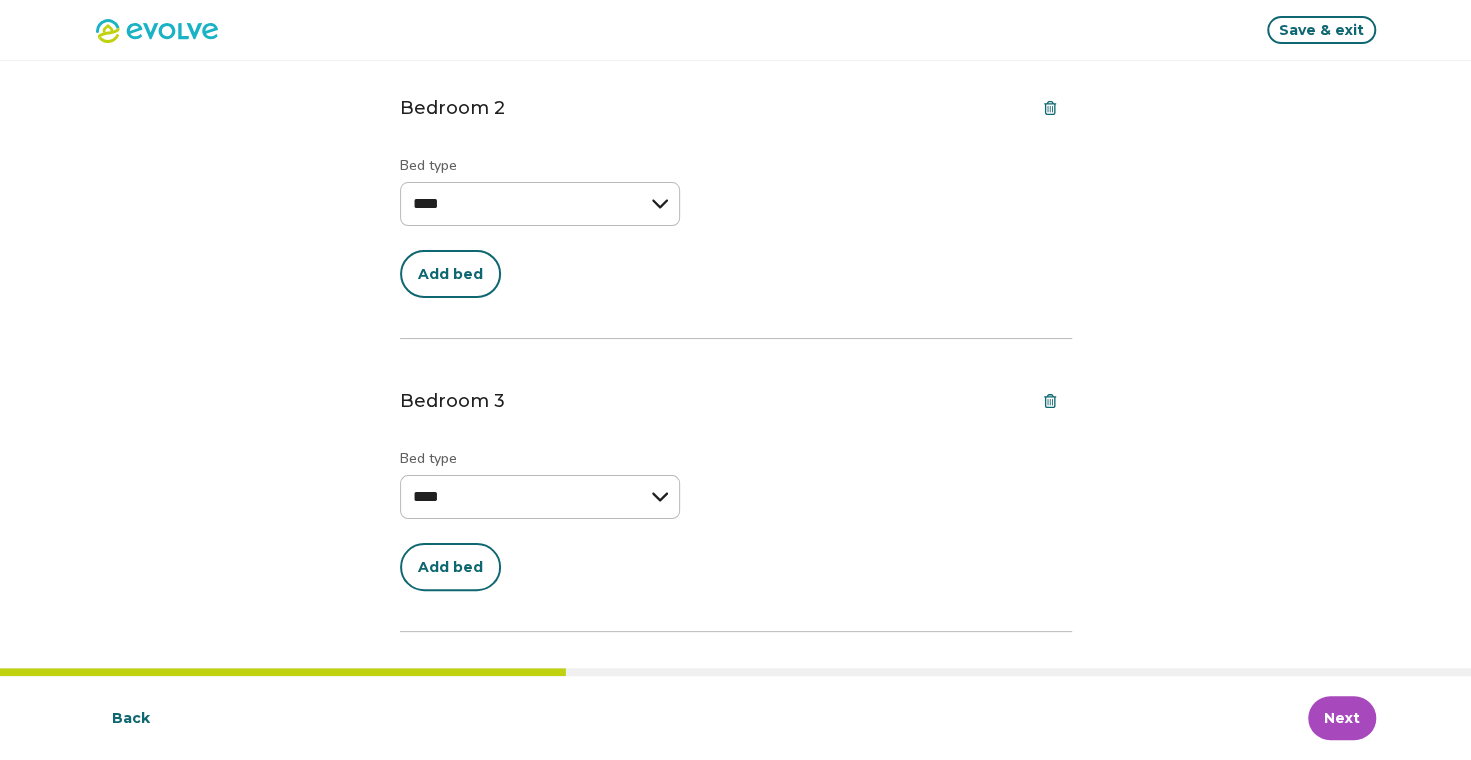 select on "****" 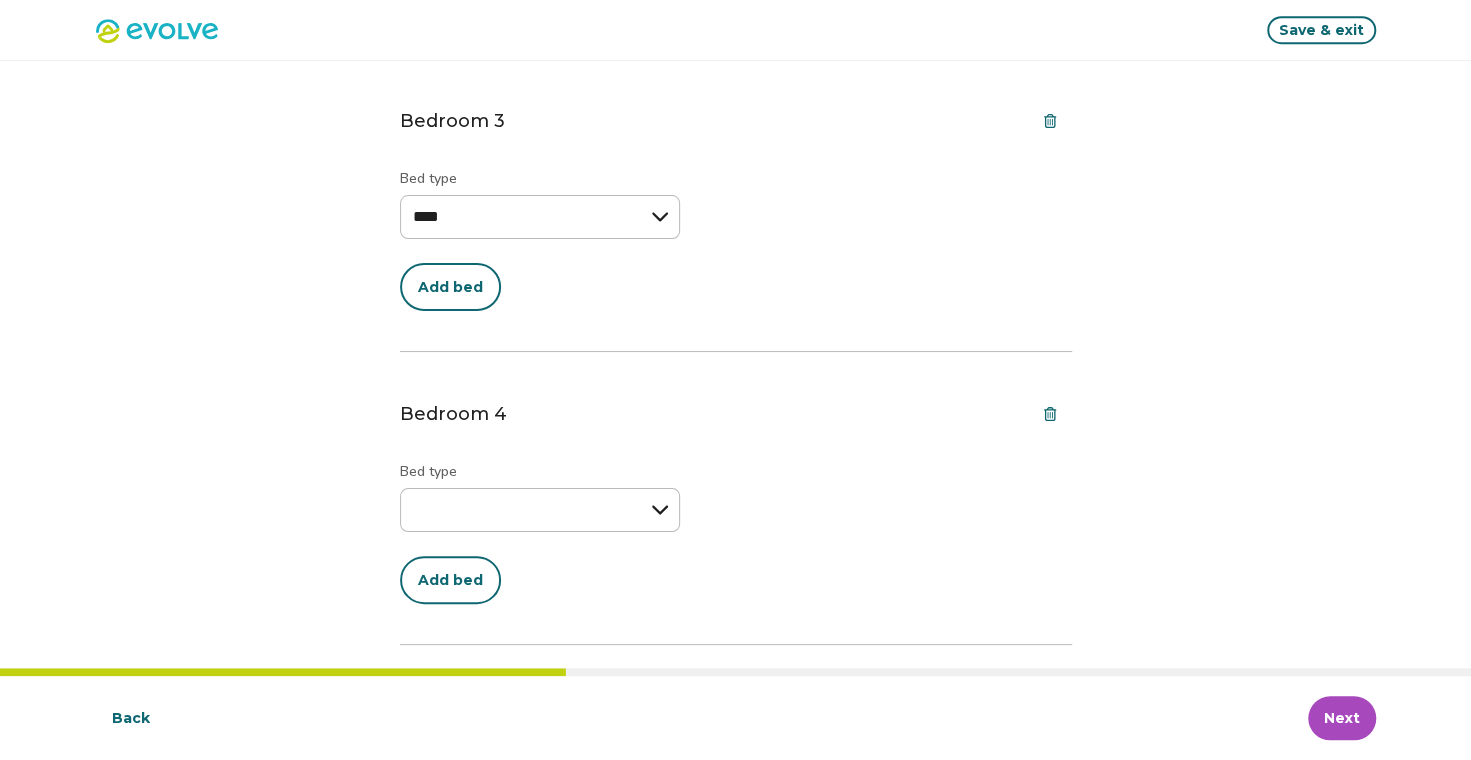 scroll, scrollTop: 786, scrollLeft: 0, axis: vertical 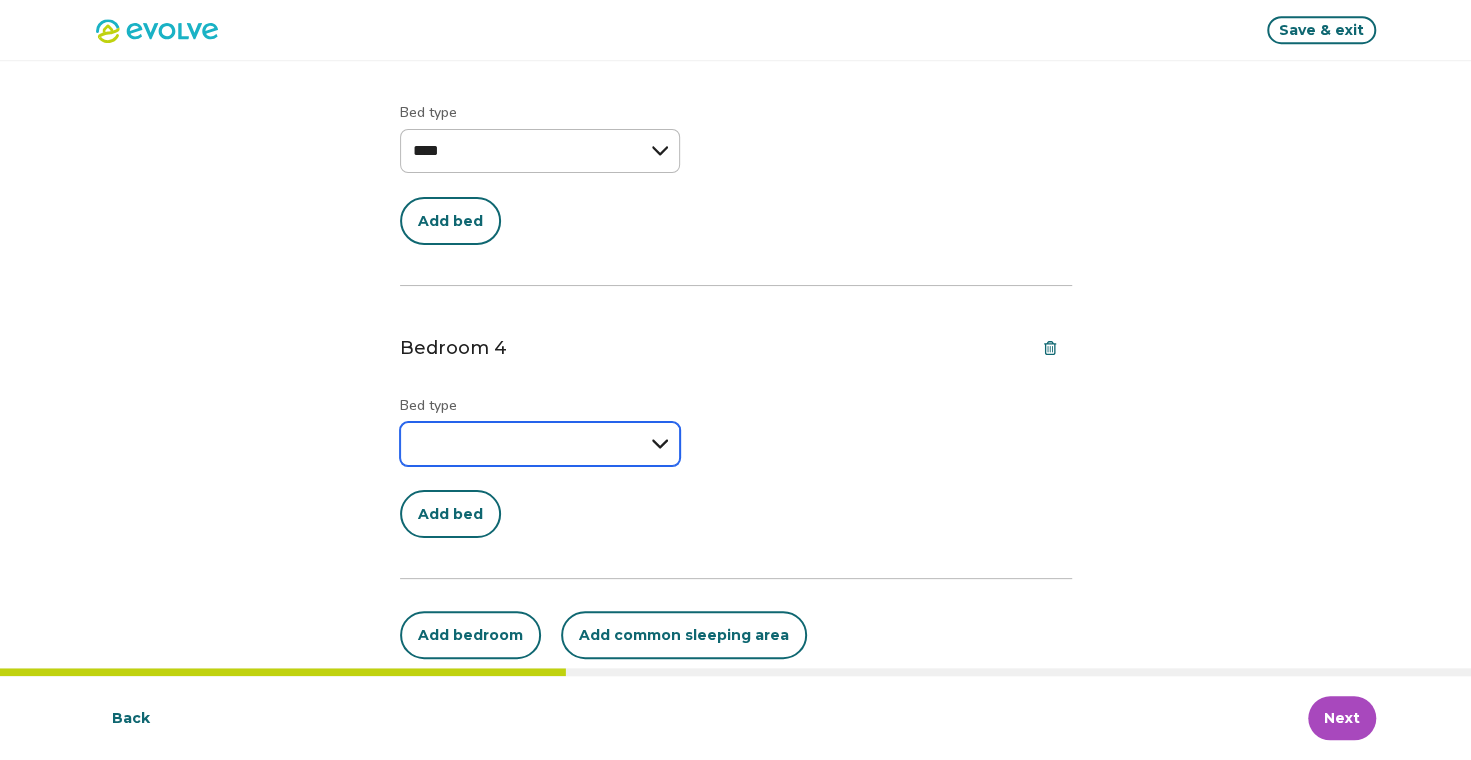 click on "**********" at bounding box center (540, 444) 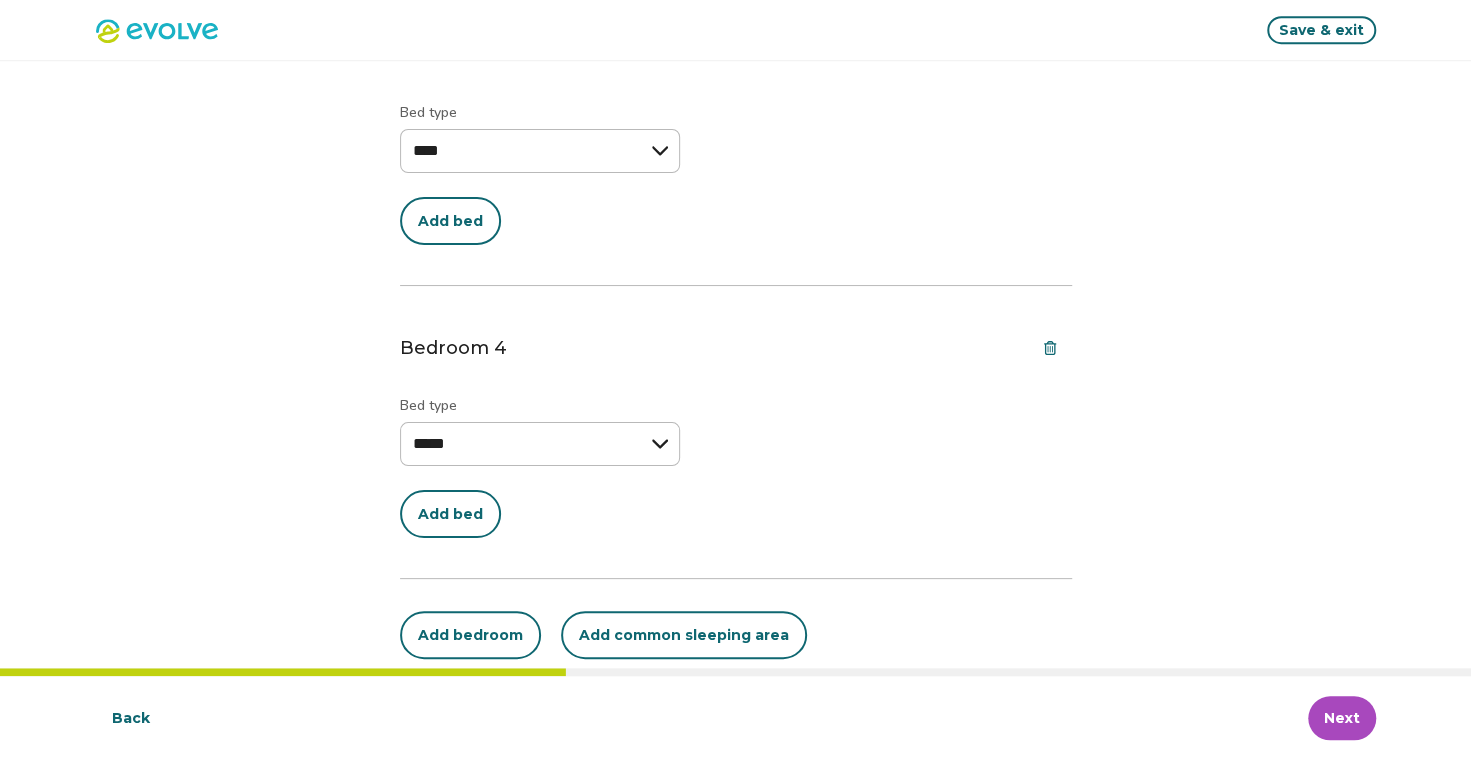 select on "*****" 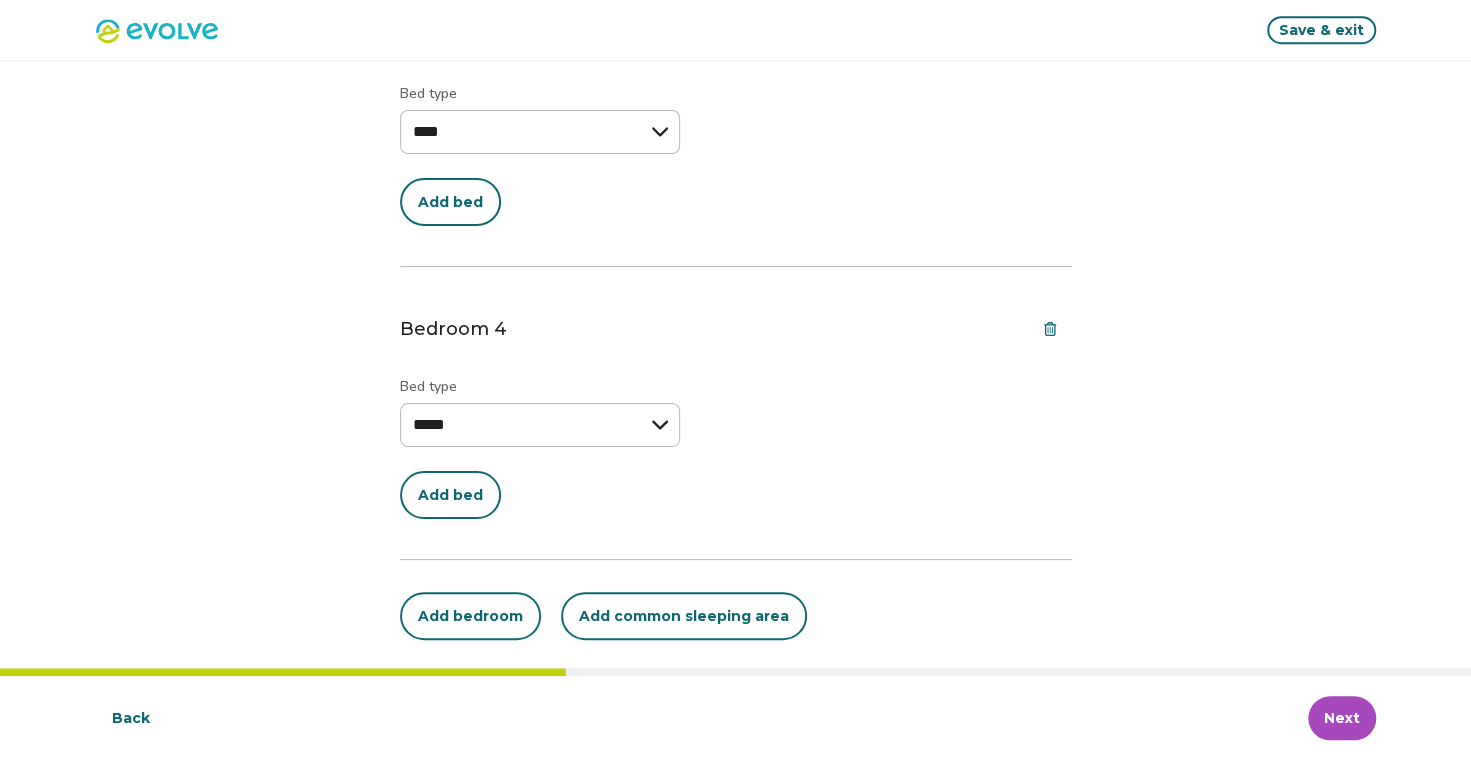 scroll, scrollTop: 815, scrollLeft: 0, axis: vertical 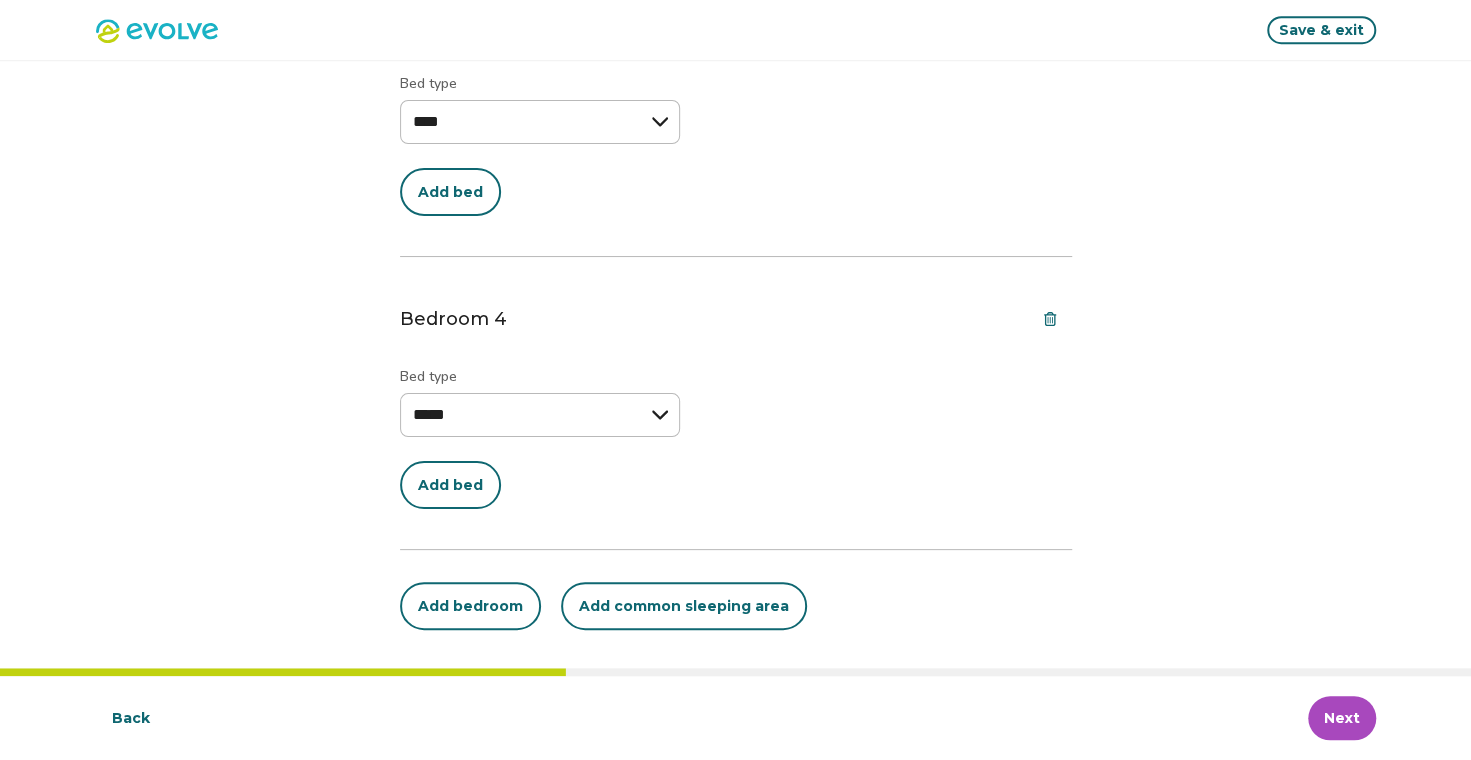 click on "Next" at bounding box center [1342, 718] 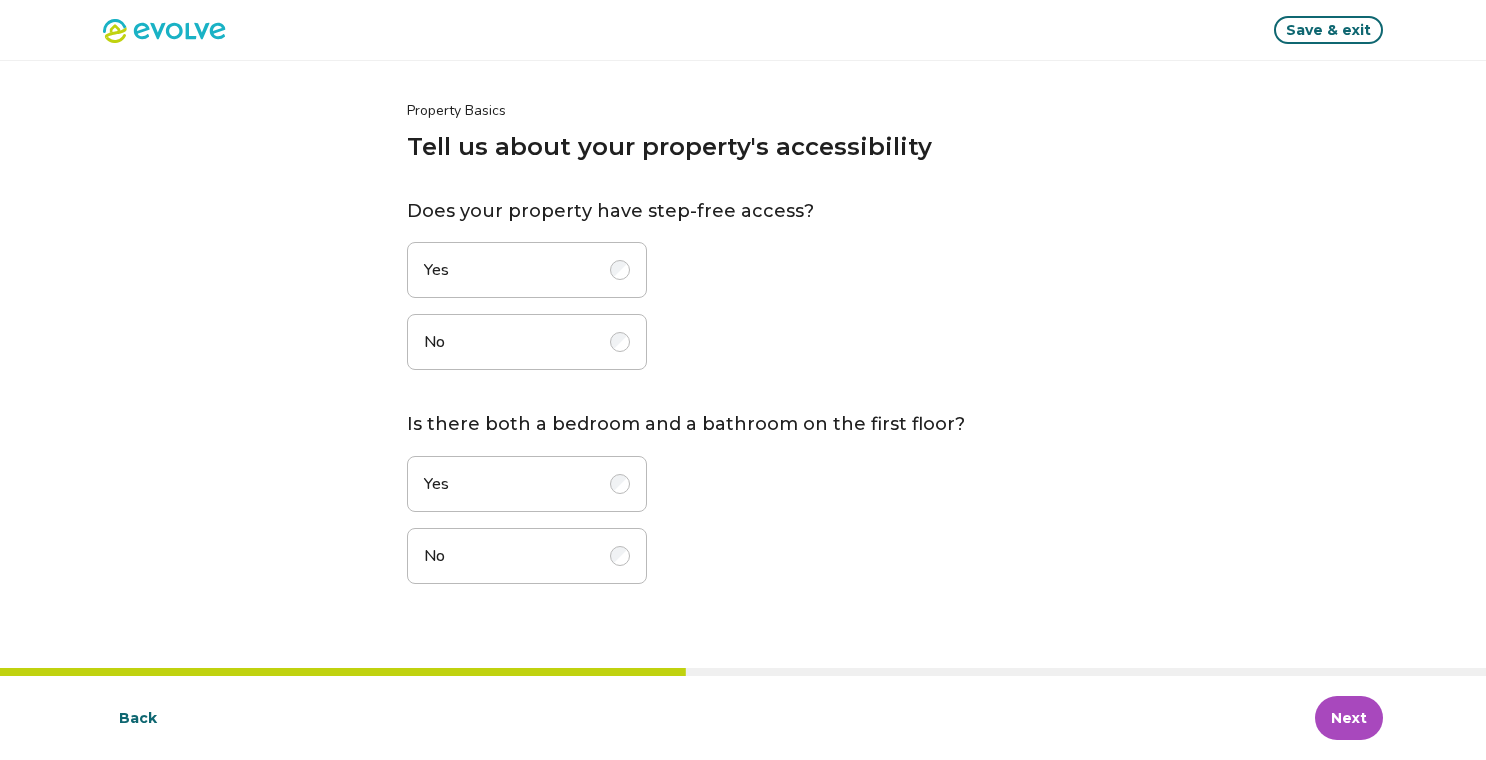 click at bounding box center [620, 342] 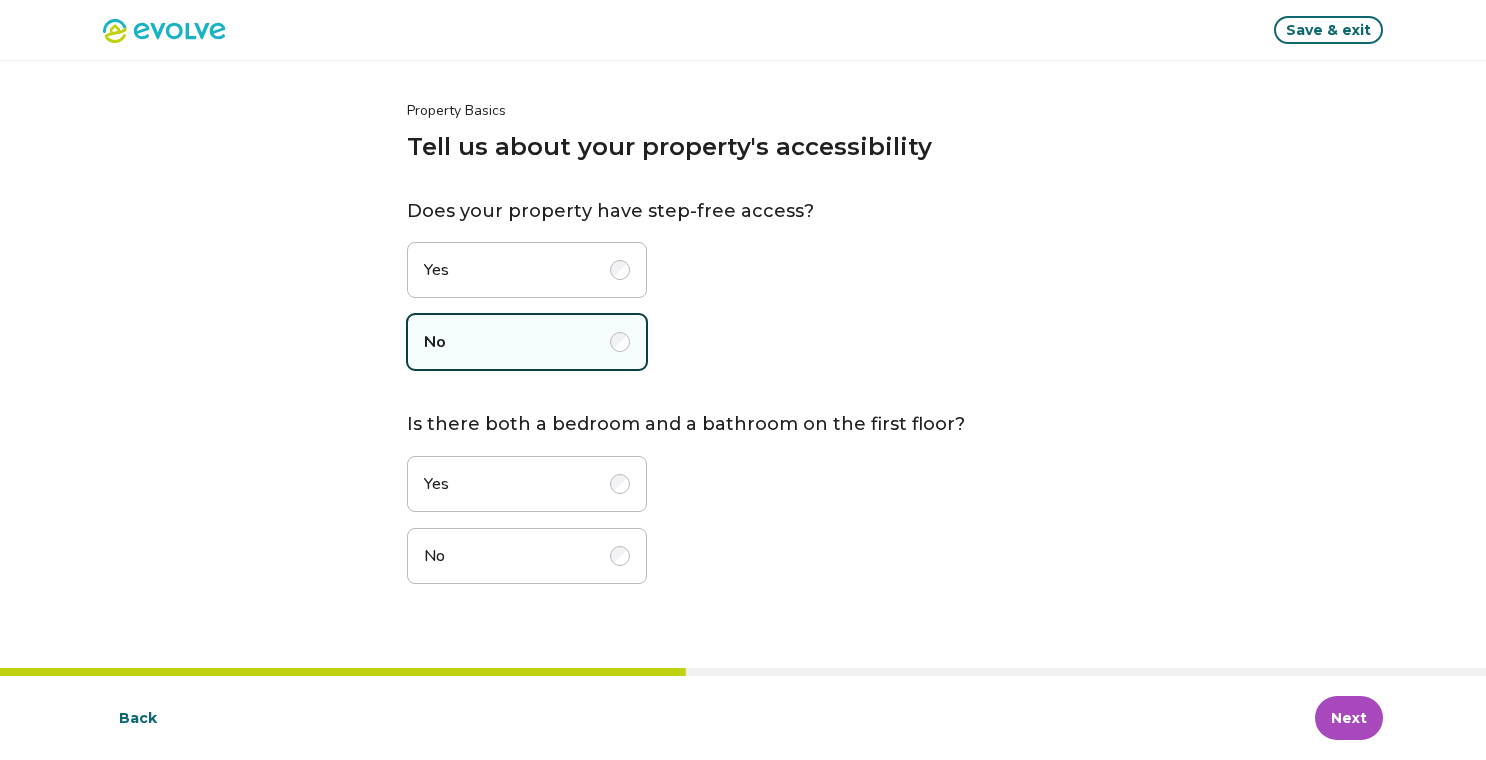 click at bounding box center [620, 484] 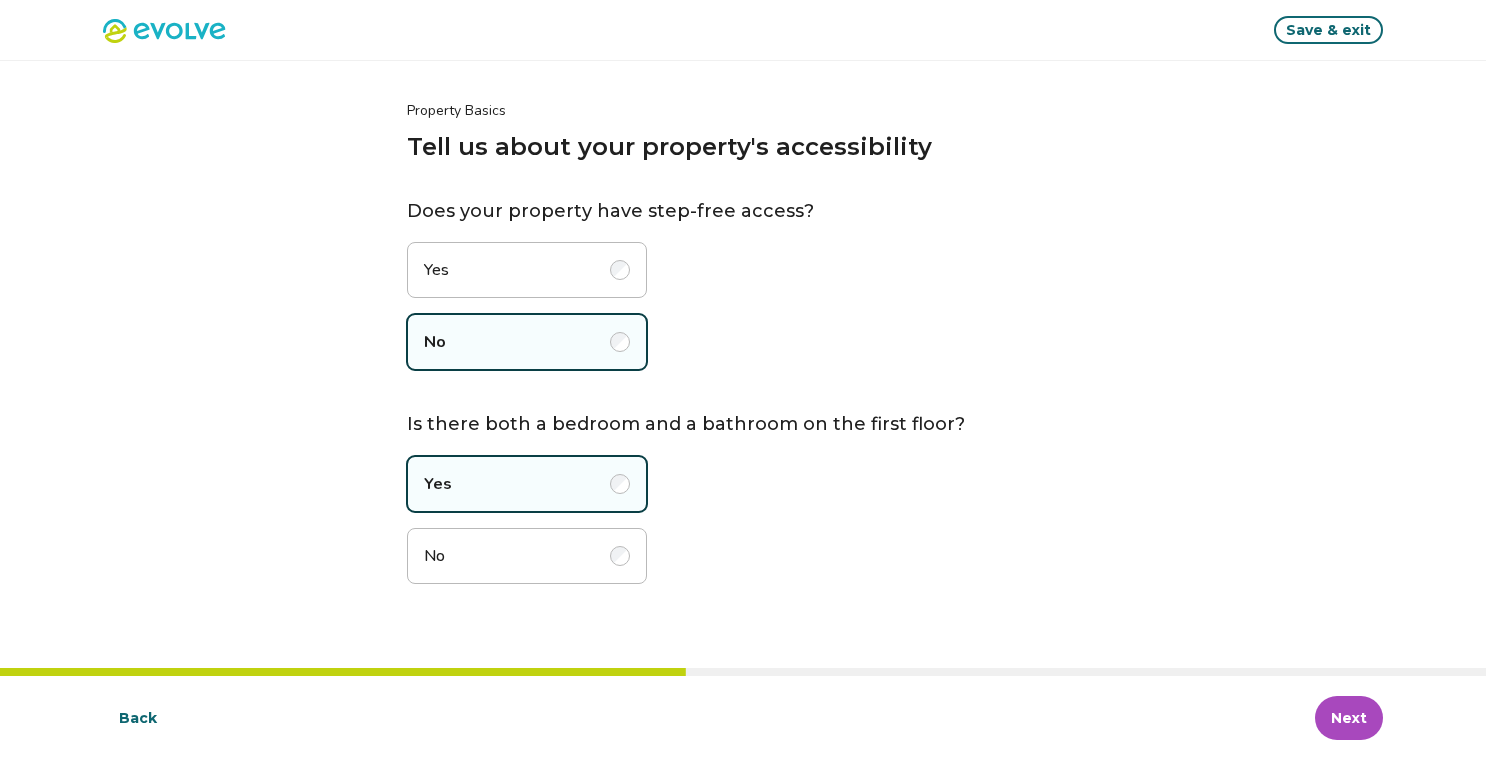 click on "Next" at bounding box center (1349, 718) 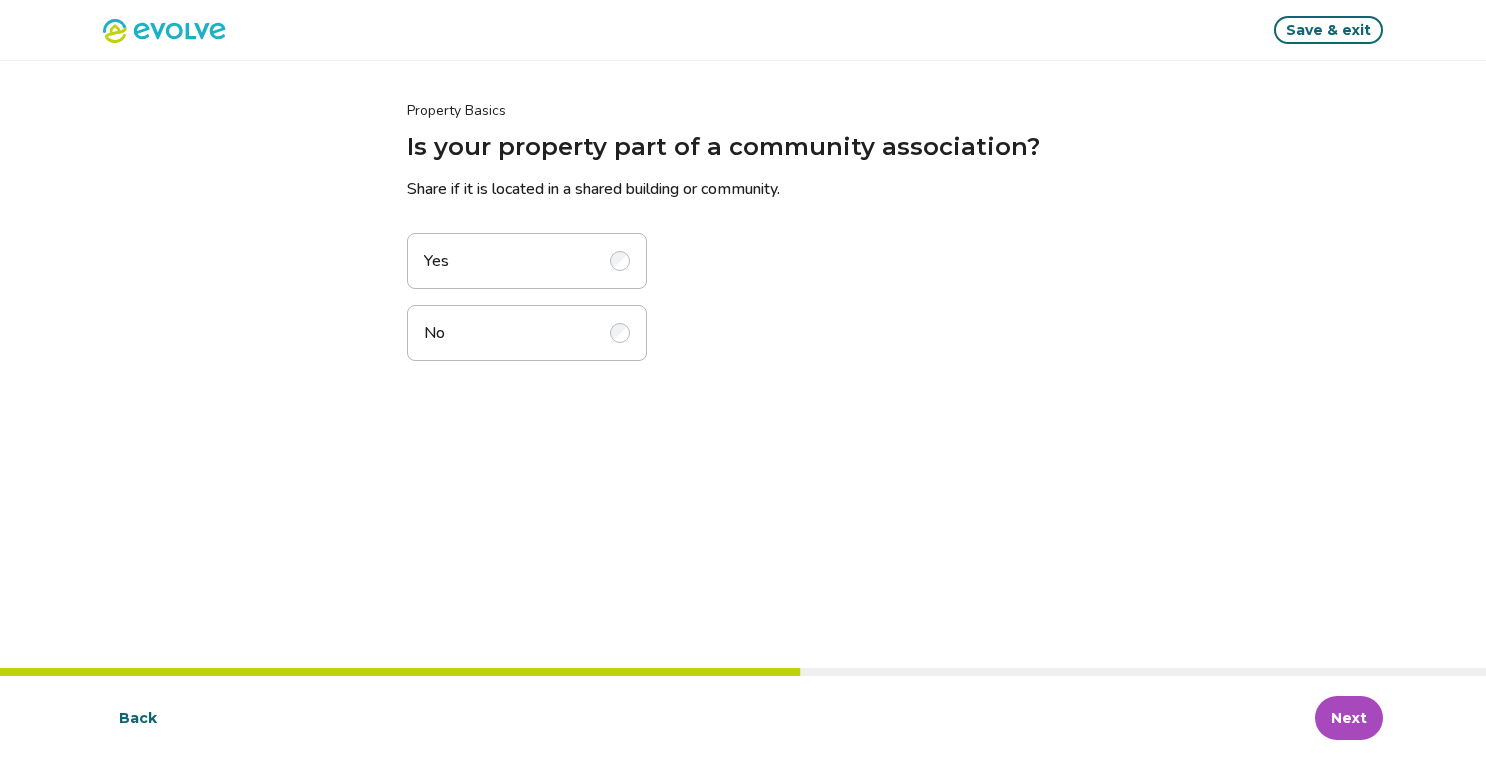 click at bounding box center [620, 333] 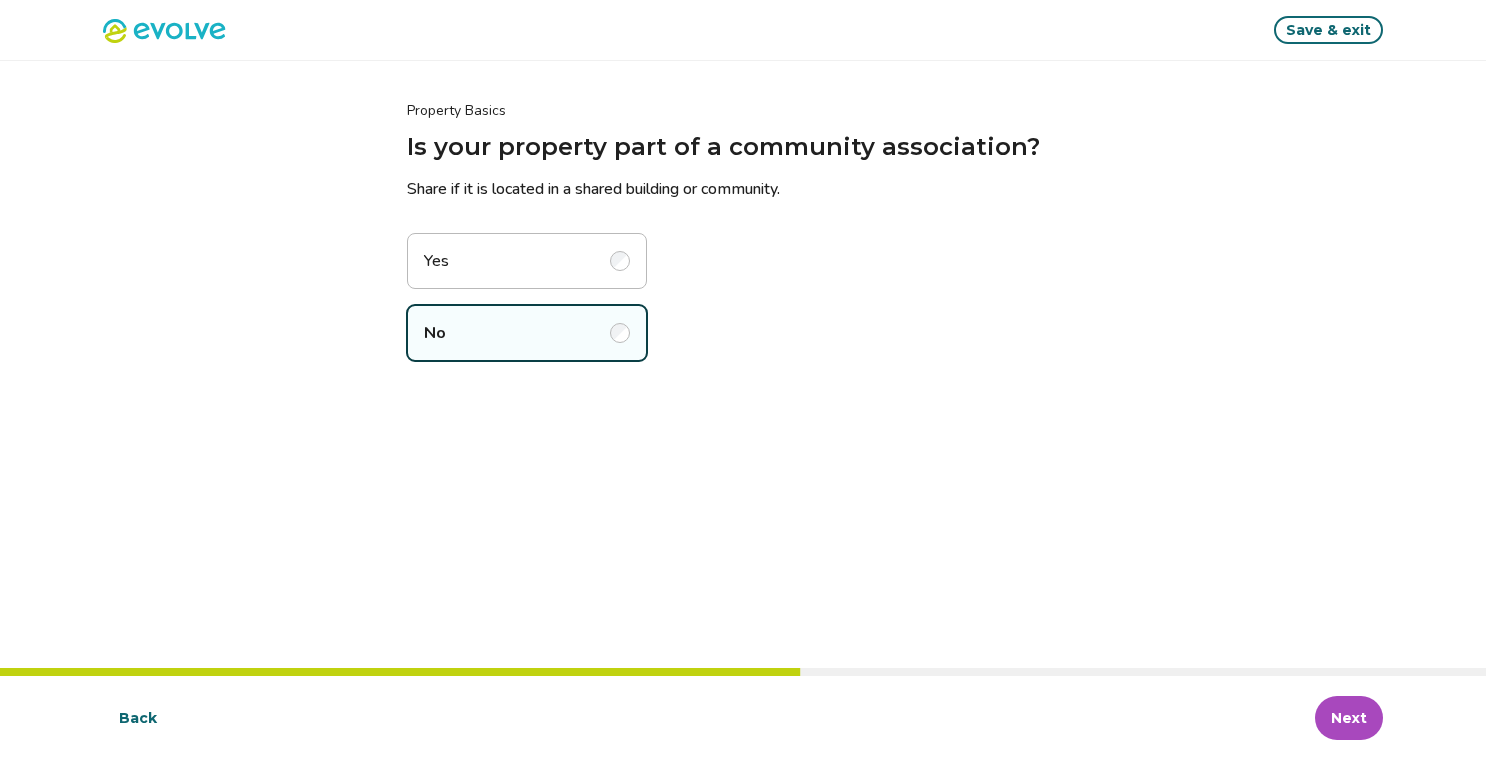 click on "Next" at bounding box center (1349, 718) 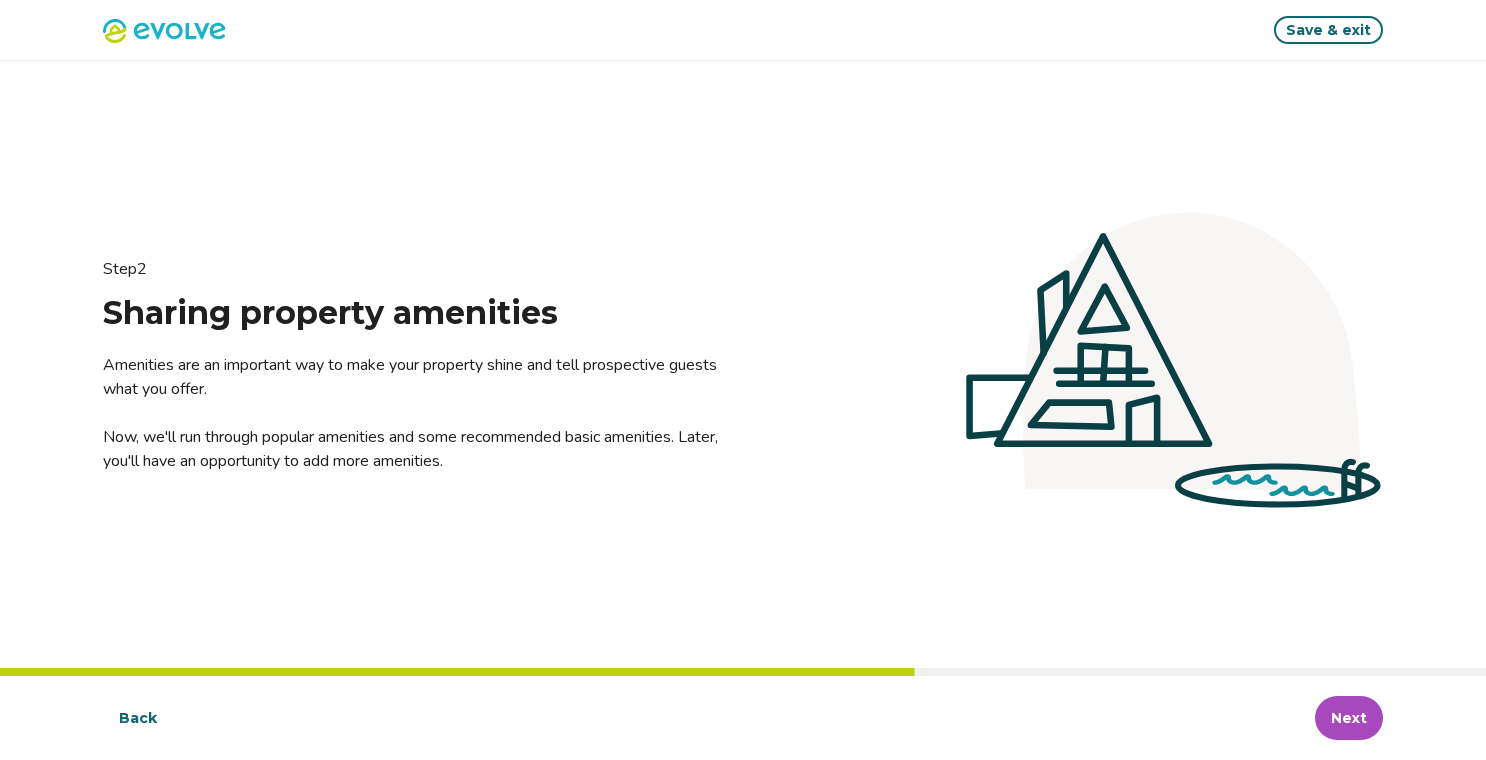click on "Back" at bounding box center [138, 718] 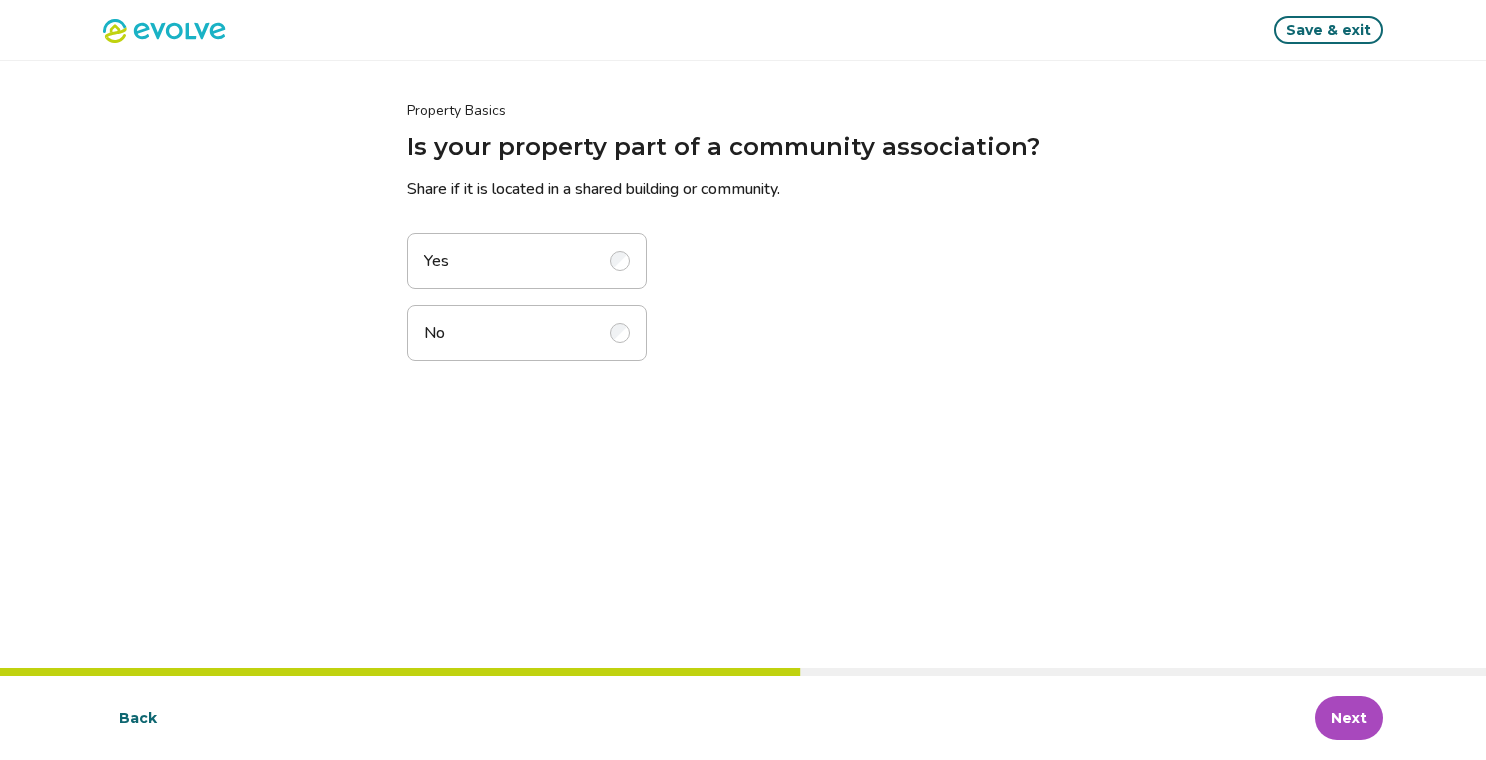 click on "Back" at bounding box center [138, 718] 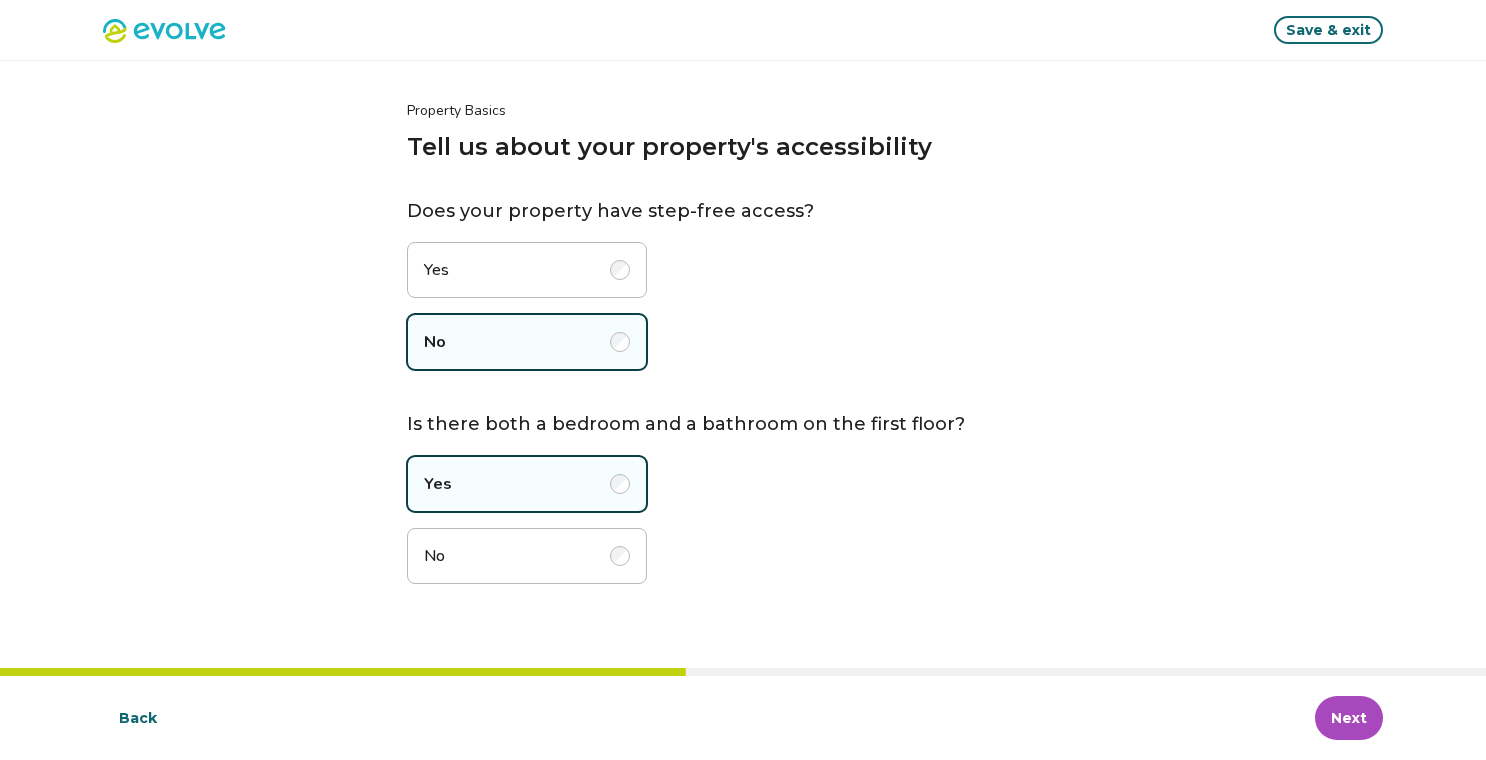 click on "Back" at bounding box center (138, 718) 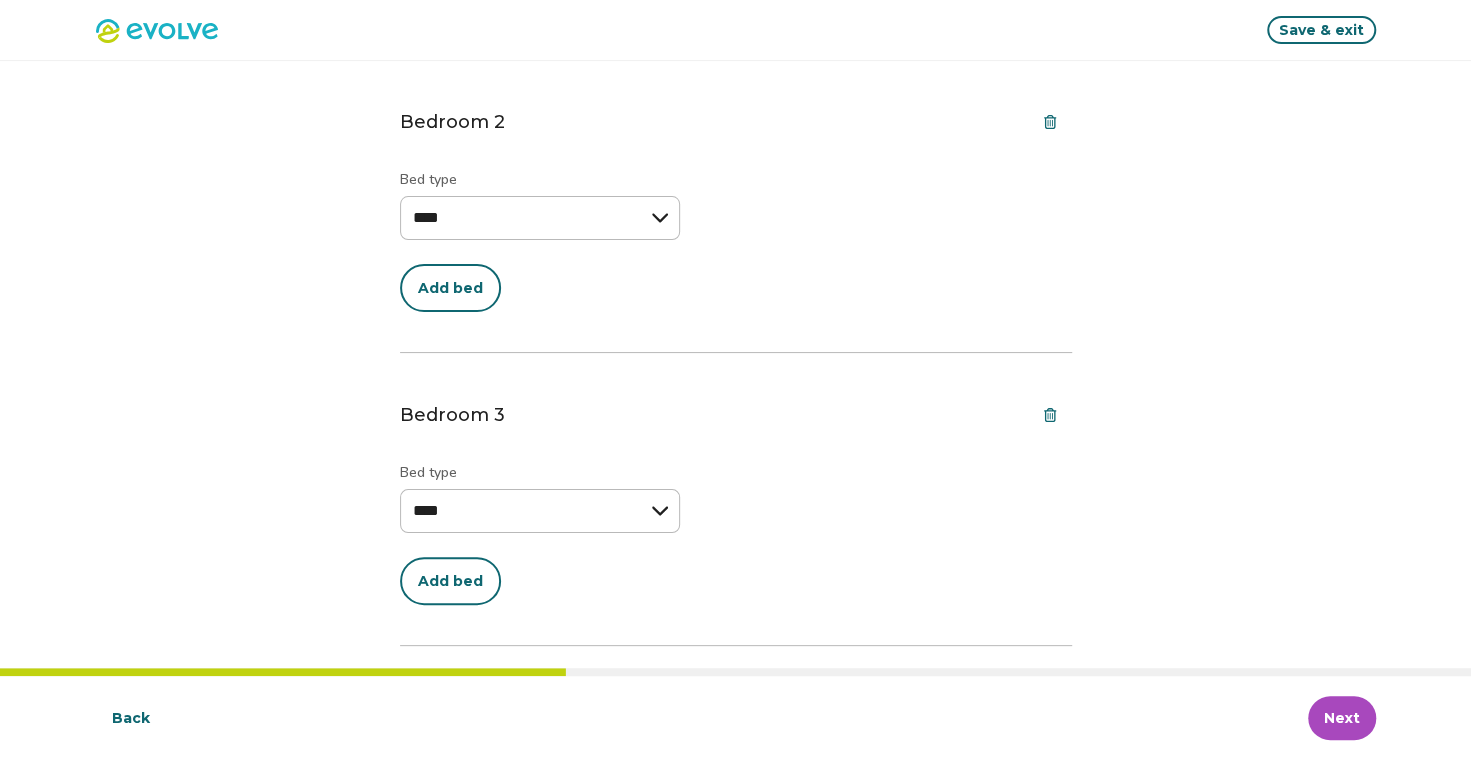 scroll, scrollTop: 466, scrollLeft: 0, axis: vertical 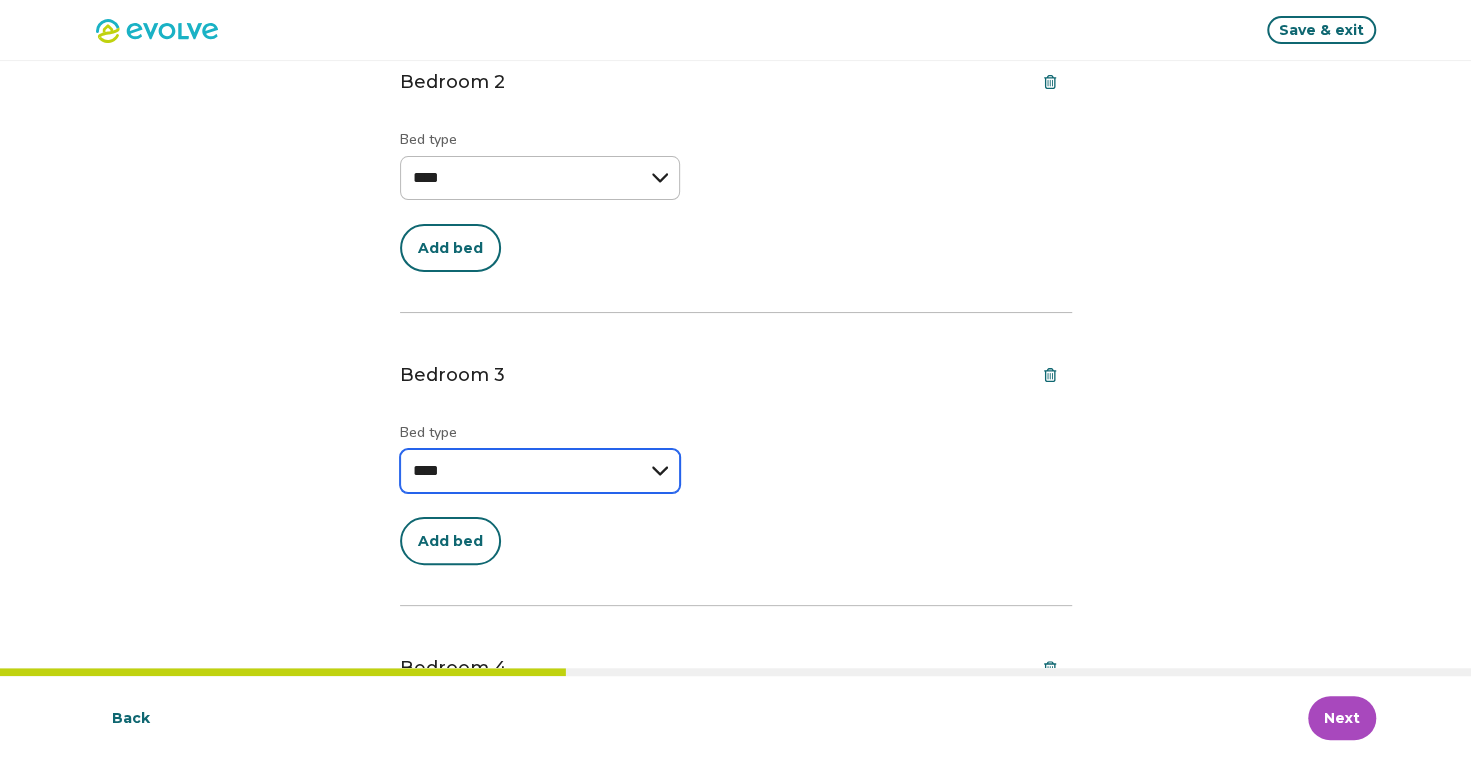 click on "**********" at bounding box center (540, 471) 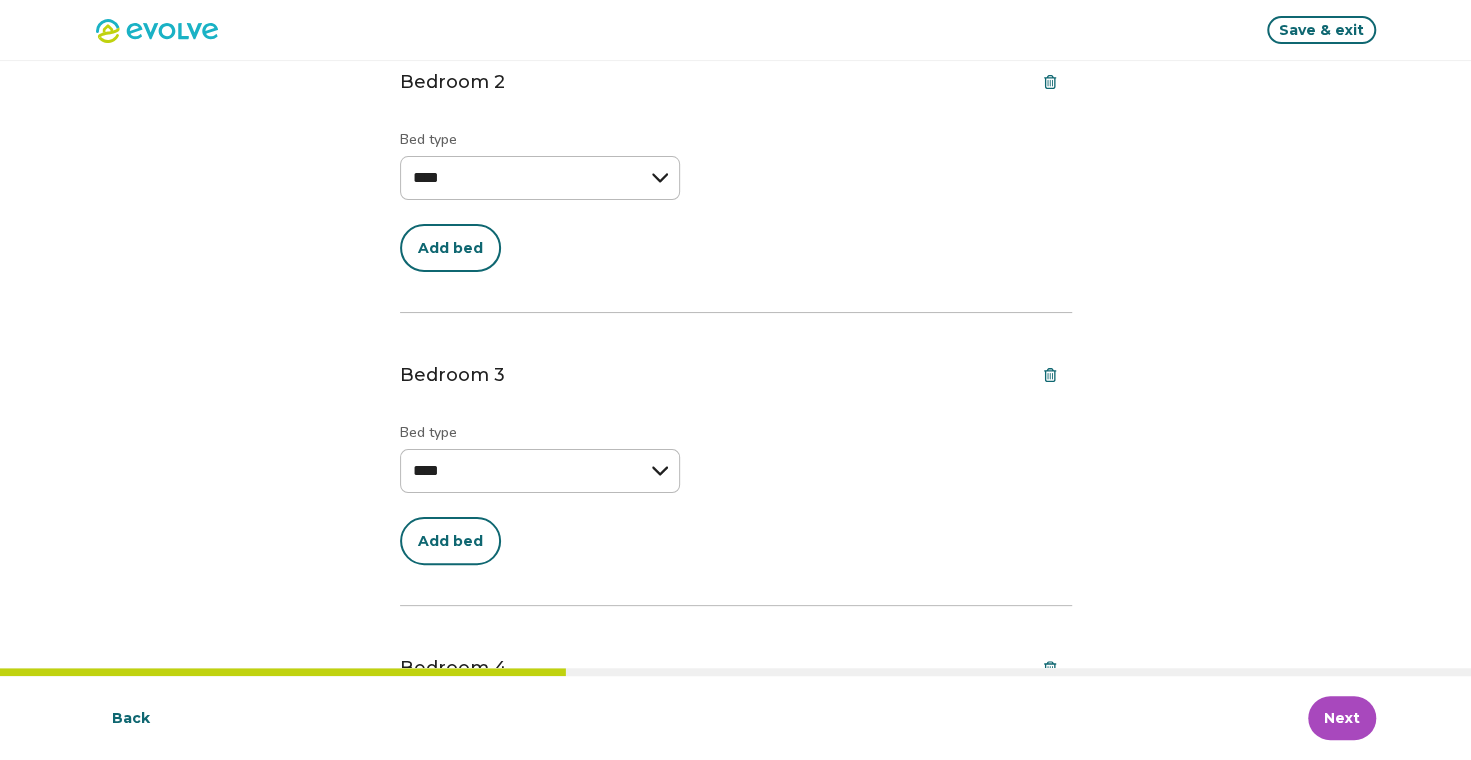 click on "Add bed" at bounding box center (450, 541) 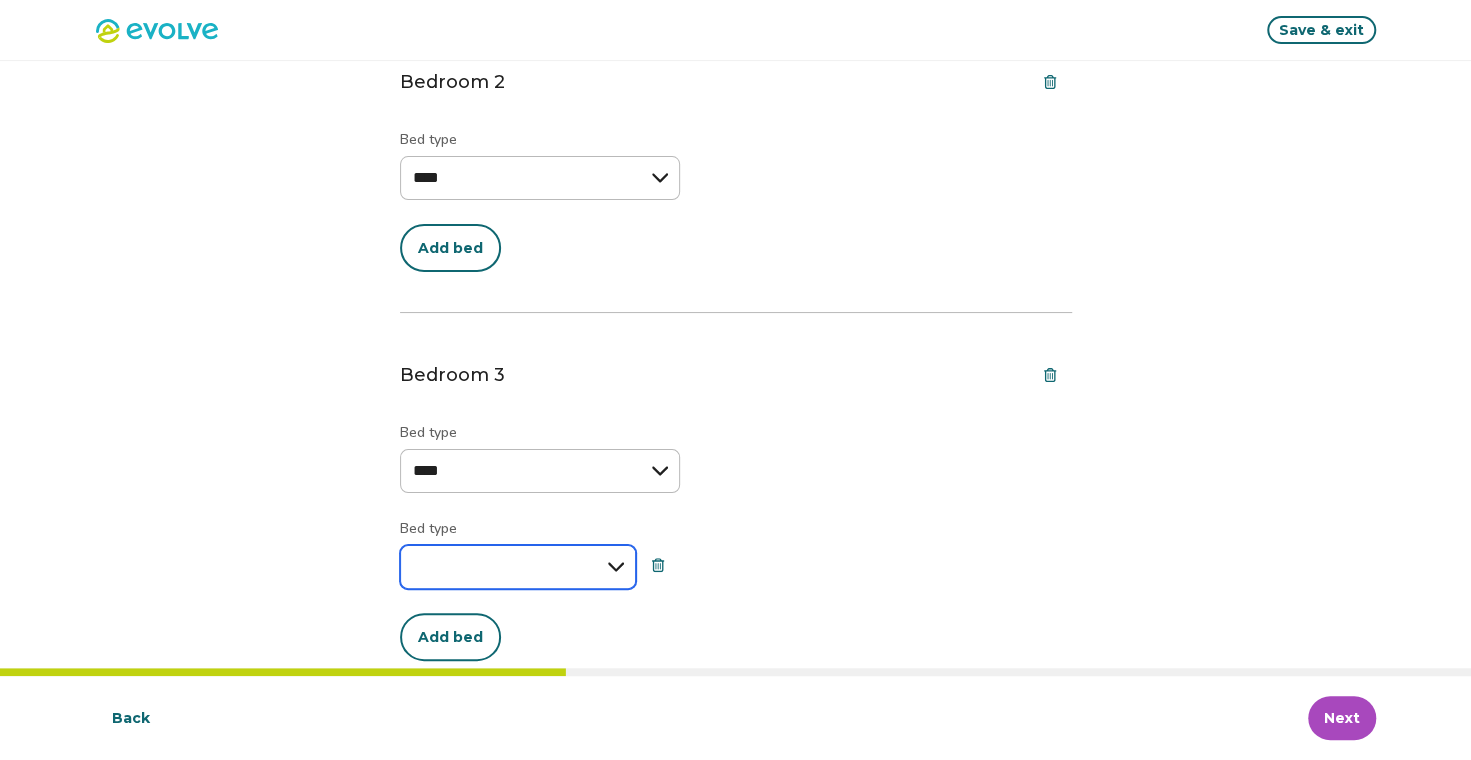 click on "**********" at bounding box center (518, 567) 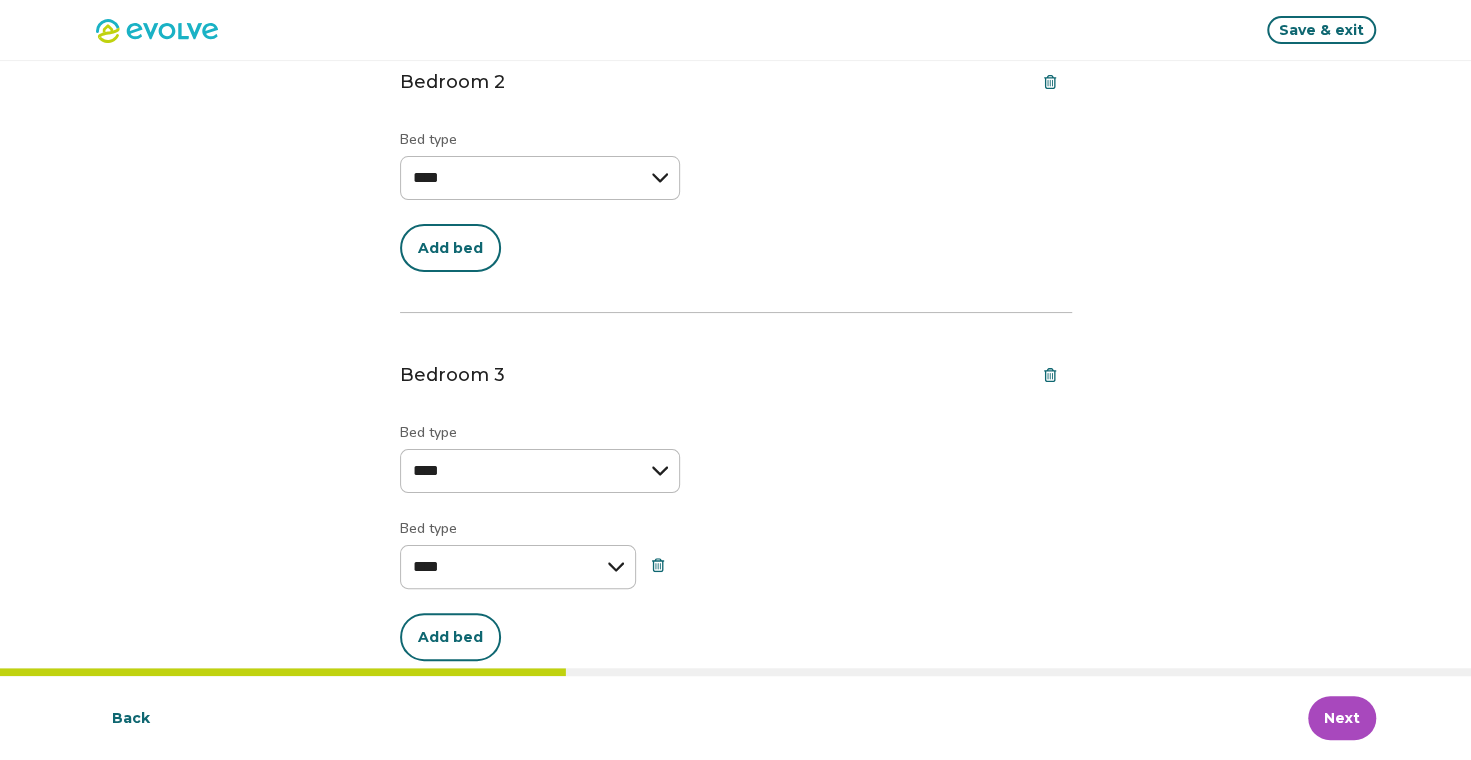 select on "****" 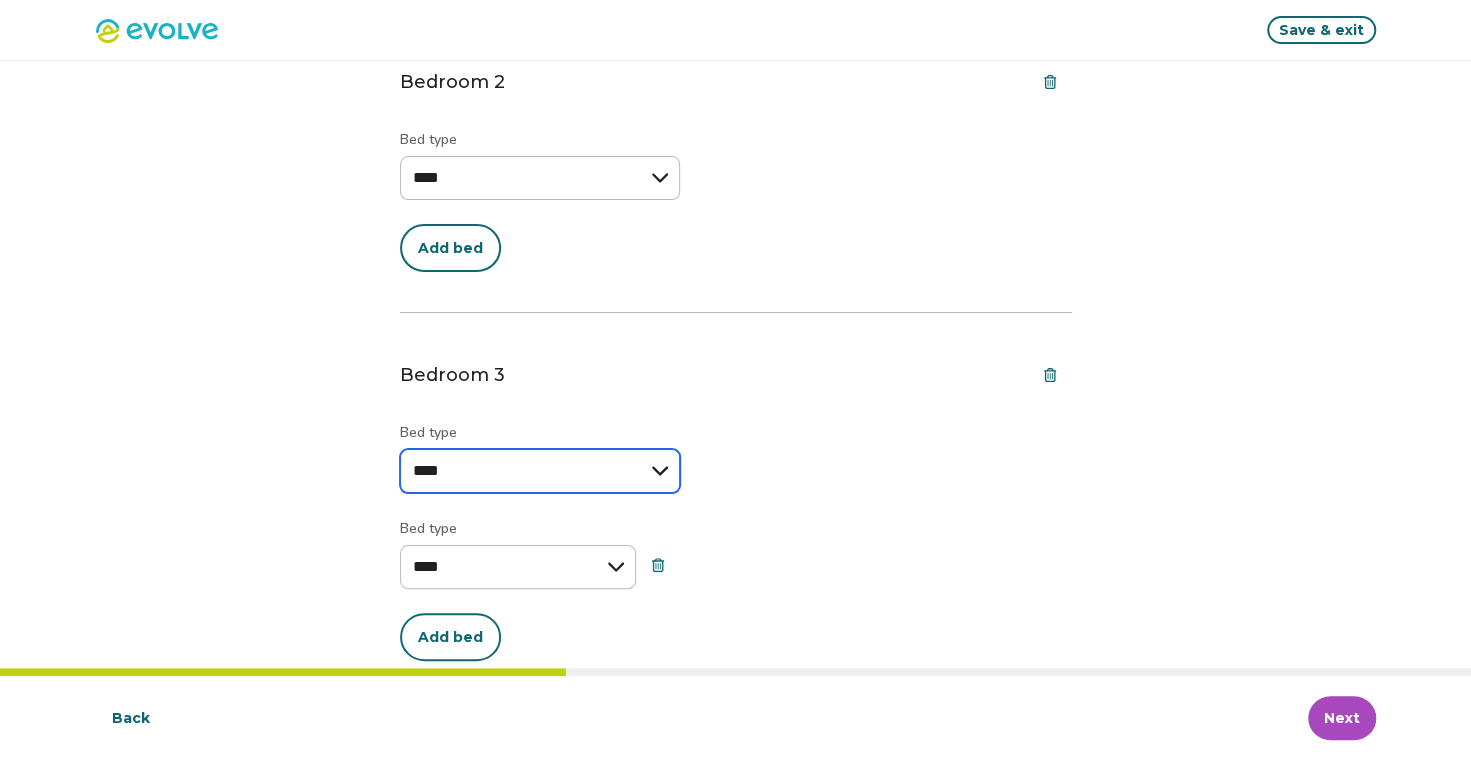 click on "**********" at bounding box center (540, 471) 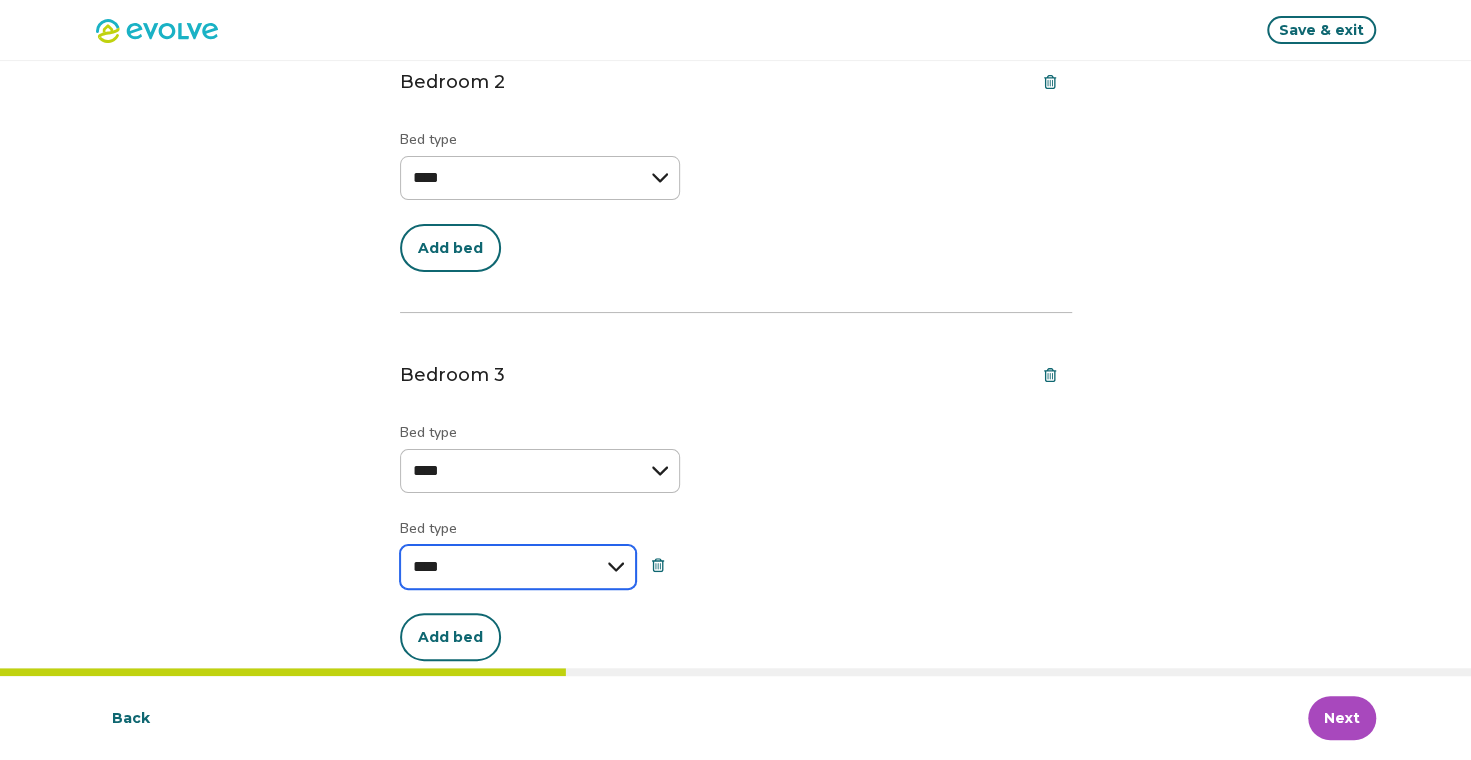 click on "**********" at bounding box center (518, 567) 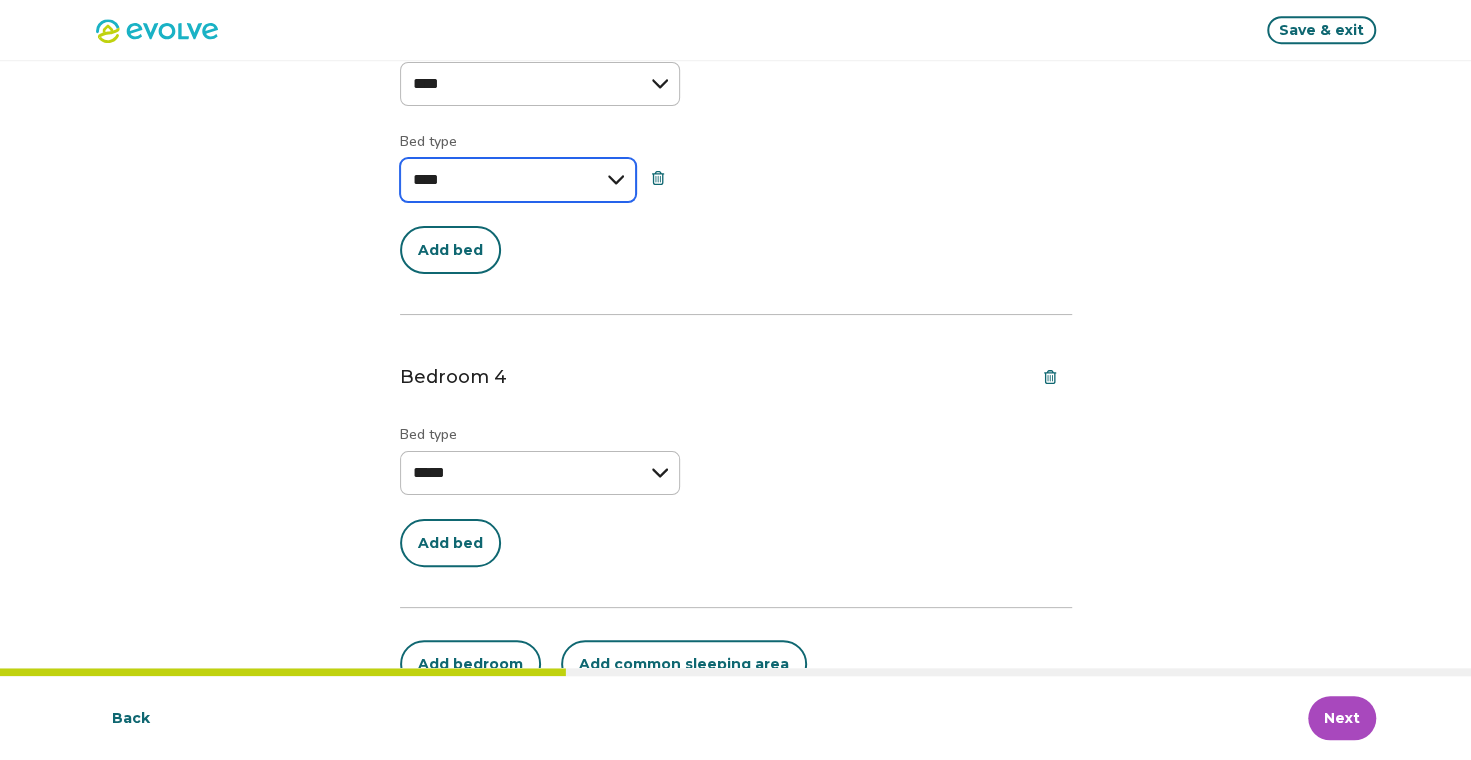 scroll, scrollTop: 906, scrollLeft: 0, axis: vertical 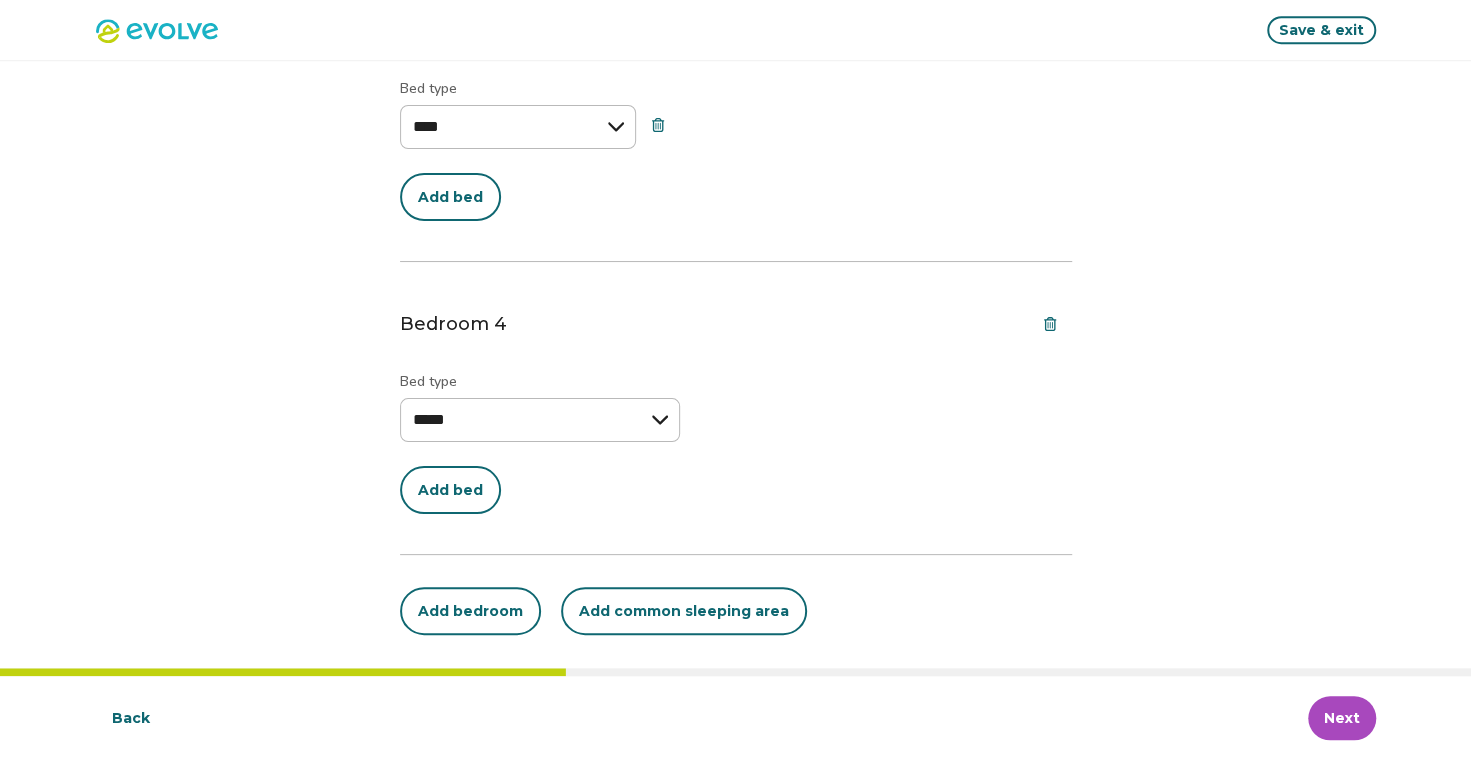 click on "Next" at bounding box center [1342, 718] 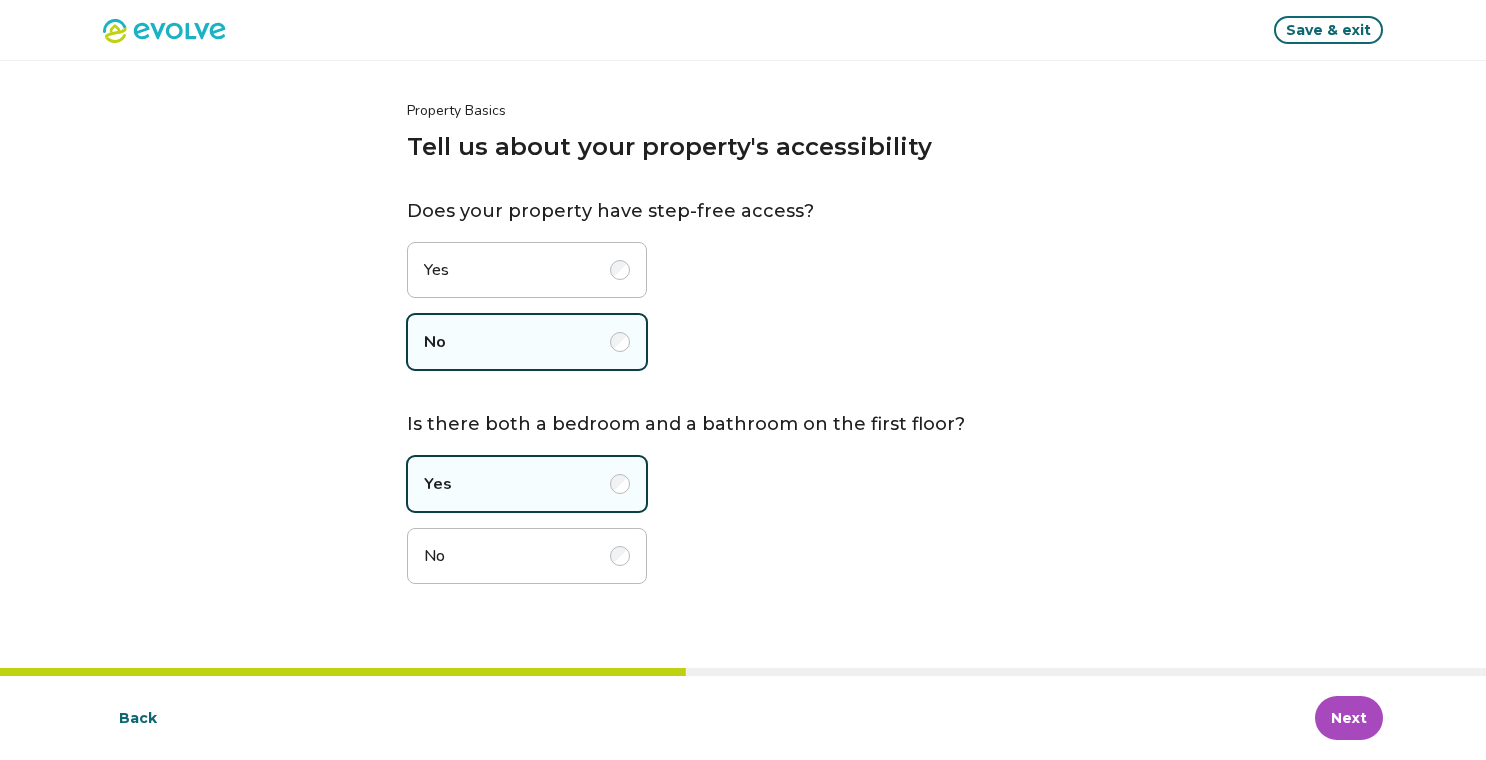 click on "Next" at bounding box center (1349, 718) 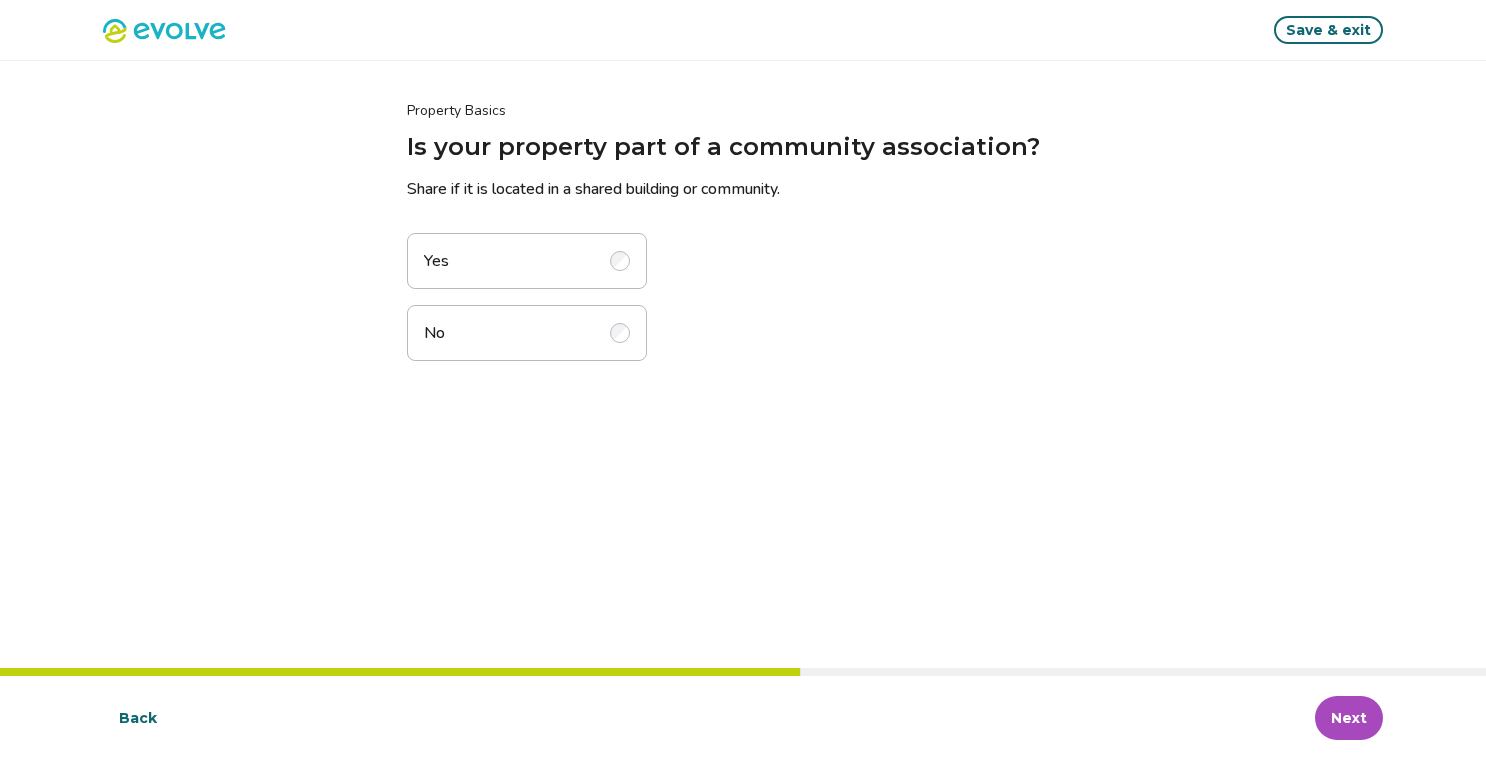 click at bounding box center (620, 333) 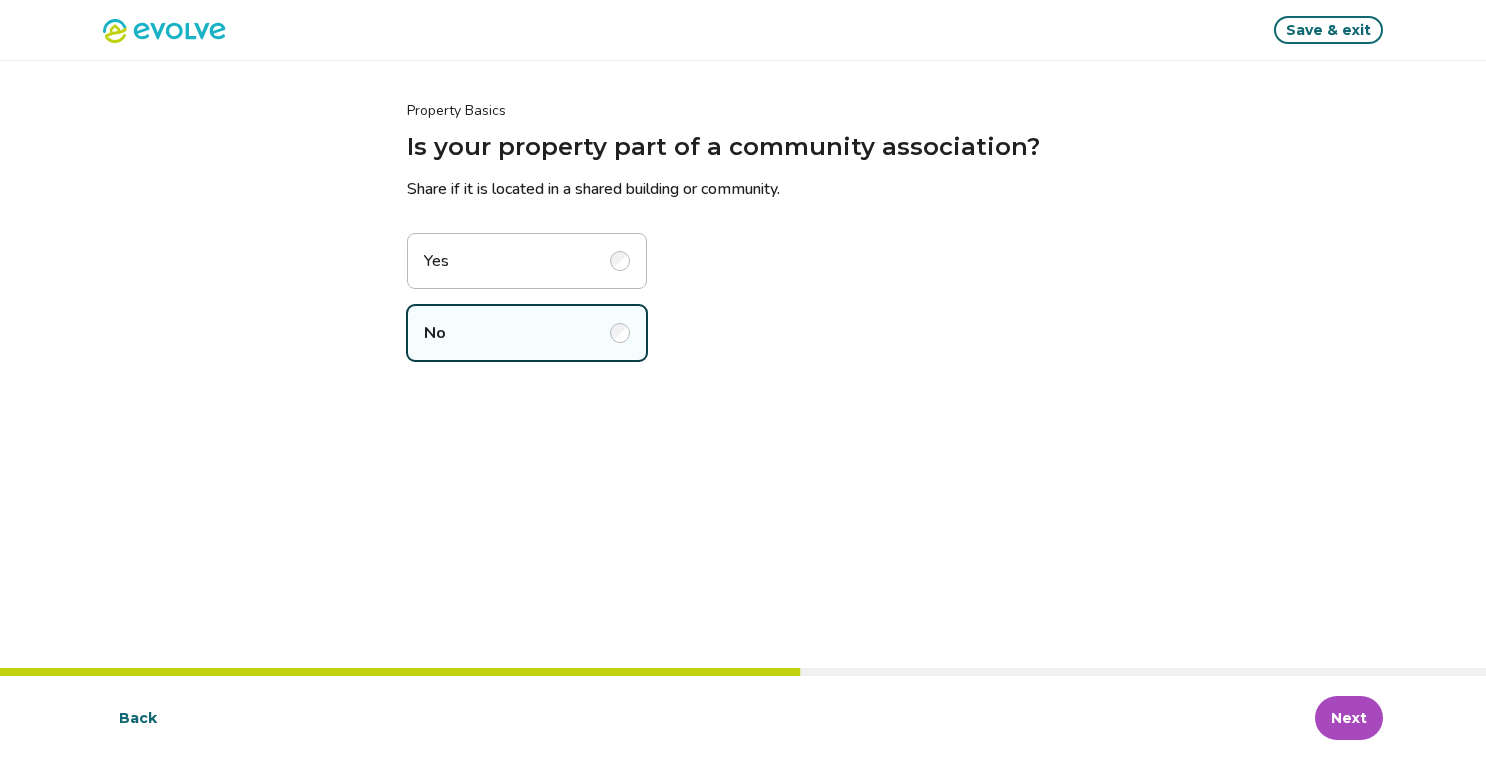 click on "Next" at bounding box center [1349, 718] 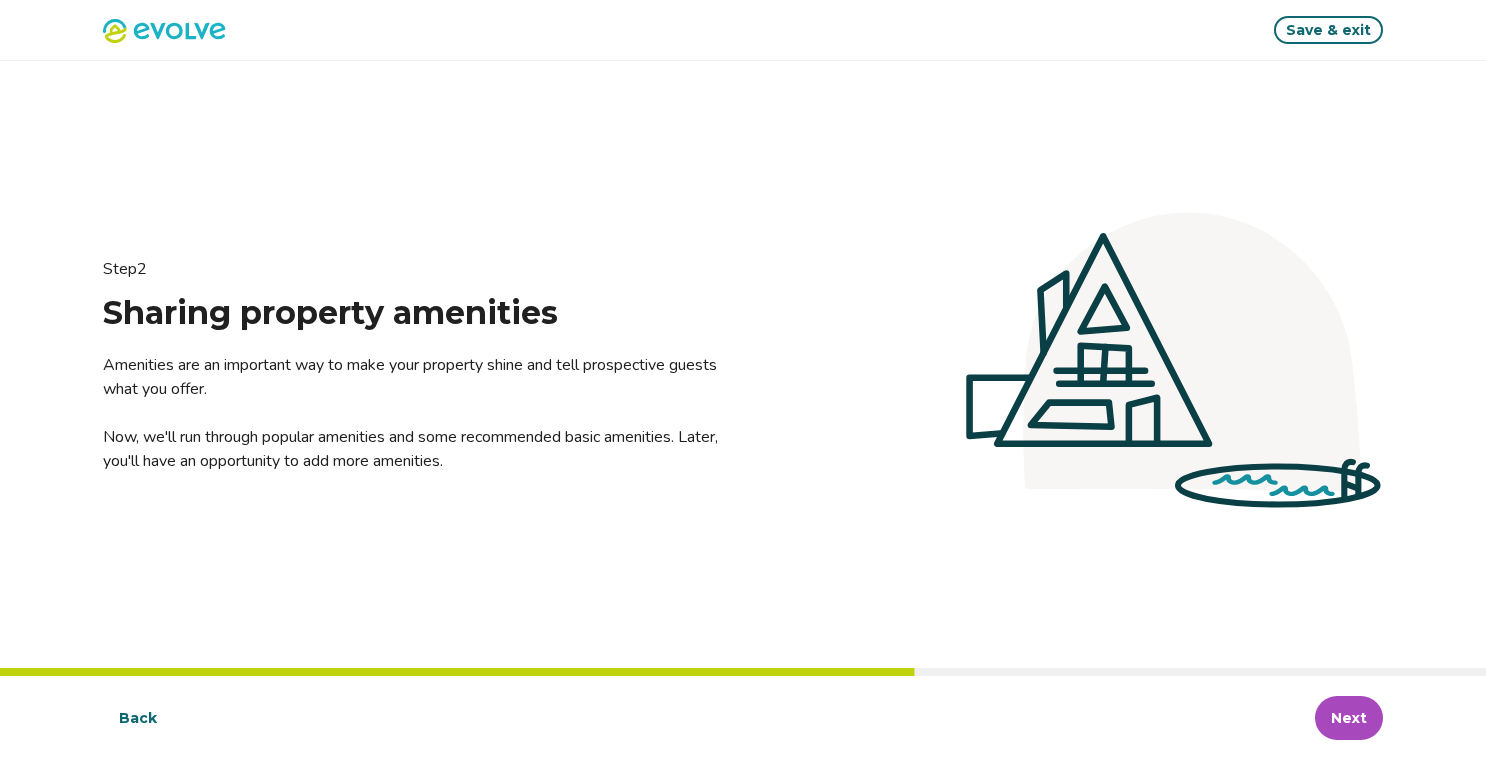 click on "Next" at bounding box center [1349, 718] 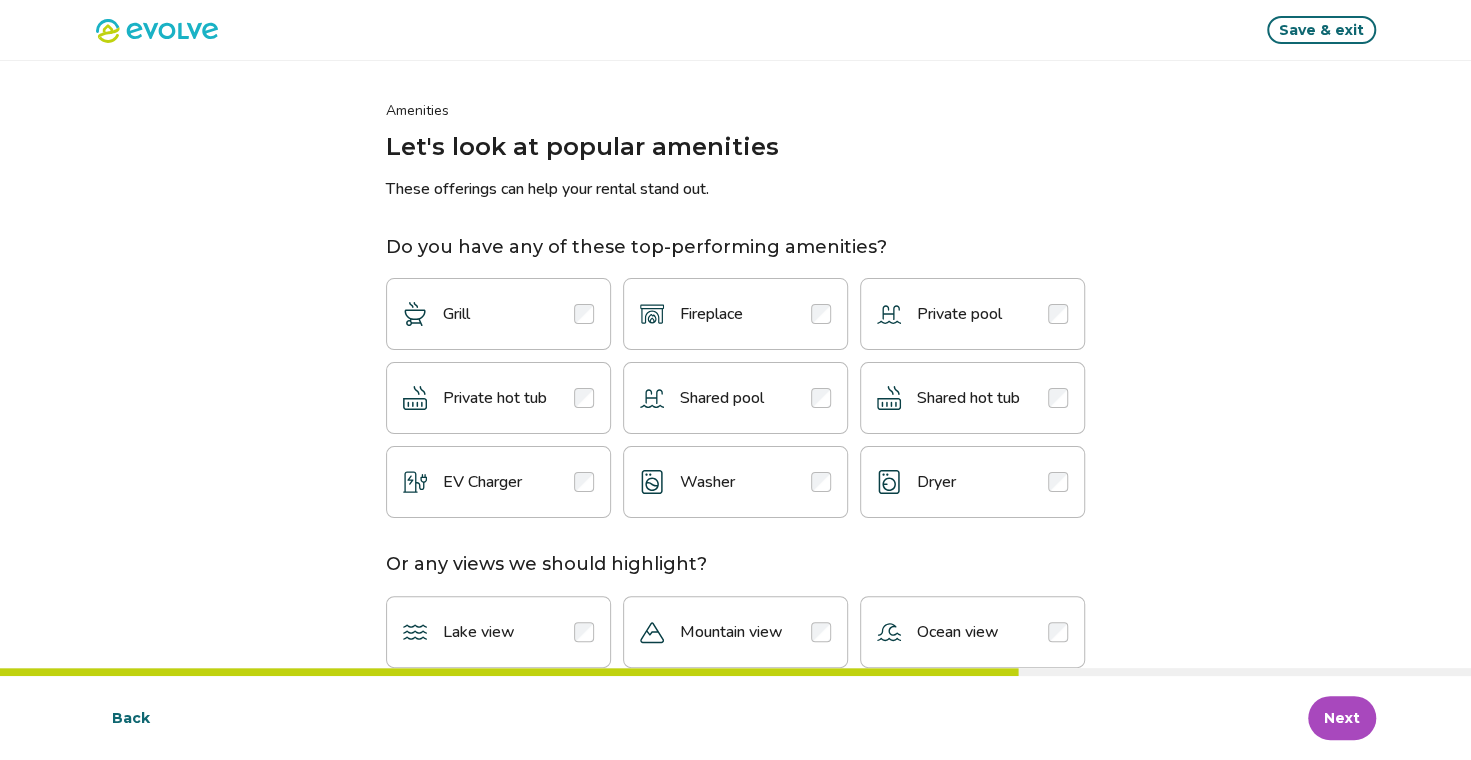 click at bounding box center [584, 314] 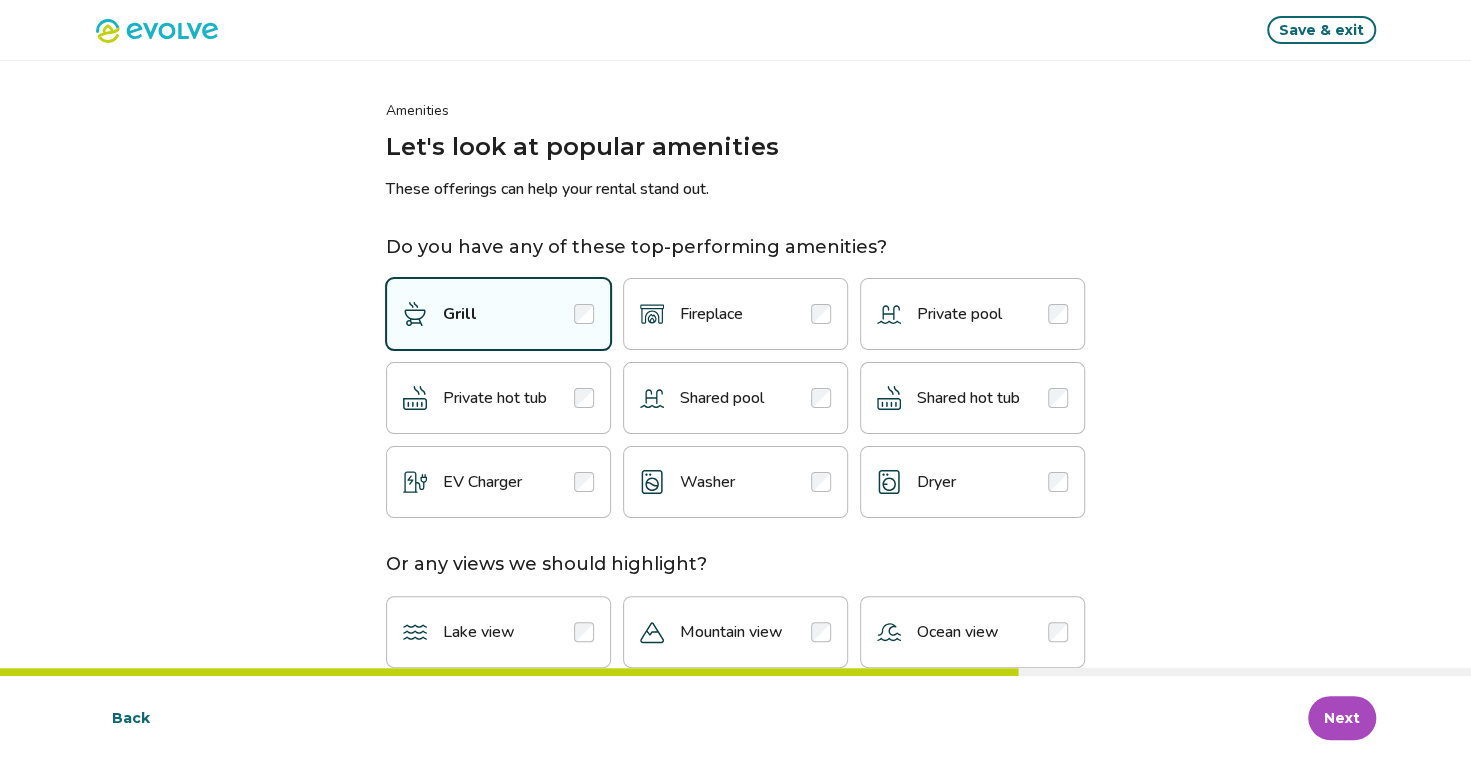 click at bounding box center (821, 482) 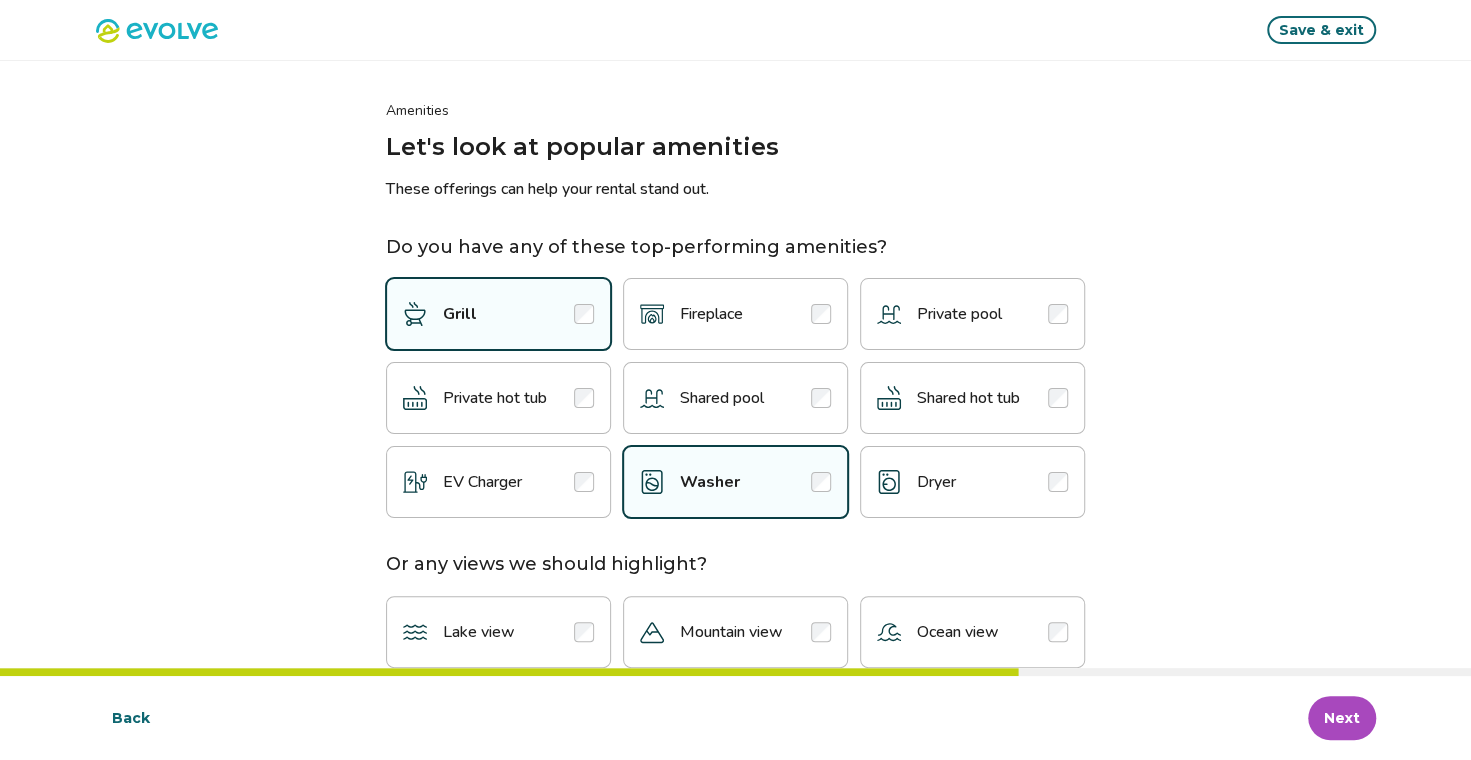 click at bounding box center (1058, 482) 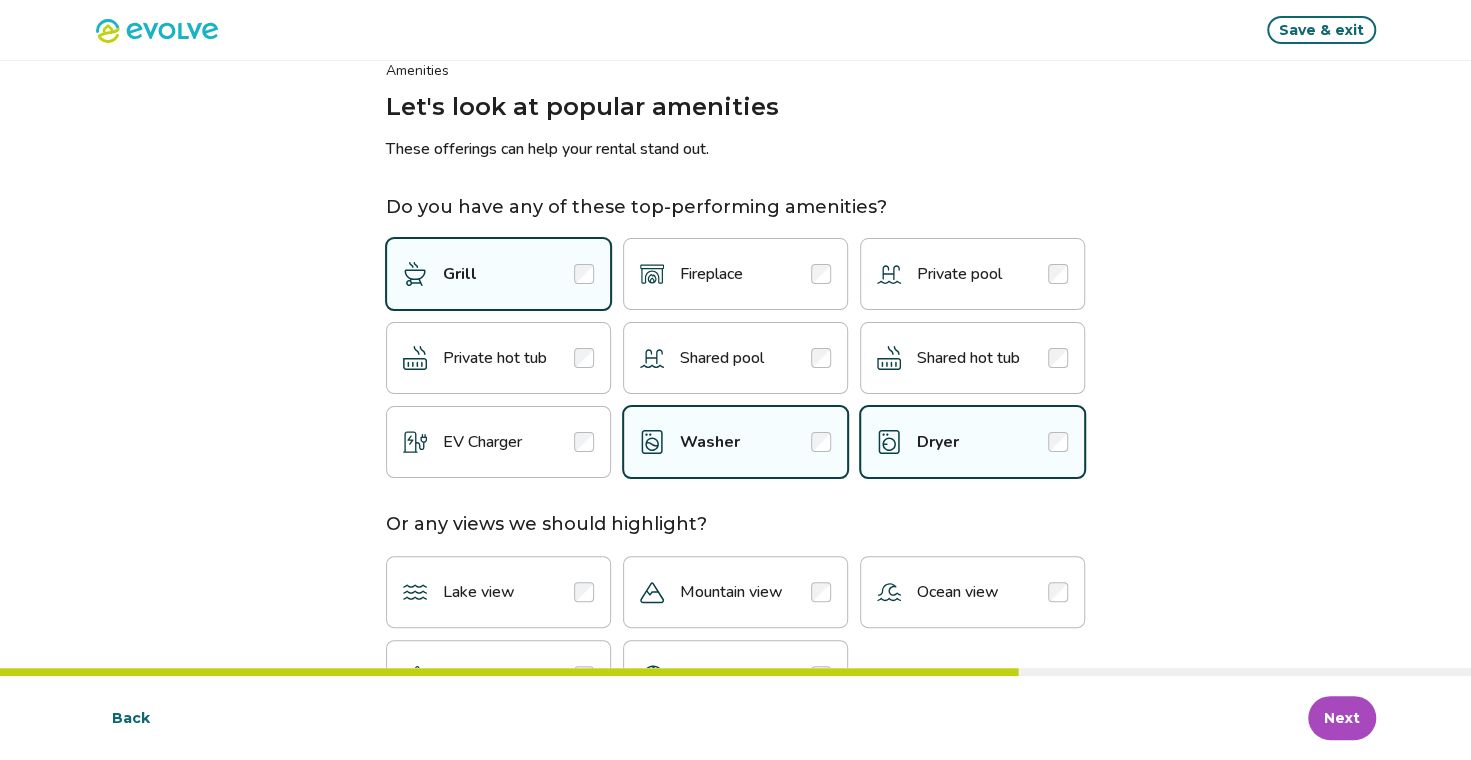 scroll, scrollTop: 123, scrollLeft: 0, axis: vertical 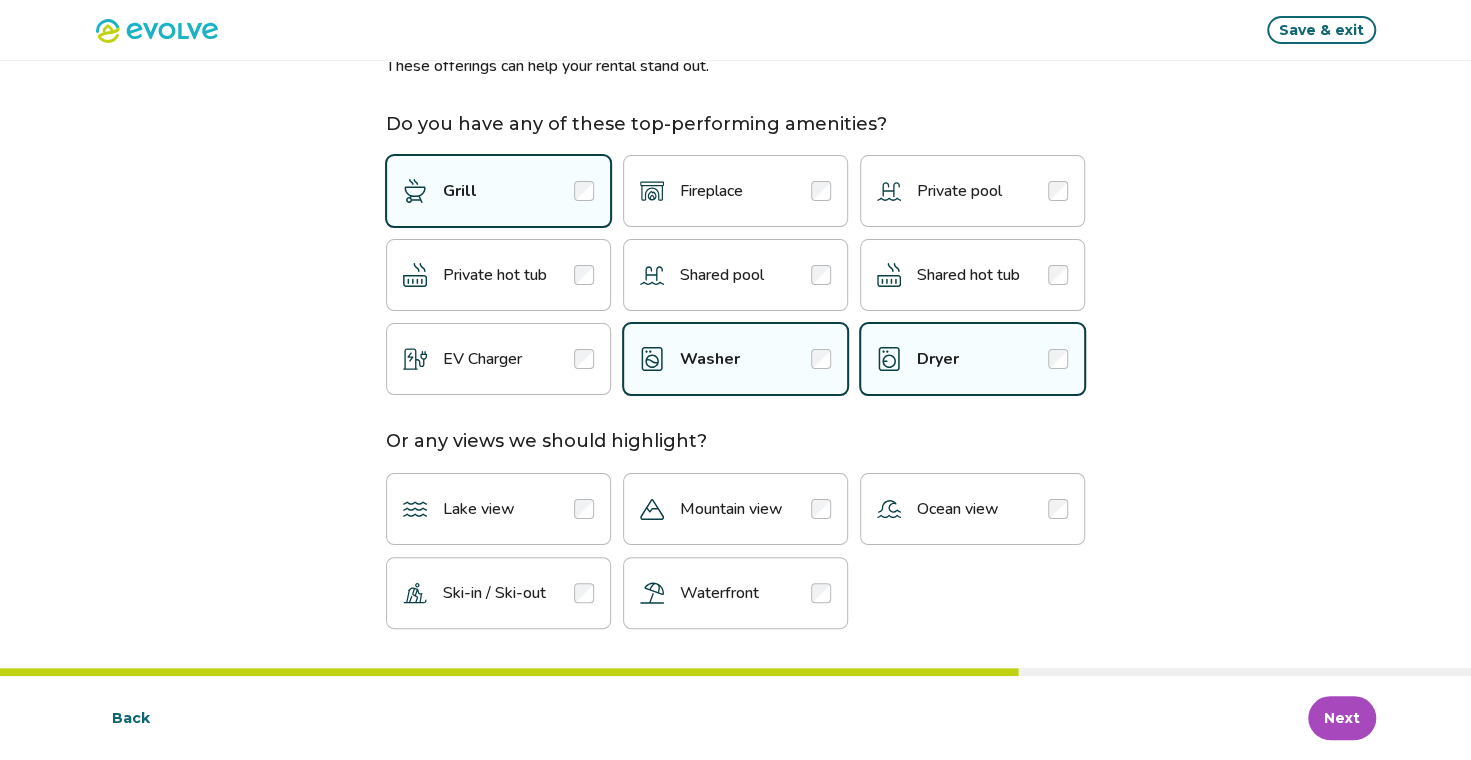 click on "Next" at bounding box center (1342, 718) 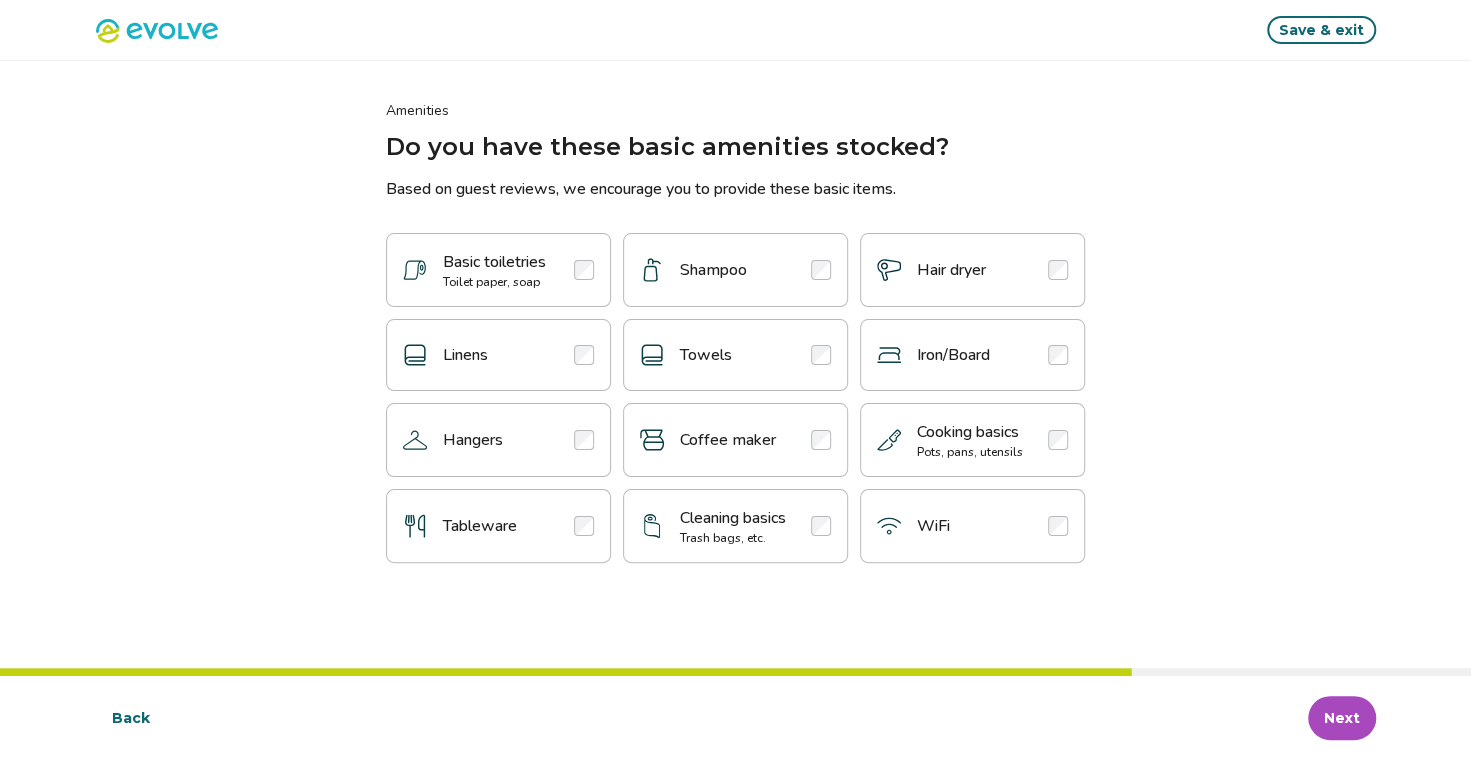 scroll, scrollTop: 0, scrollLeft: 0, axis: both 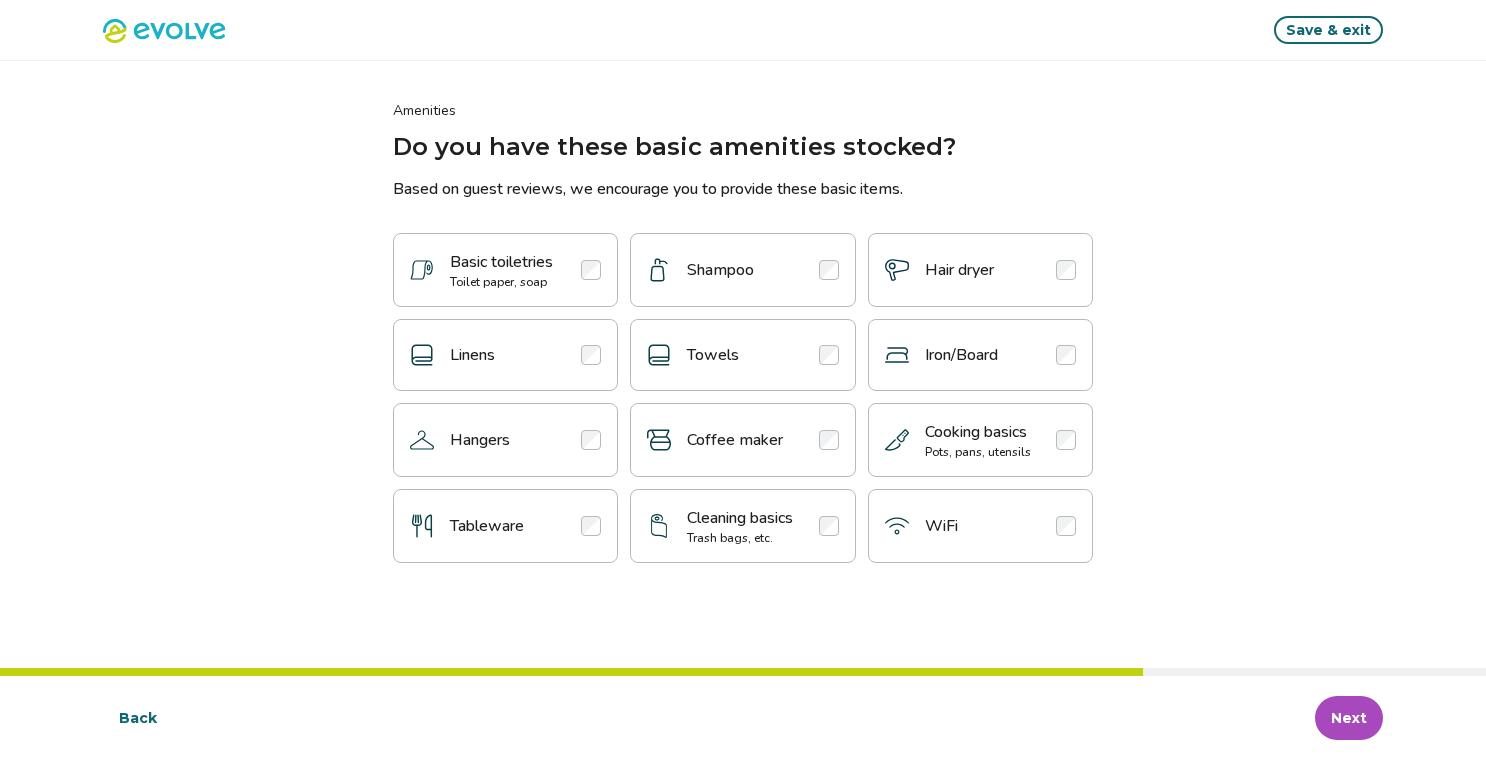 click at bounding box center (591, 270) 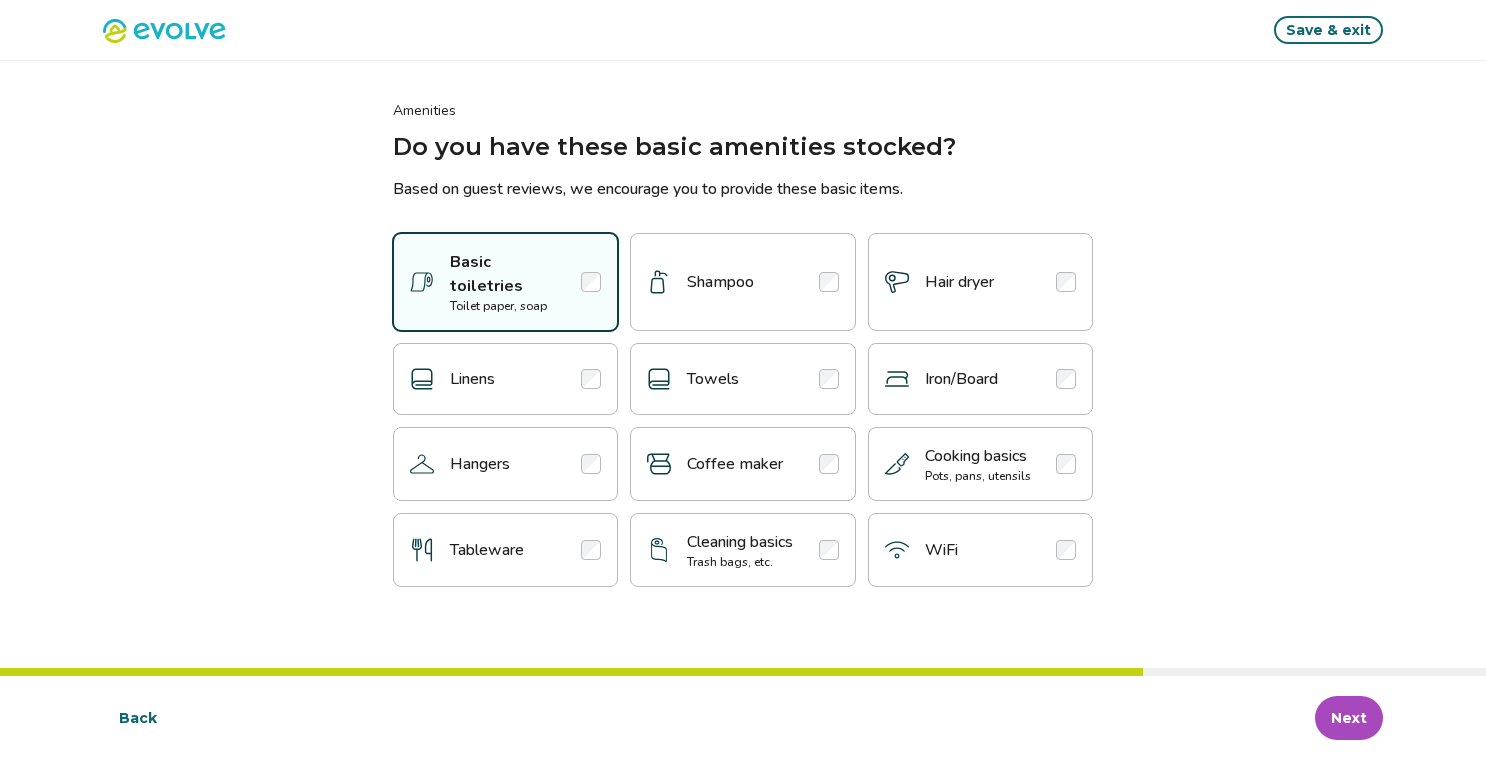 click at bounding box center (829, 282) 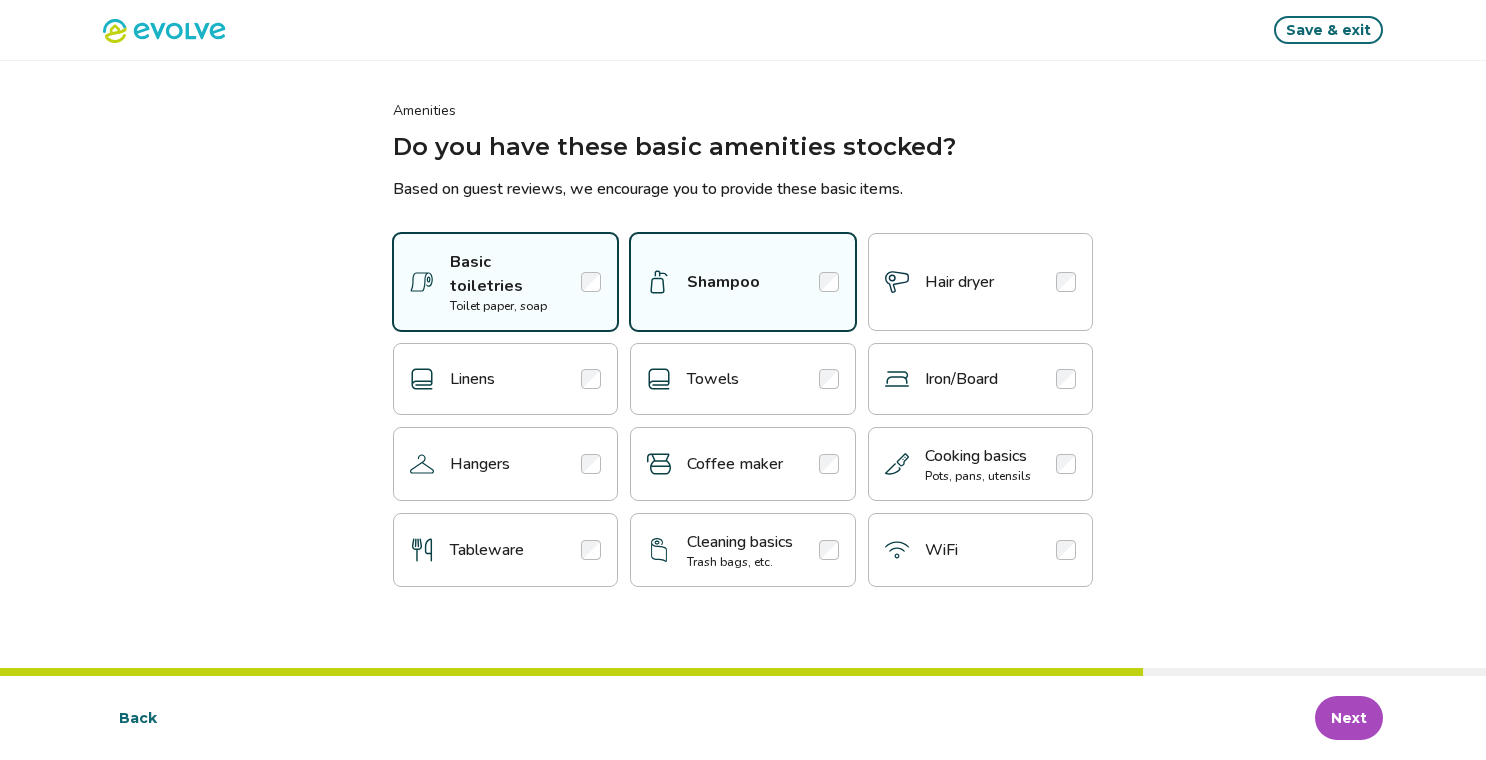 click on "Hair dryer" at bounding box center [980, 282] 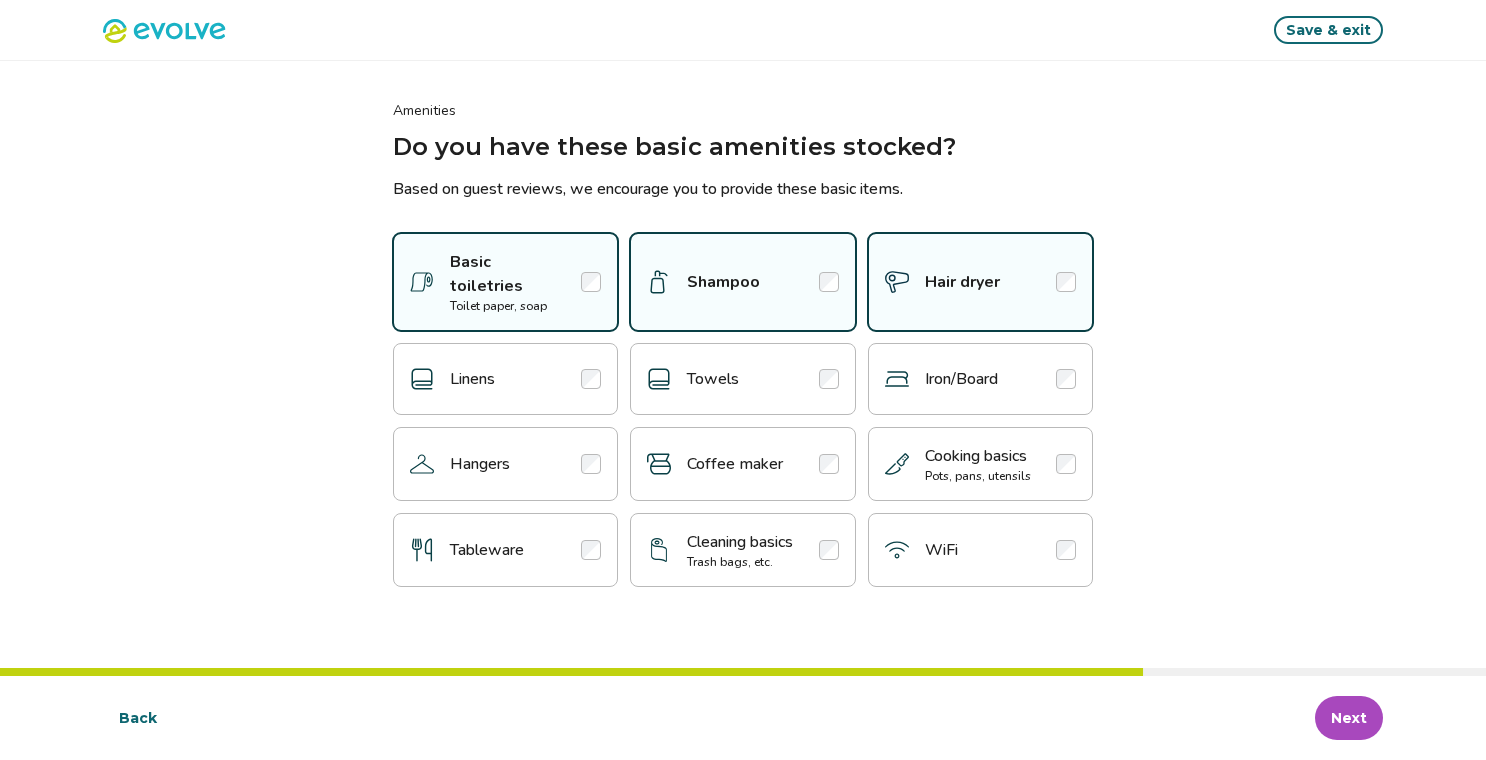 click at bounding box center [1066, 379] 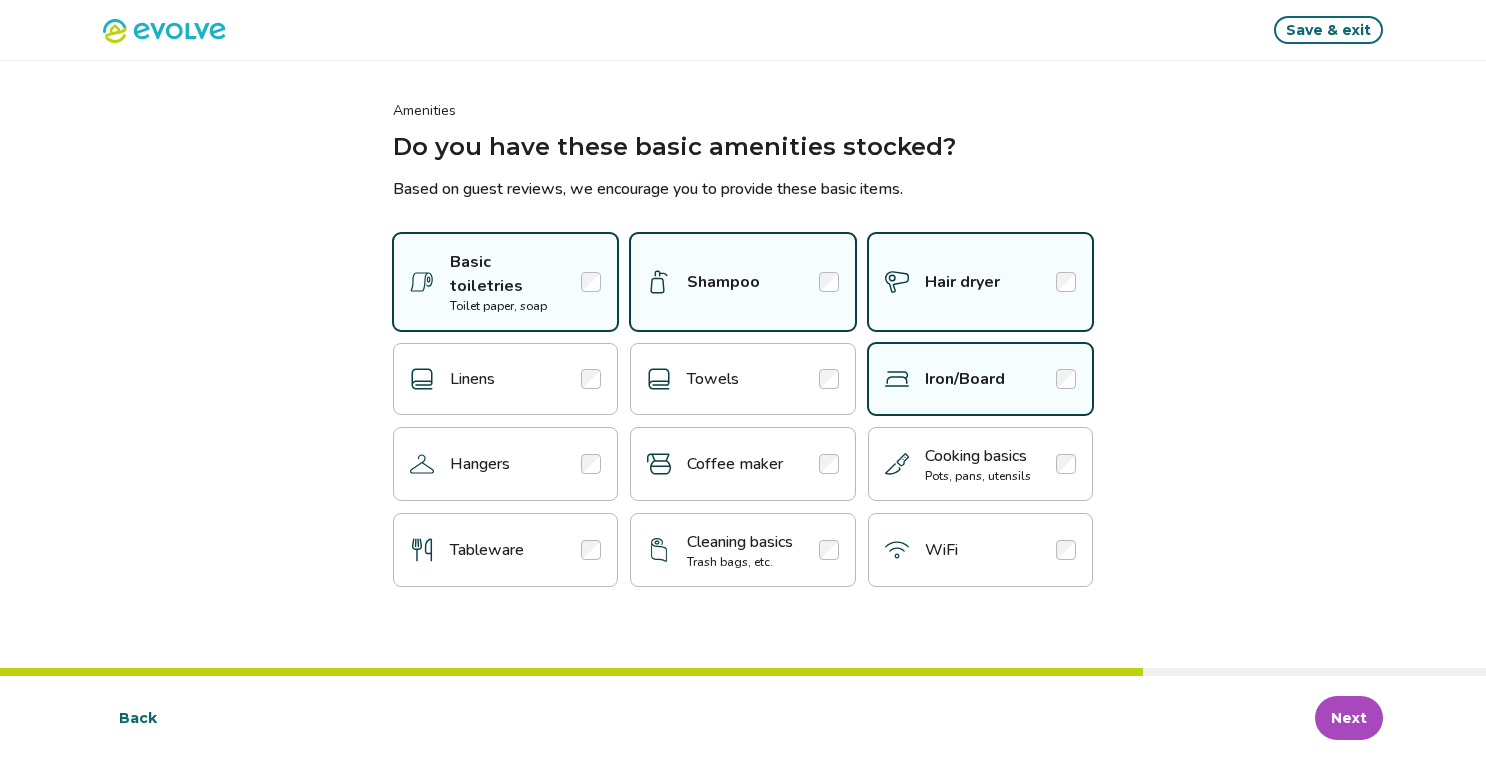 click at bounding box center (829, 379) 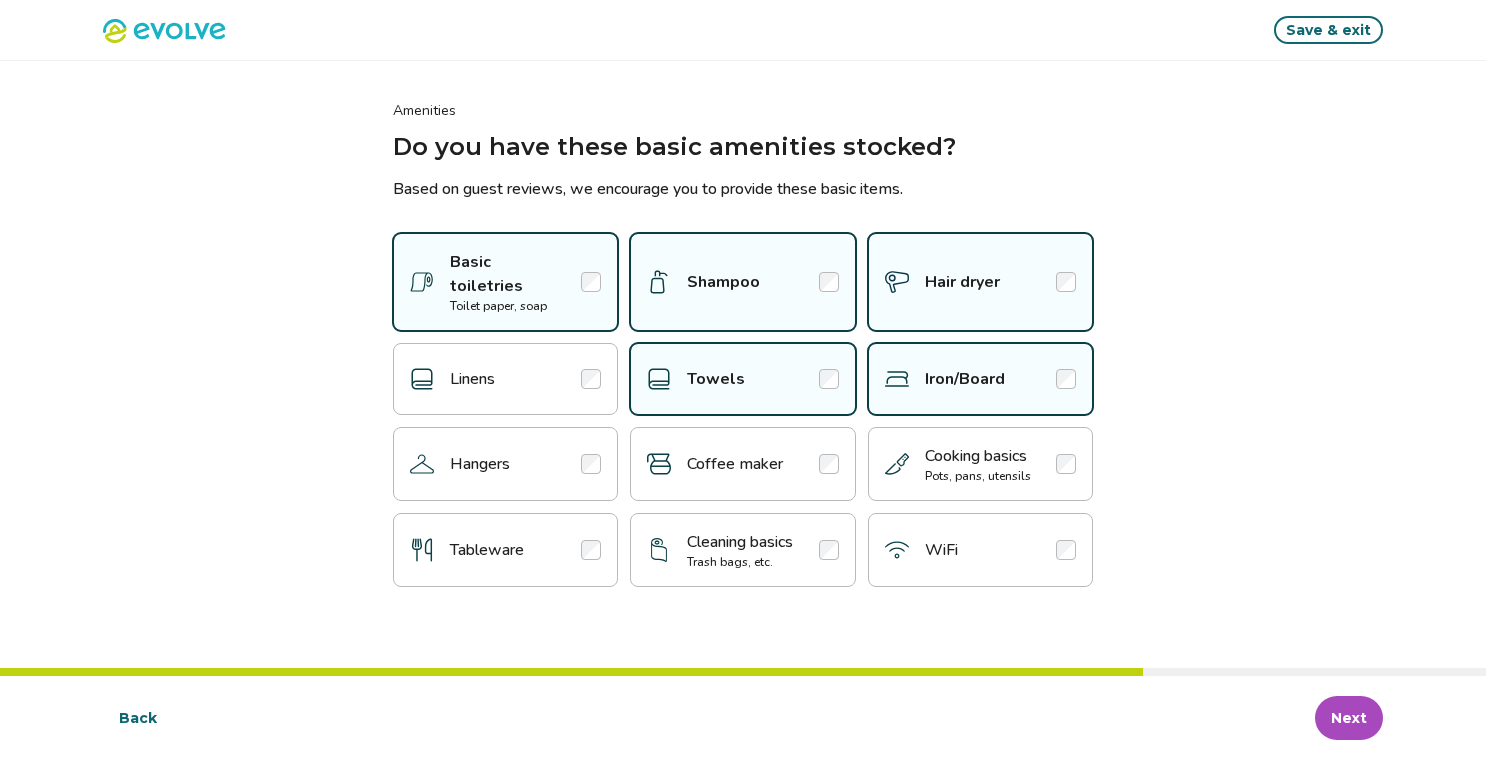 click at bounding box center (591, 379) 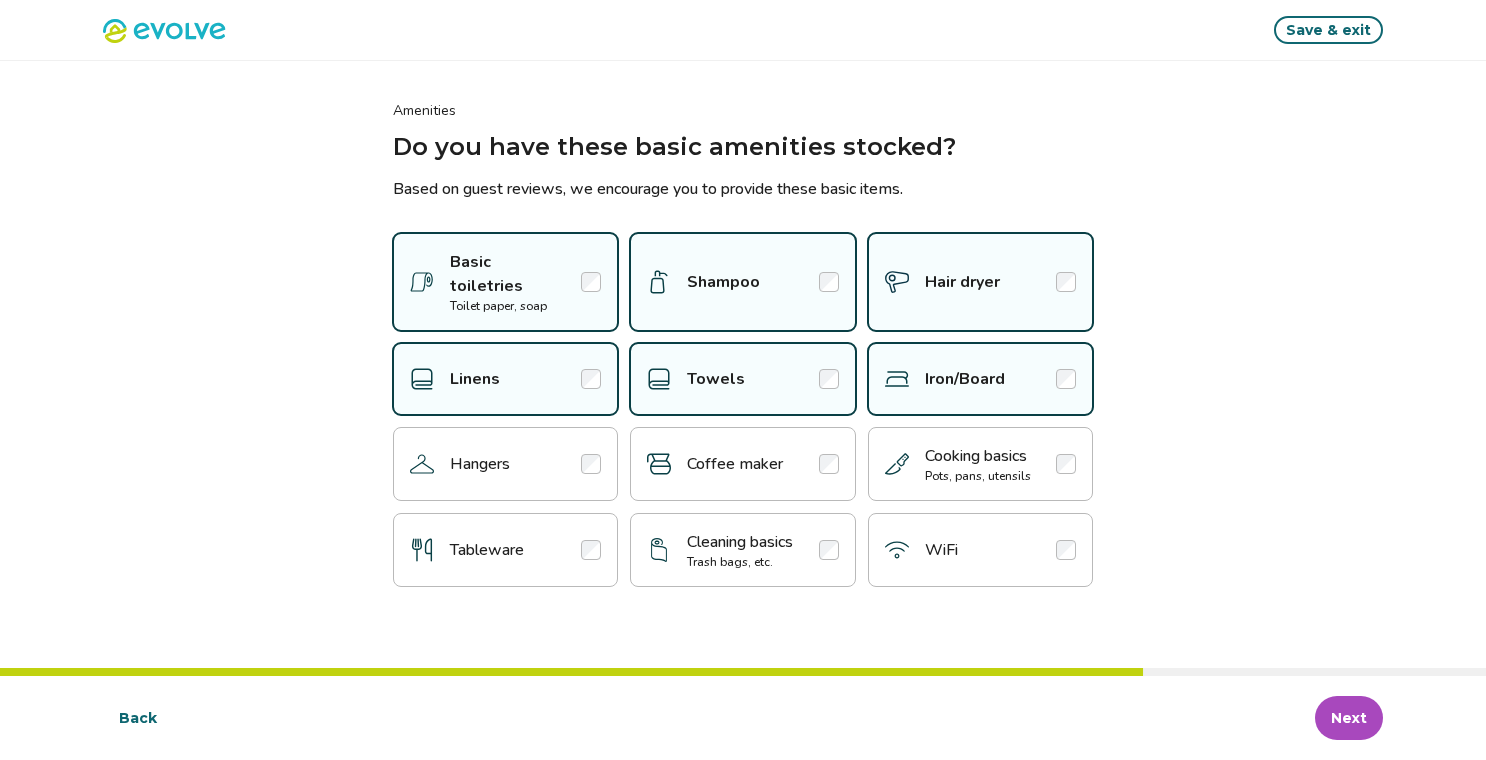 click at bounding box center (591, 464) 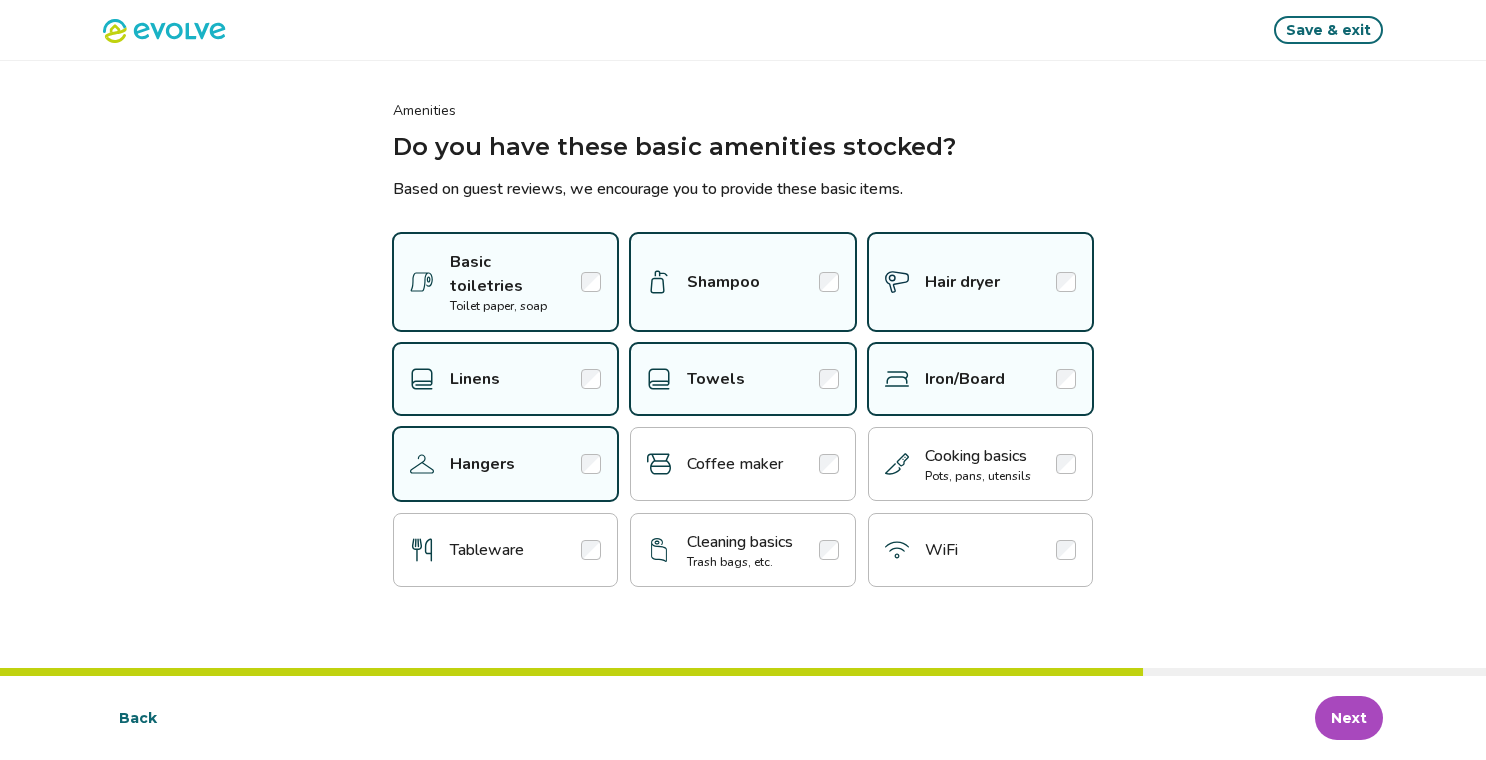 click at bounding box center (1066, 464) 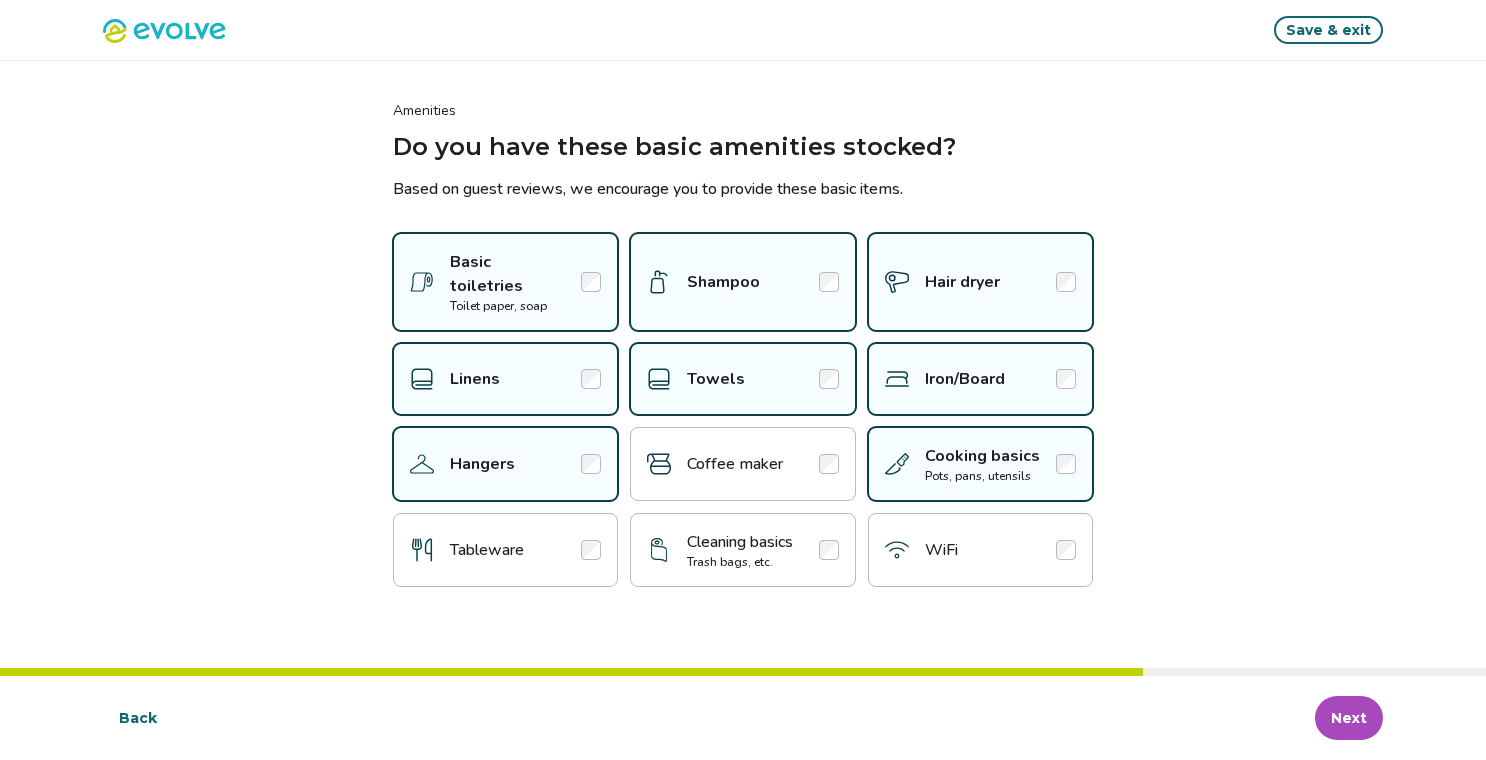 click on "Tableware" at bounding box center [505, 550] 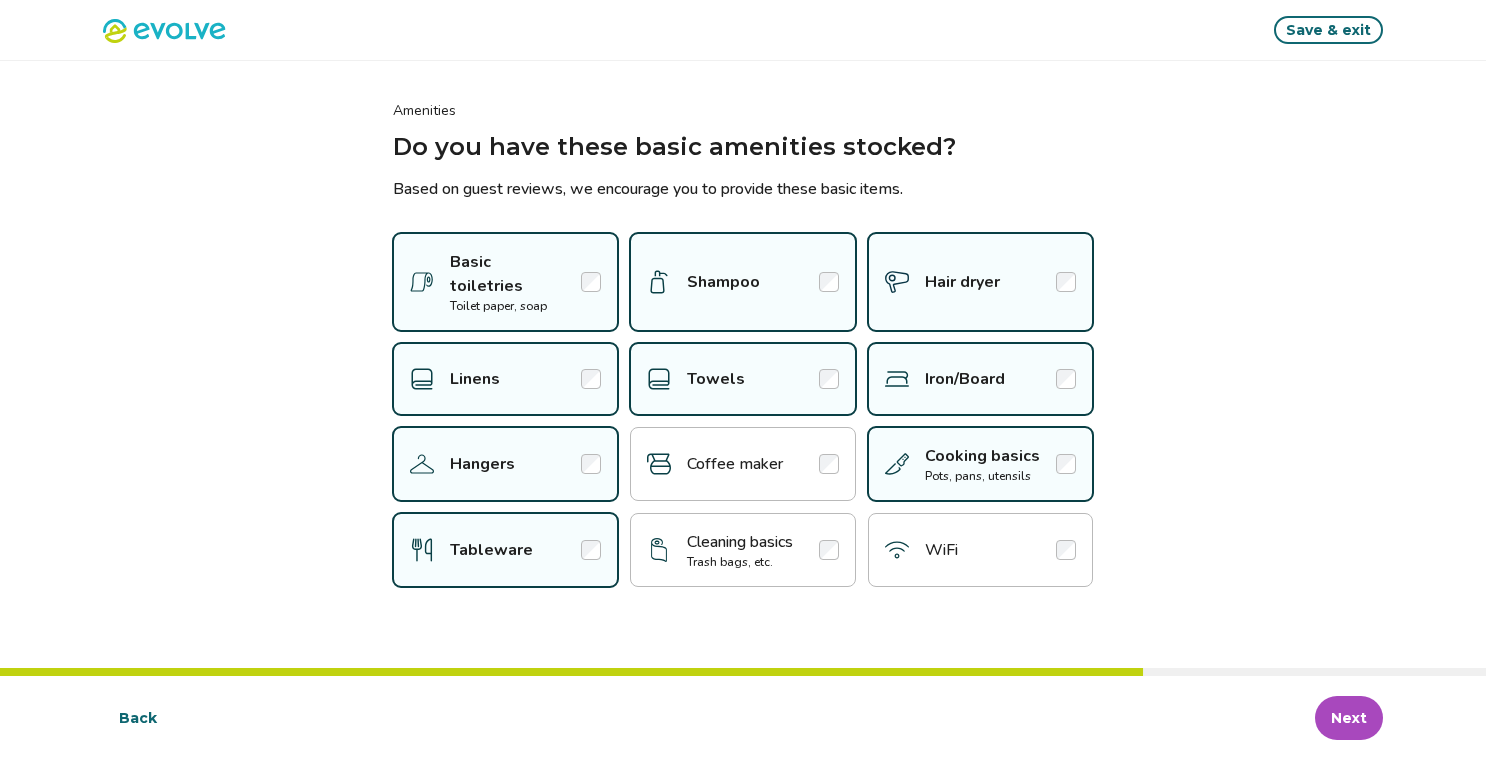 click at bounding box center (829, 550) 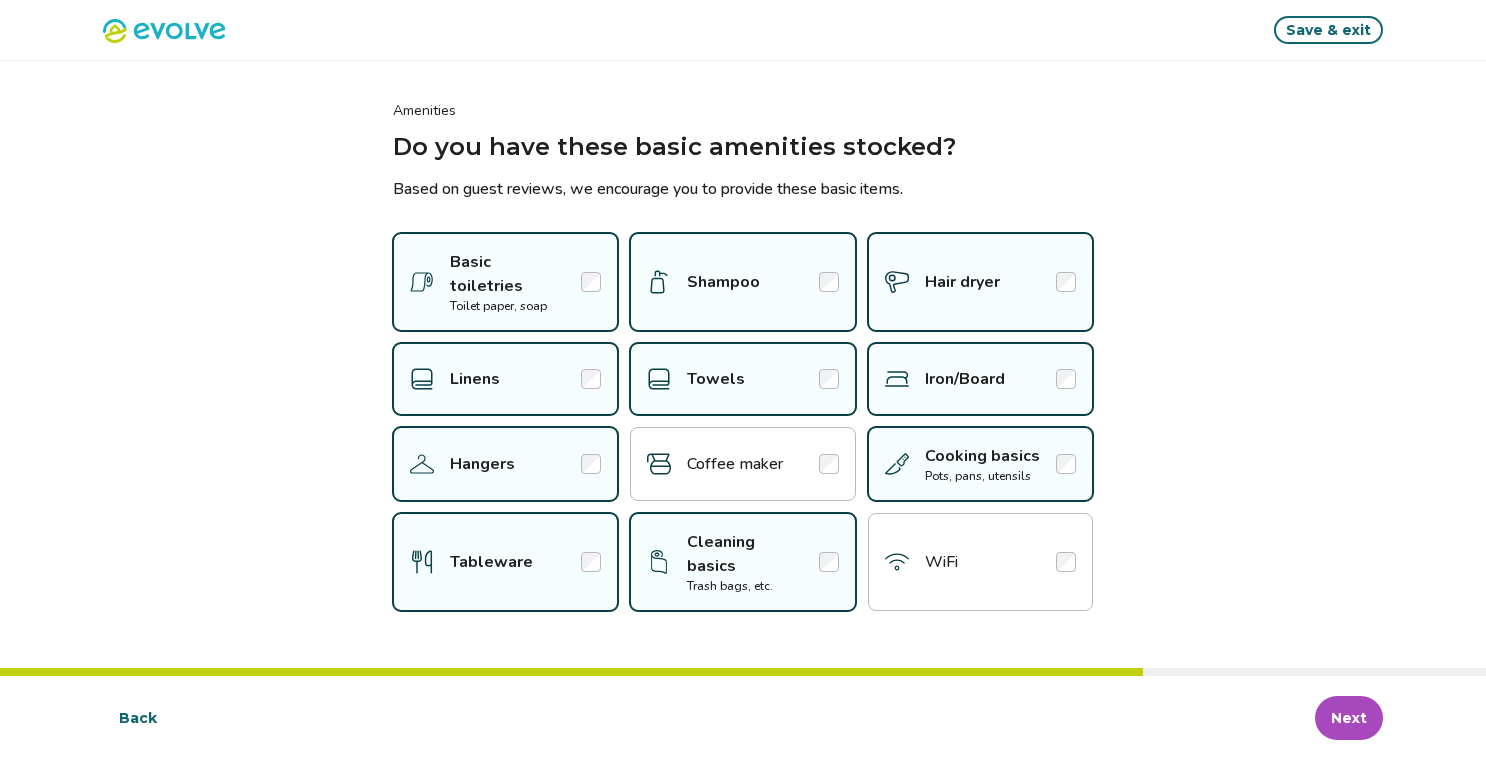 click at bounding box center [1066, 562] 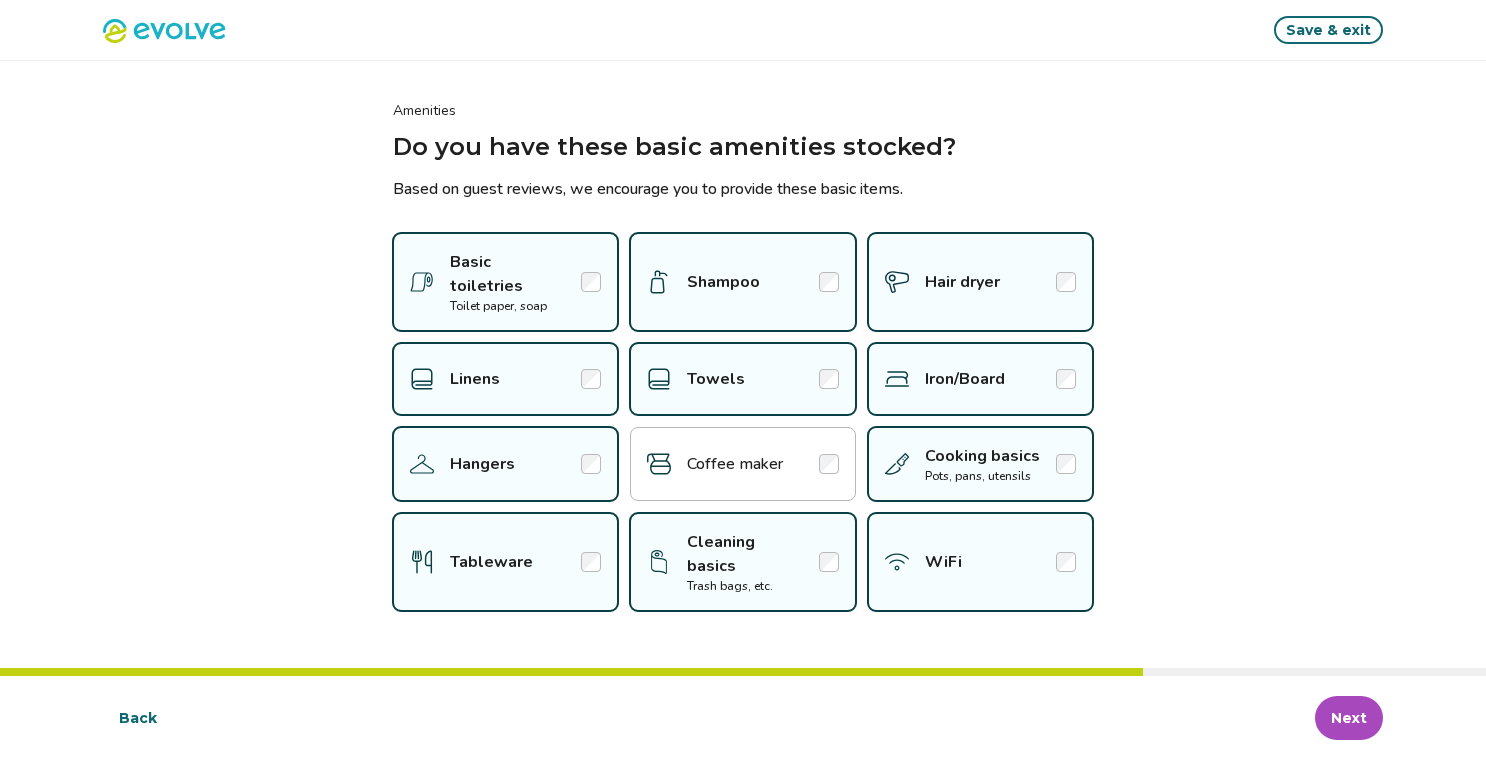 click at bounding box center [829, 464] 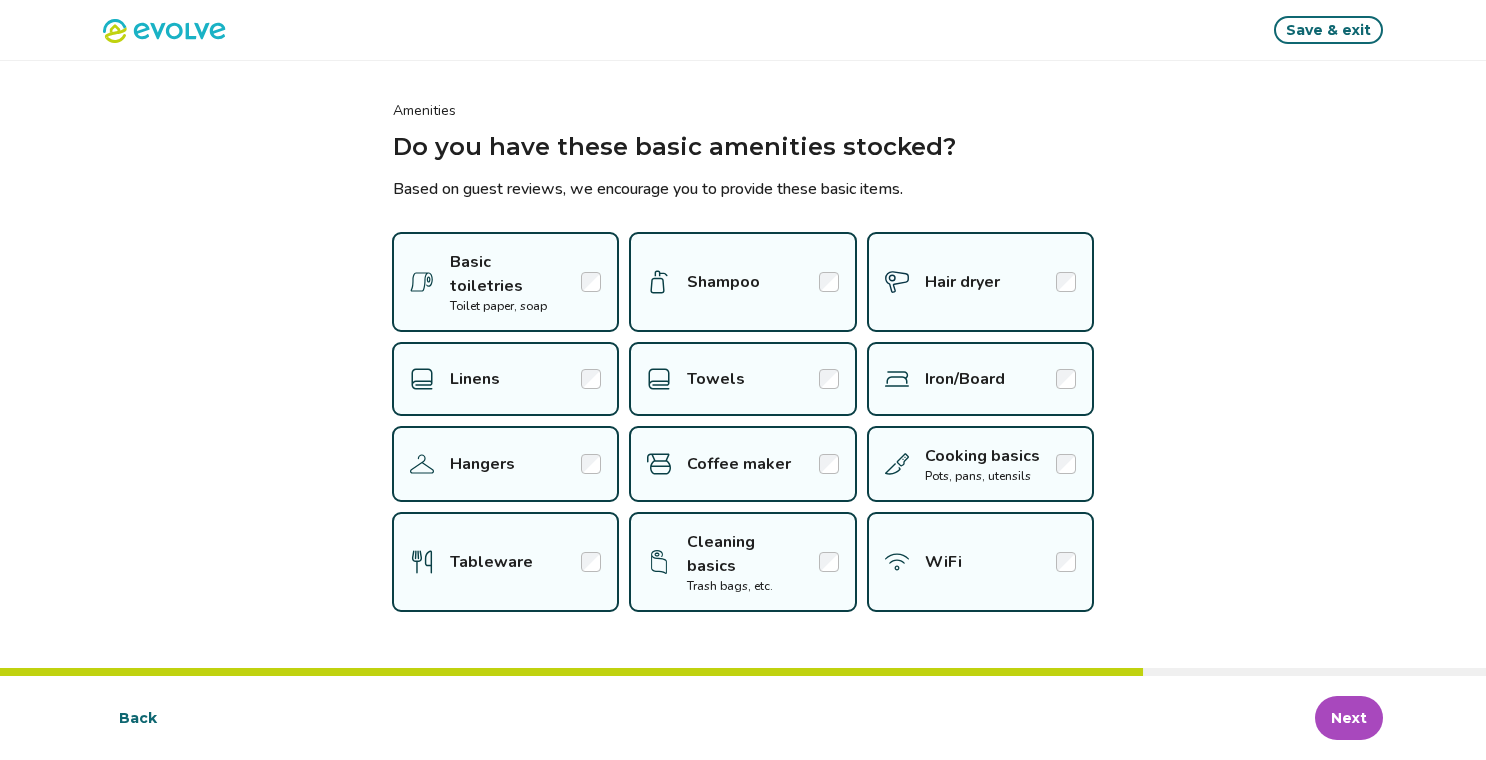 click on "Next" at bounding box center (1349, 718) 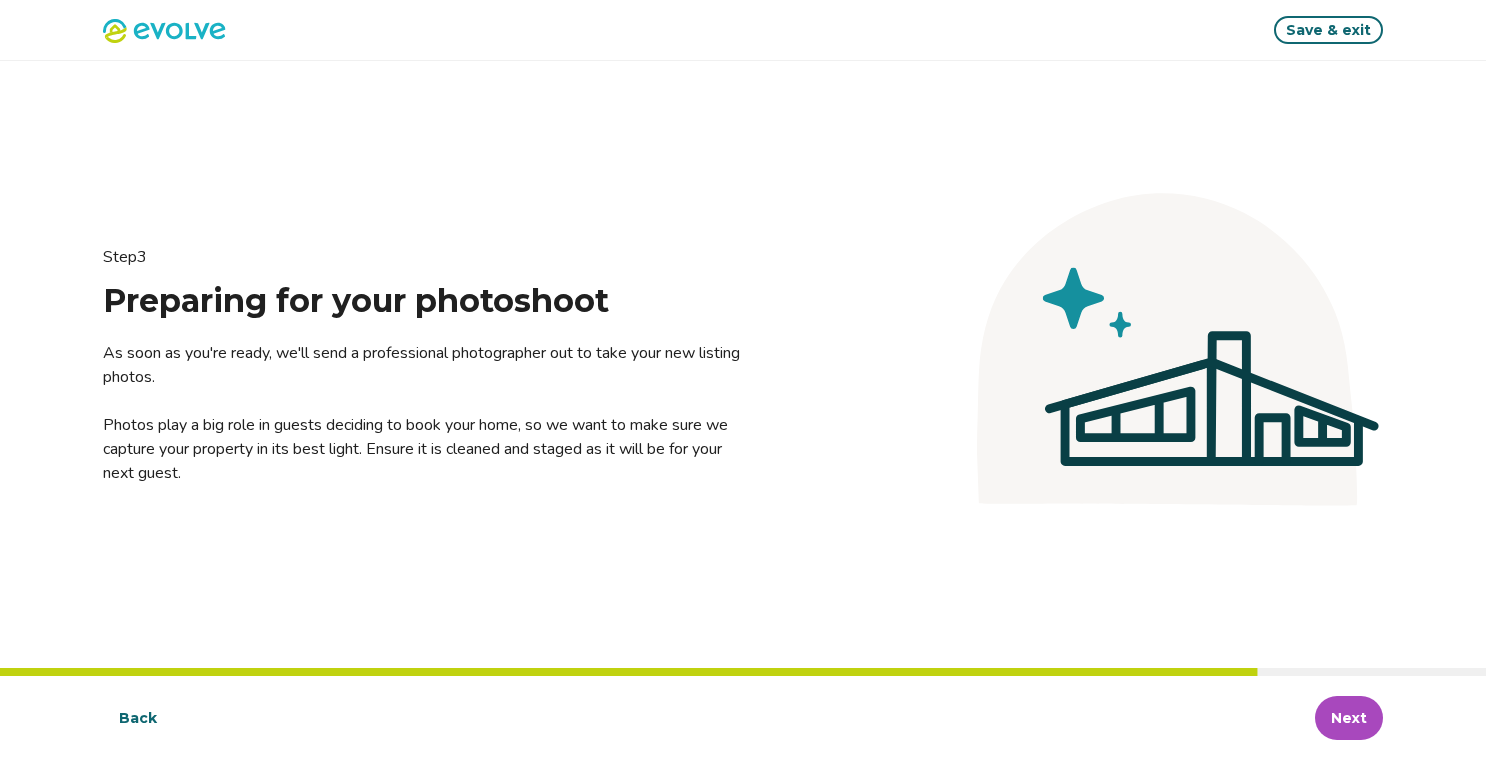 click on "Next" at bounding box center [1349, 718] 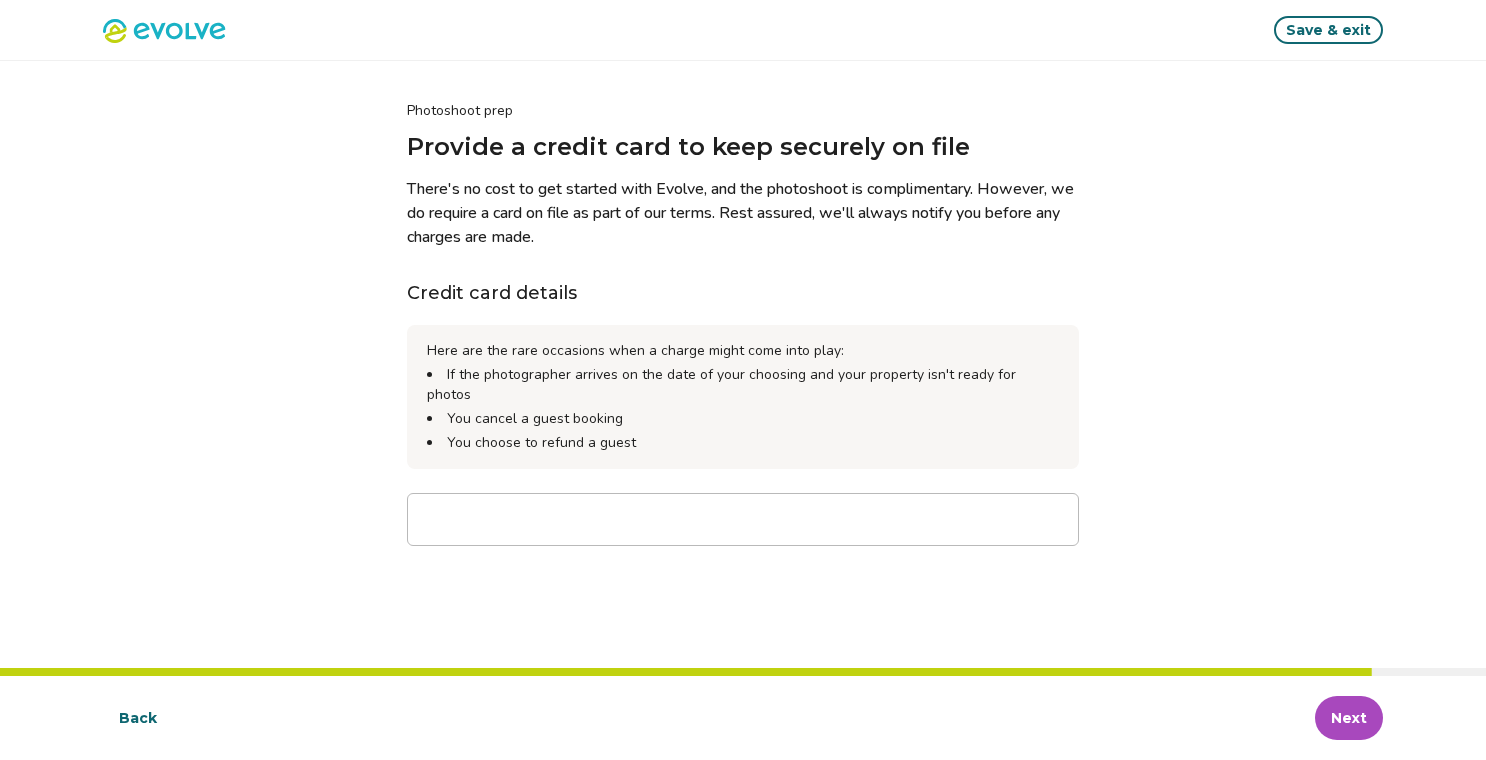 click on "Next" at bounding box center [1349, 718] 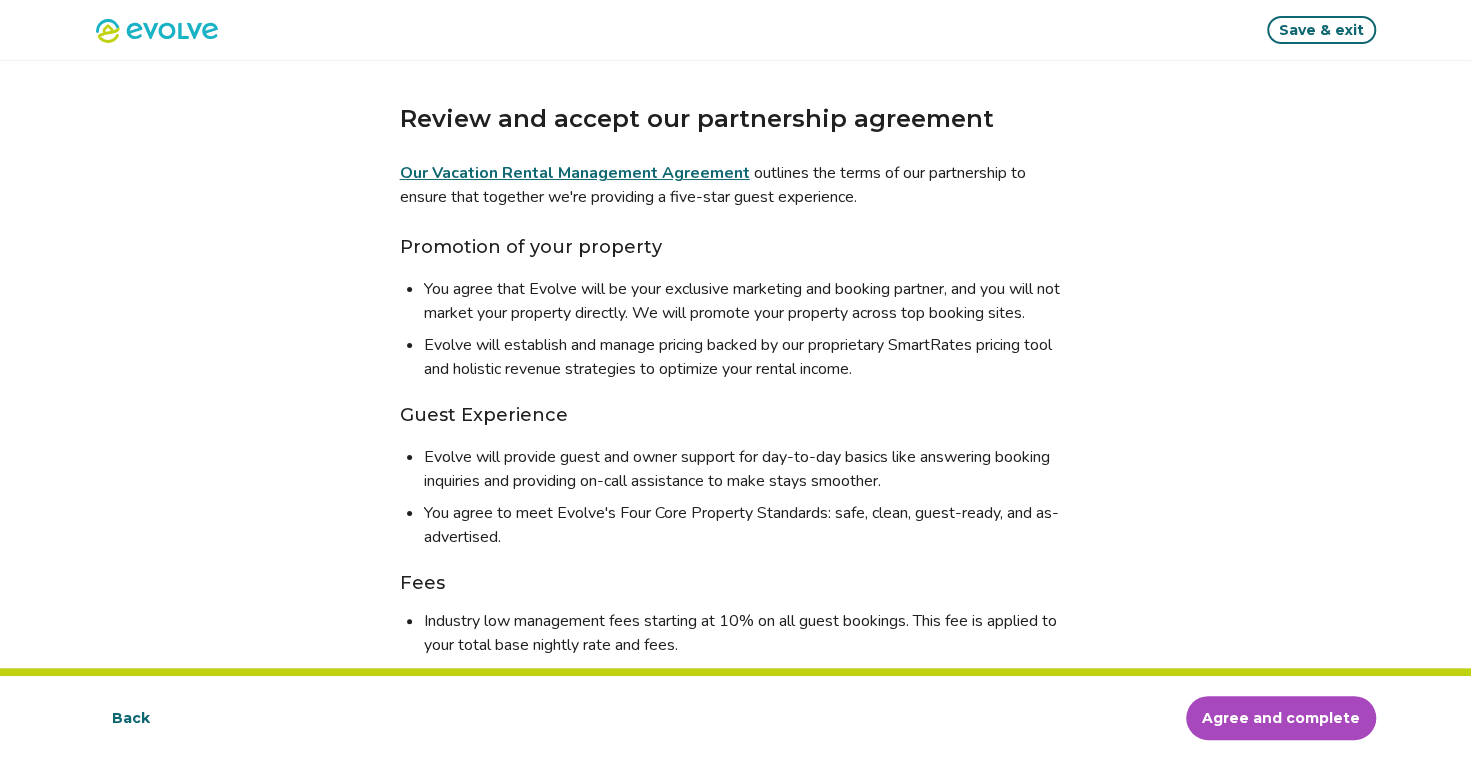 click on "Evolve will provide guest and owner support for day-to-day basics like answering booking inquiries and providing on-call assistance to make stays smoother. You agree to meet Evolve's Four Core Property Standards: safe, clean, guest-ready, and as-advertised." at bounding box center [748, 497] 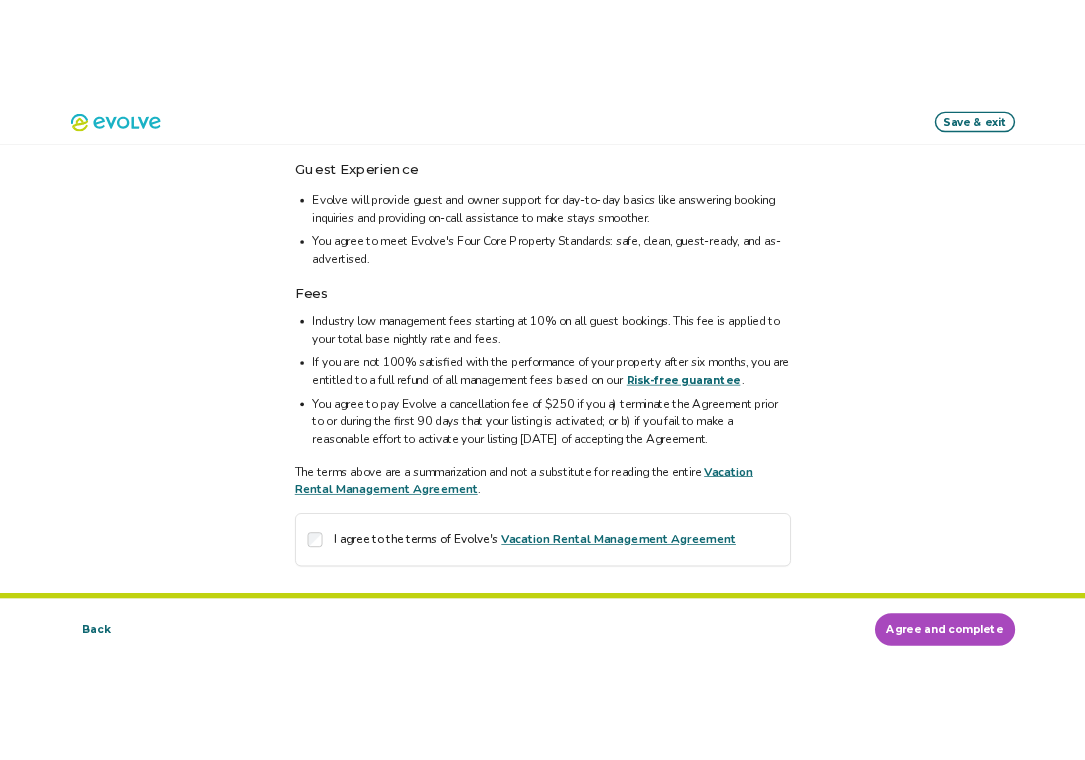 scroll, scrollTop: 325, scrollLeft: 0, axis: vertical 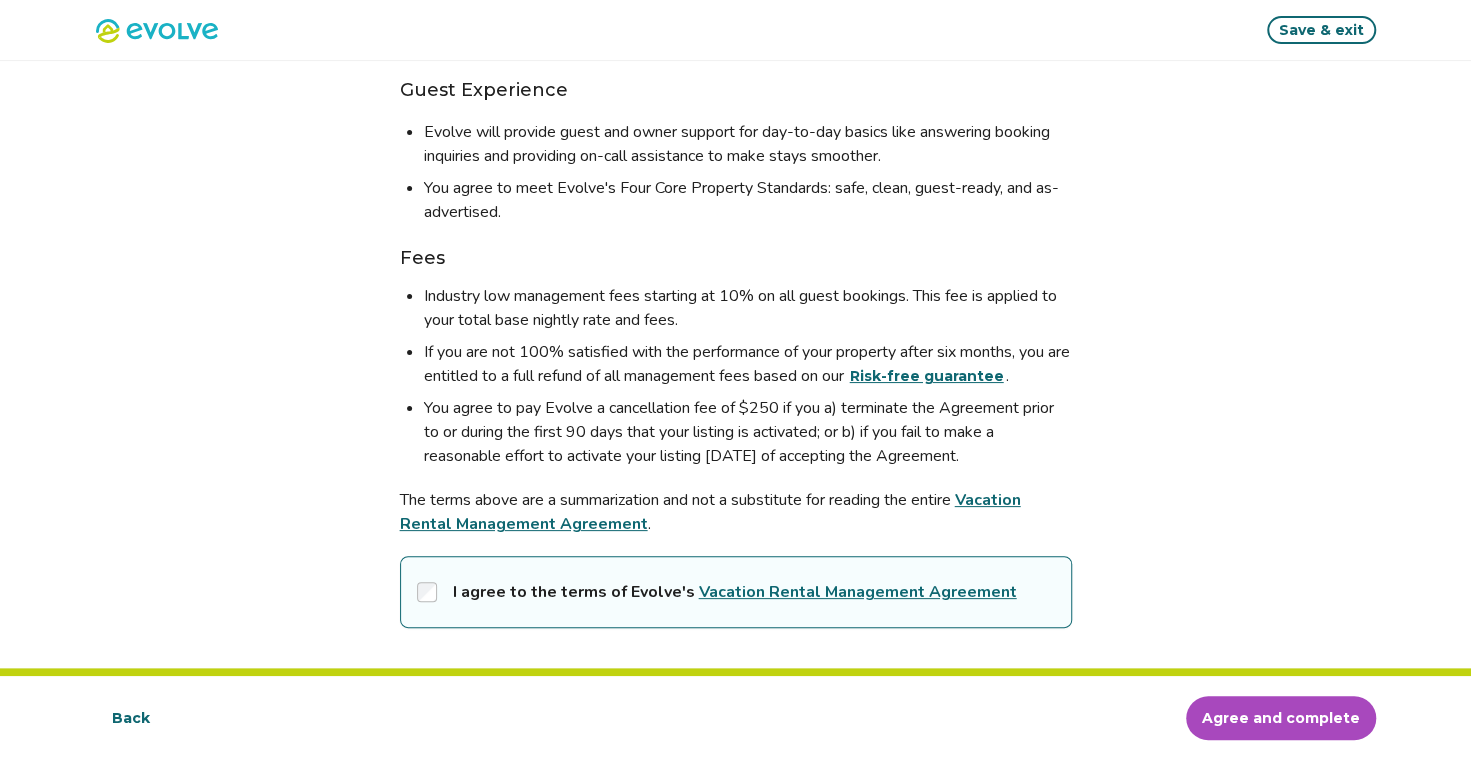 click on "Vacation Rental Management Agreement" at bounding box center [858, 592] 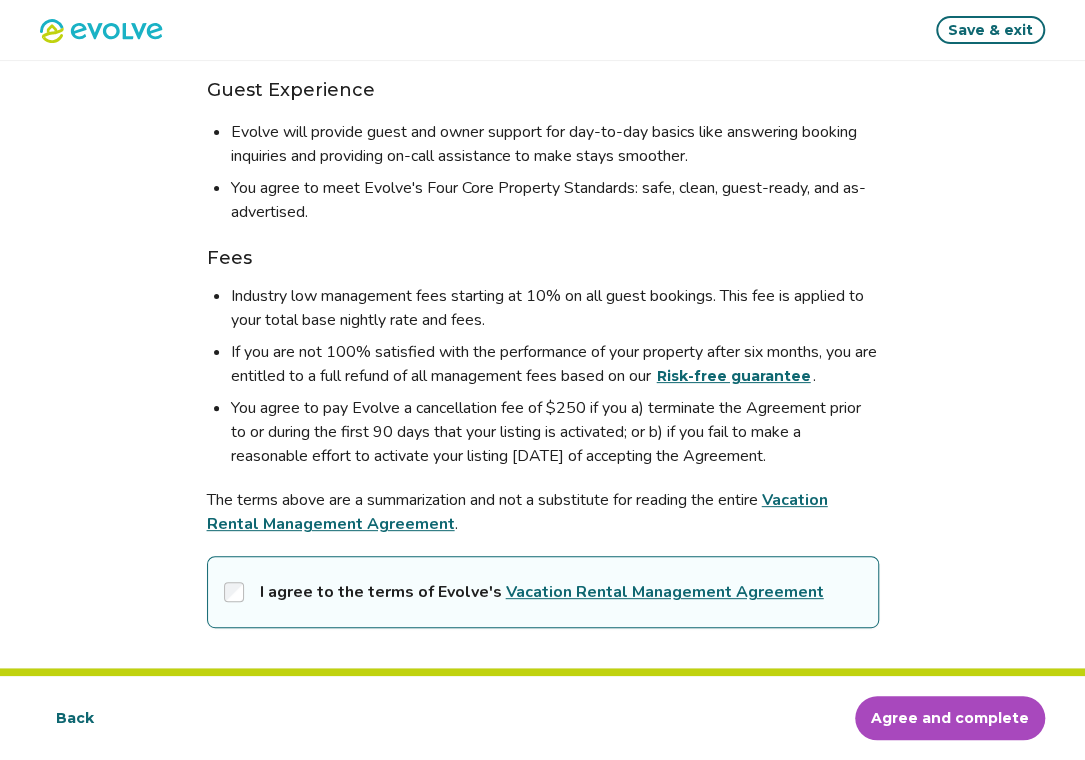 click at bounding box center (1070, 745) 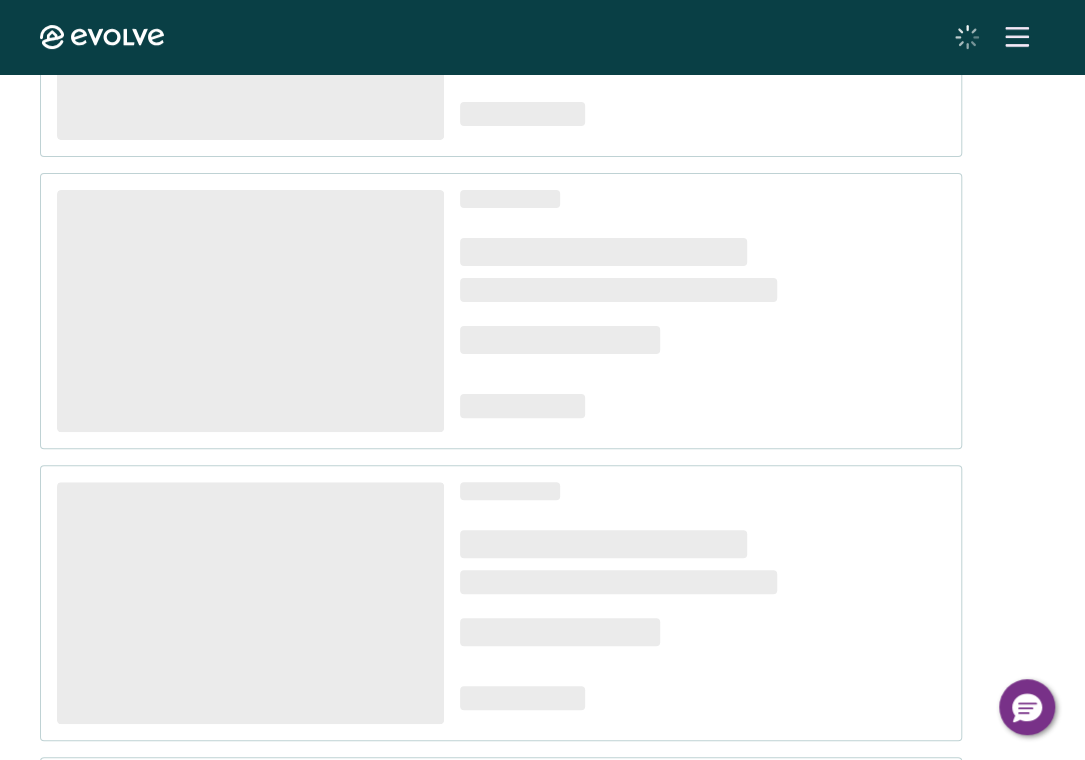 scroll, scrollTop: 0, scrollLeft: 0, axis: both 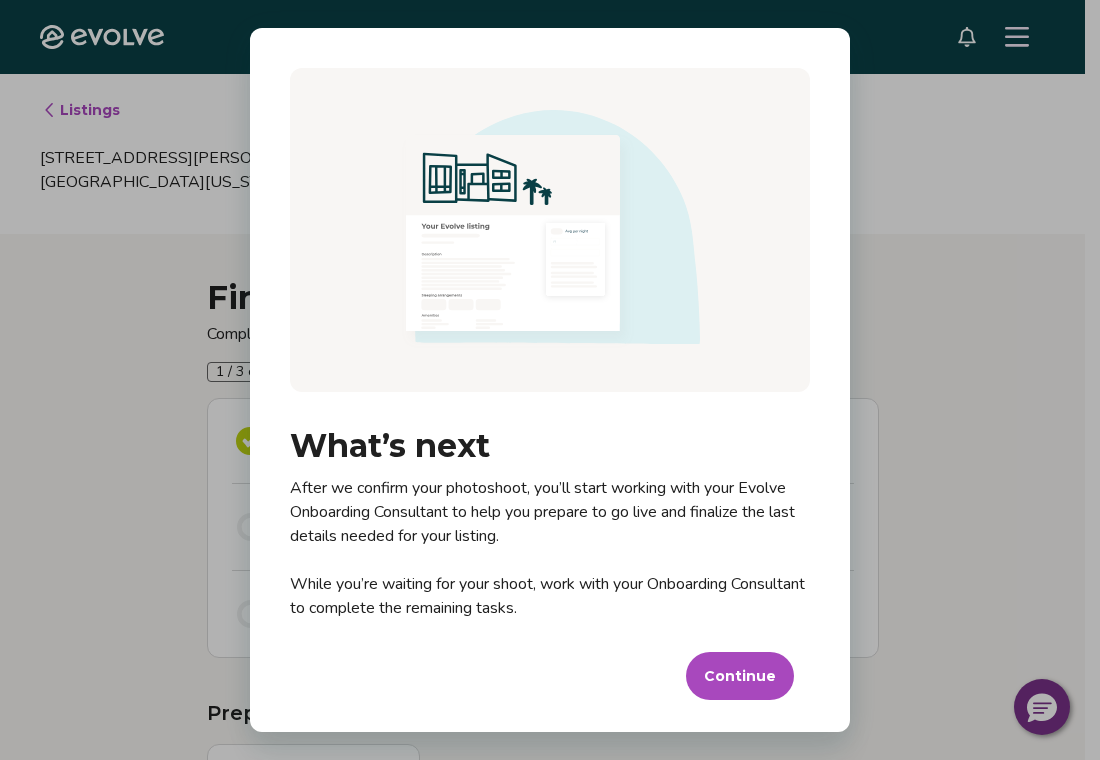 click on "Continue" at bounding box center (740, 676) 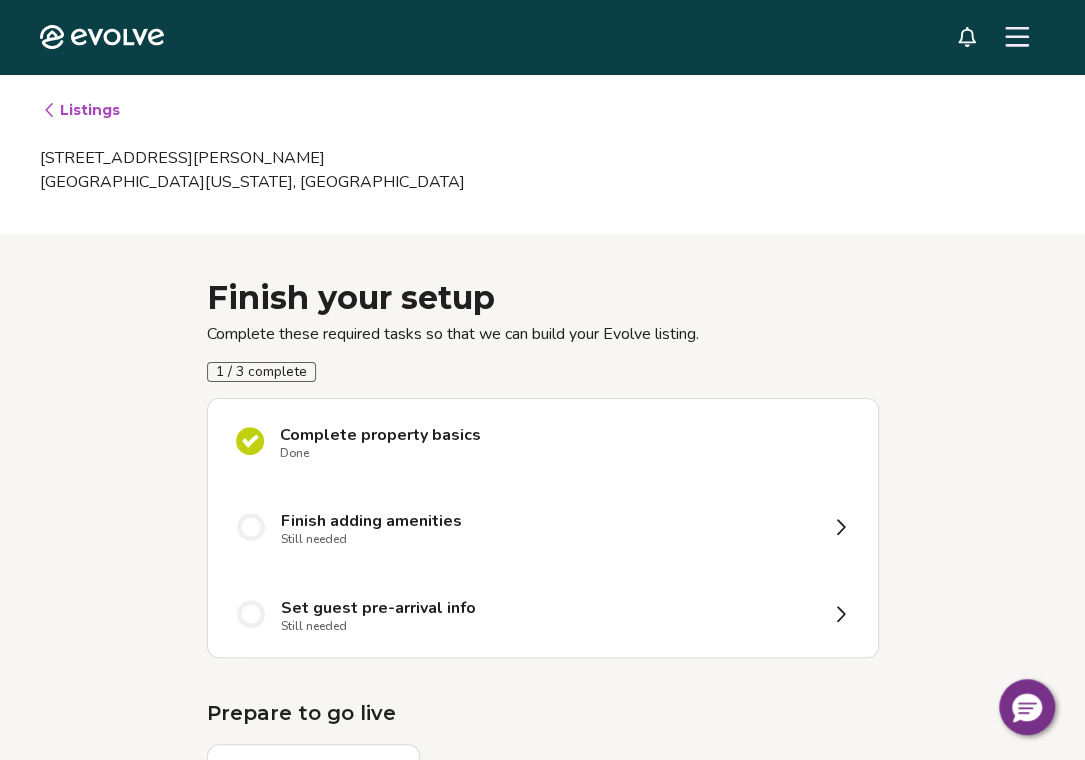 click on "Finish adding amenities Still needed" at bounding box center [543, 527] 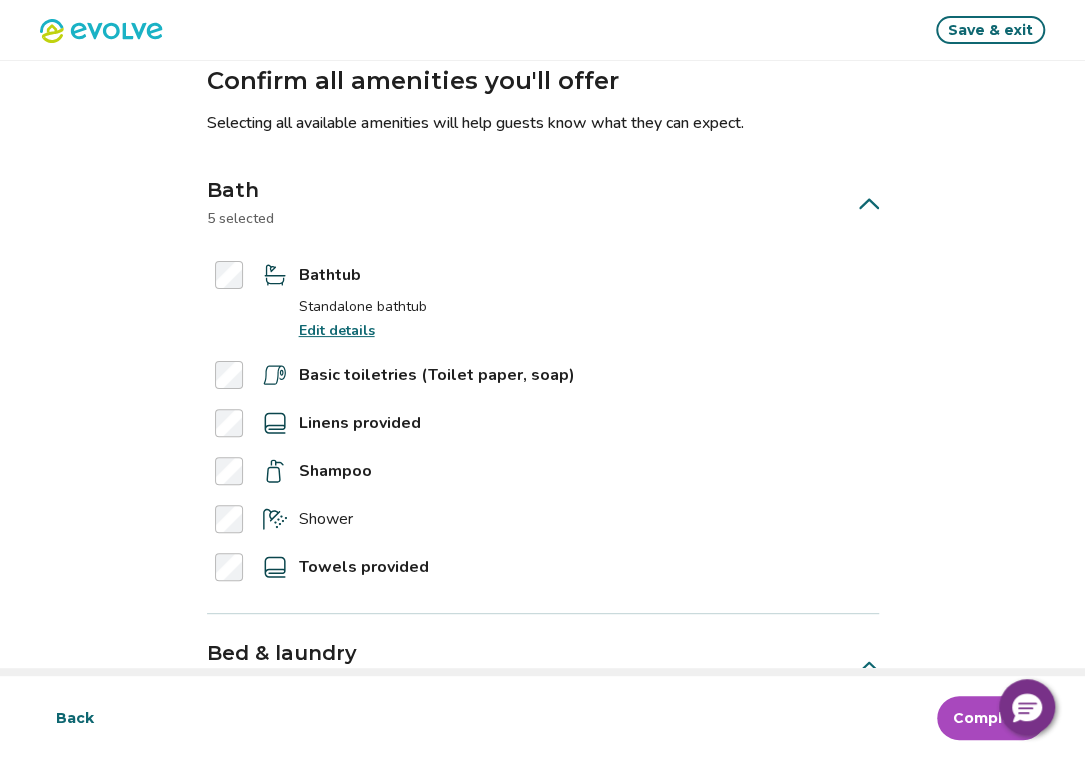 scroll, scrollTop: 80, scrollLeft: 0, axis: vertical 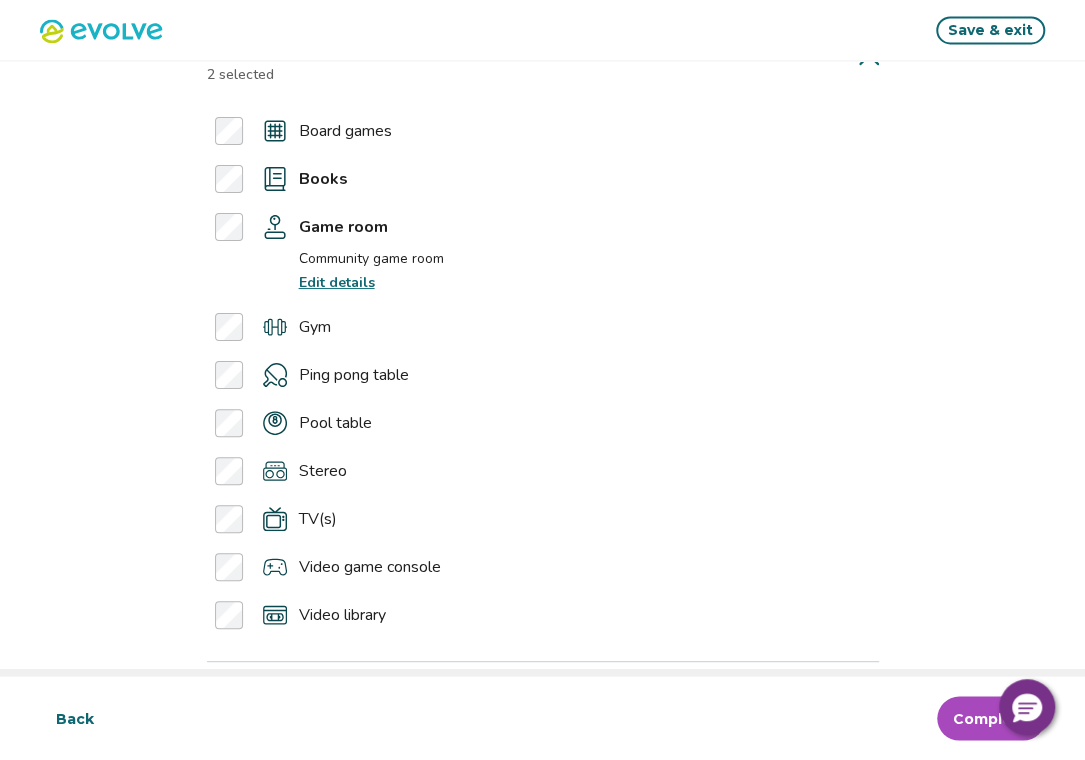 click on "Edit details" at bounding box center (337, 282) 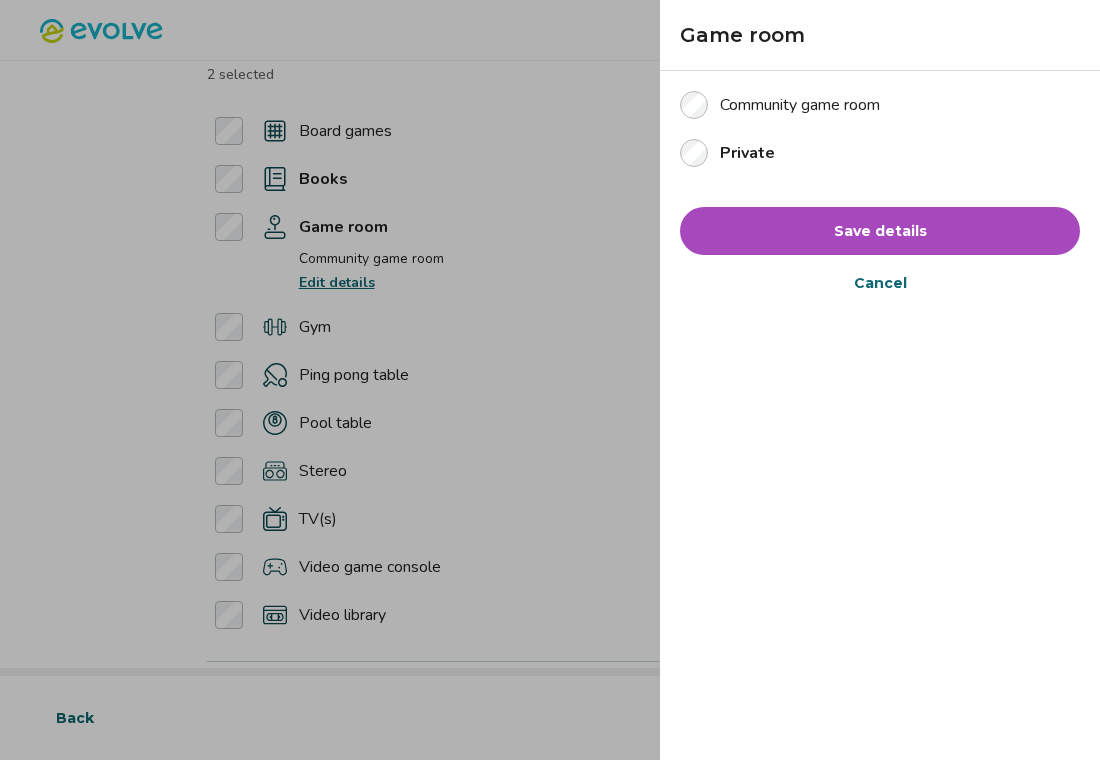 click on "Save details" at bounding box center (880, 231) 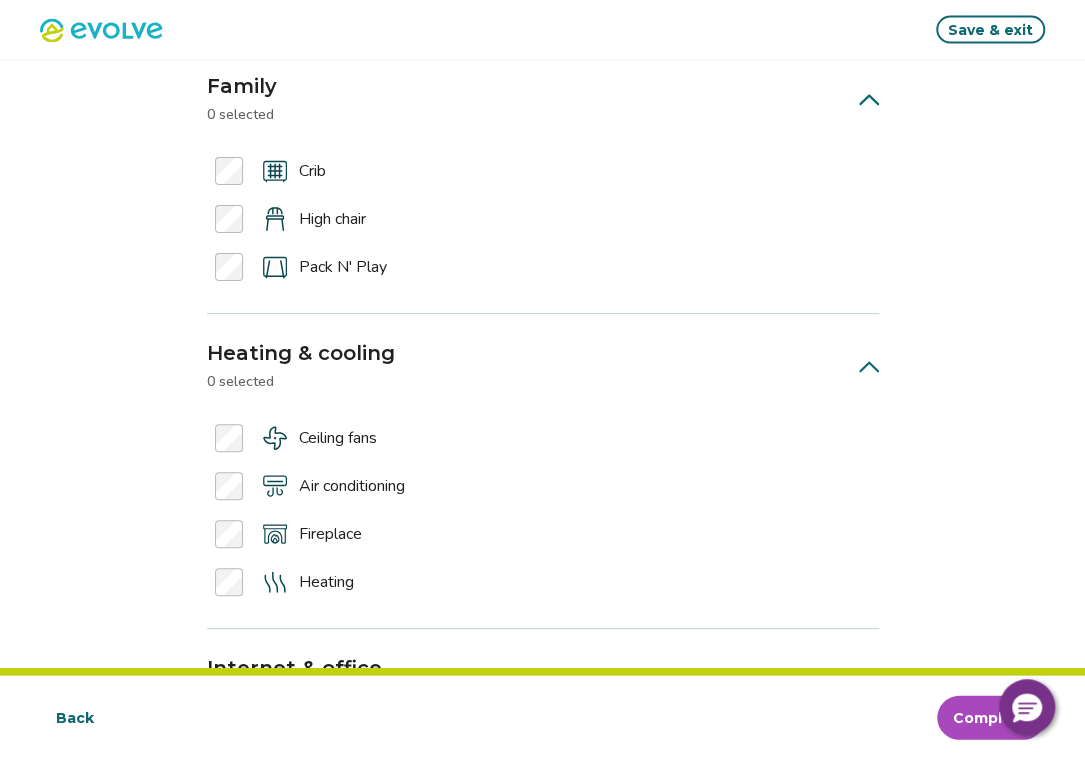 scroll, scrollTop: 1960, scrollLeft: 0, axis: vertical 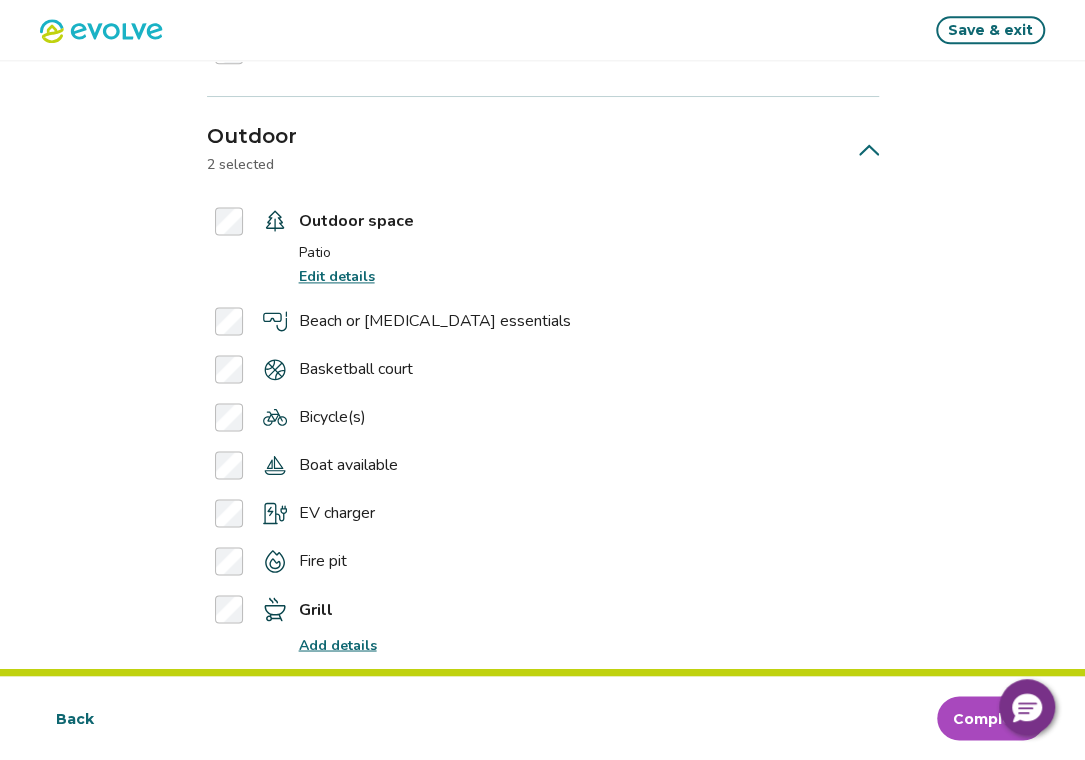 click on "Edit details" at bounding box center (337, 276) 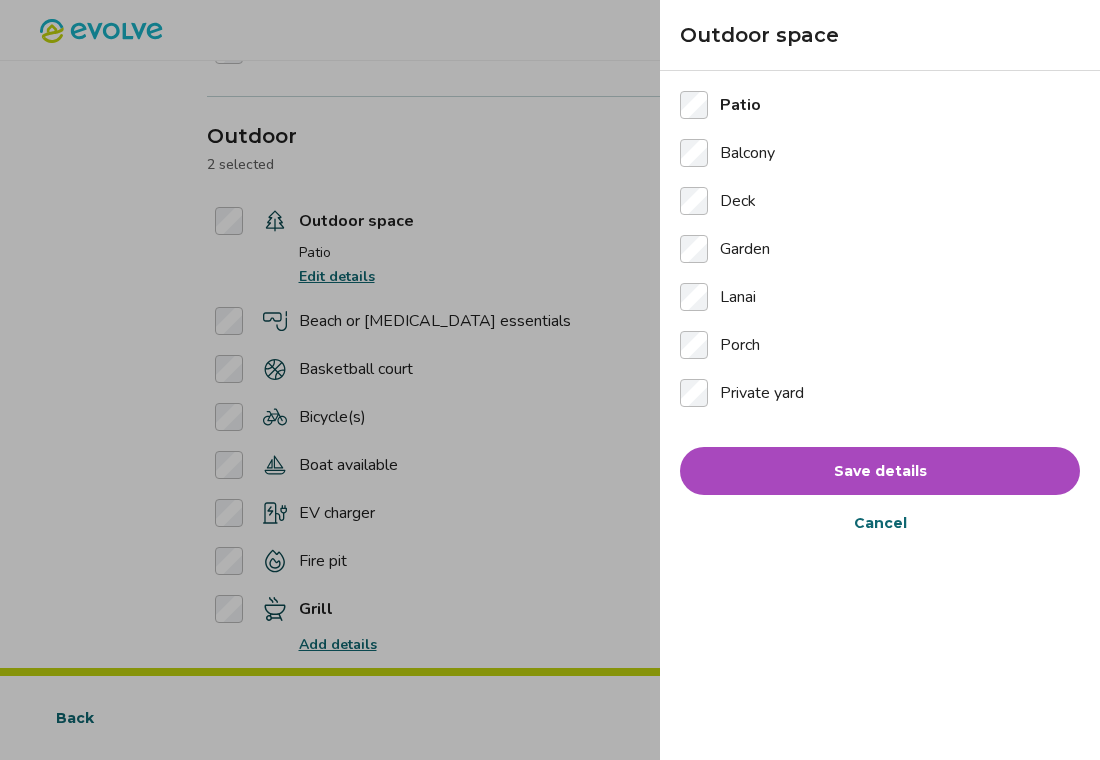 click on "Private yard" at bounding box center [742, 393] 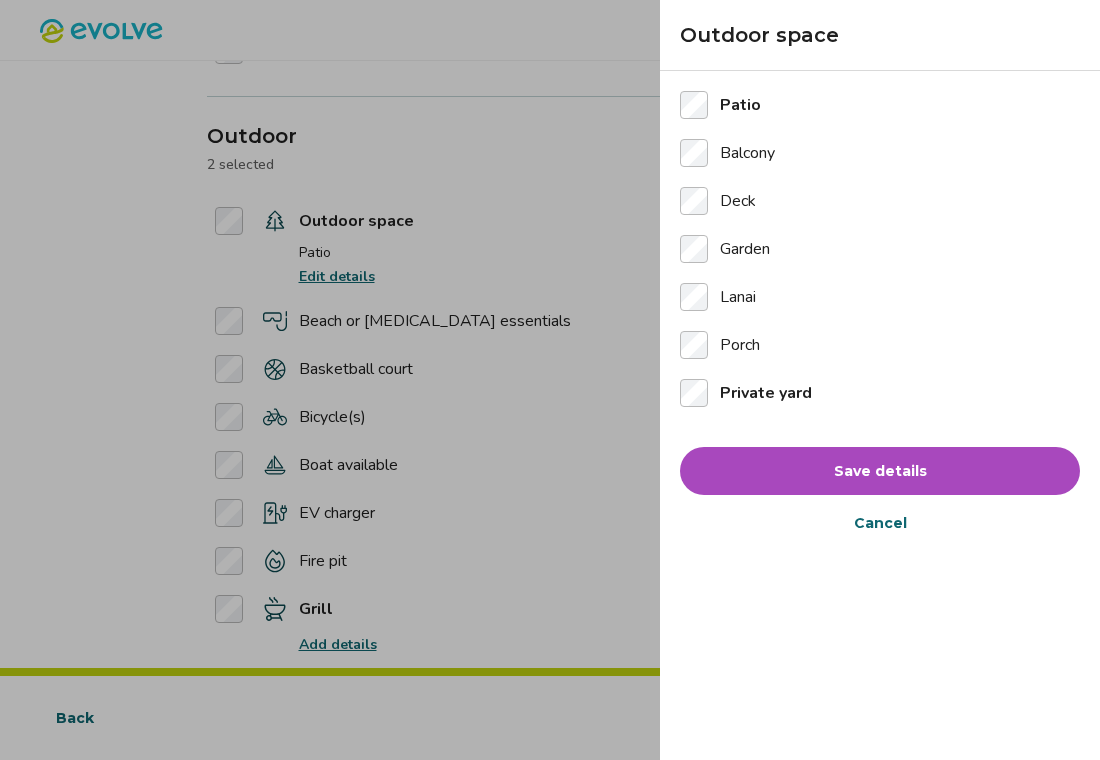 click on "Save details" at bounding box center (880, 471) 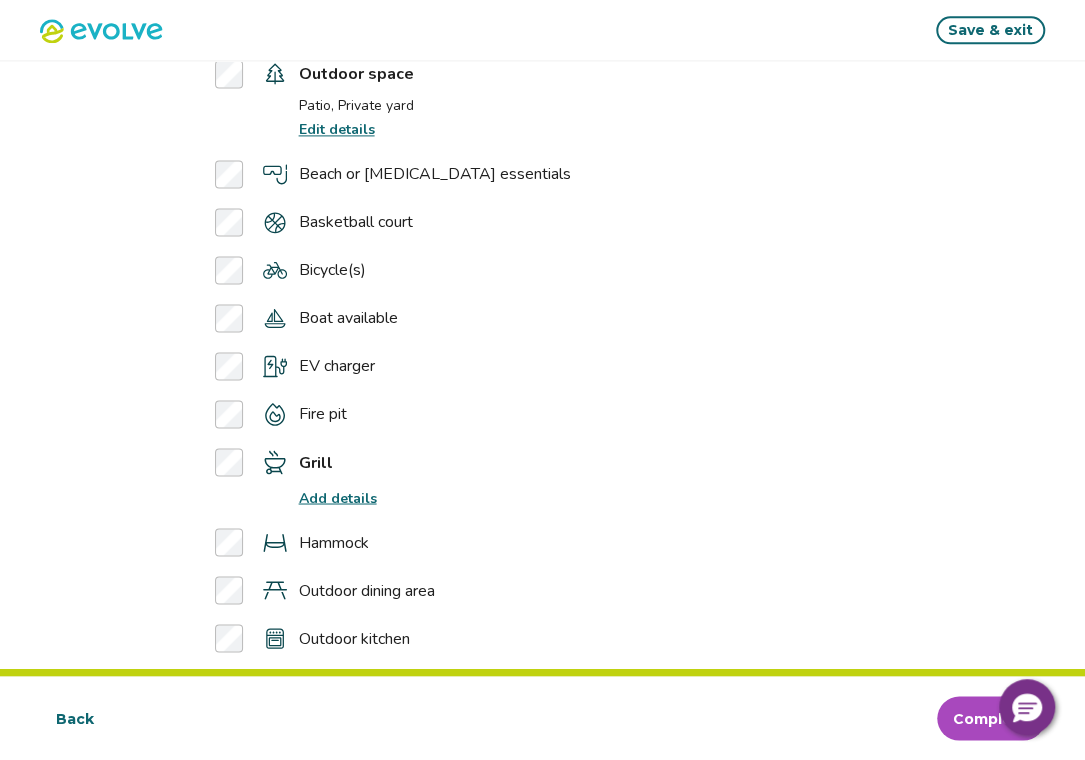 scroll, scrollTop: 4520, scrollLeft: 0, axis: vertical 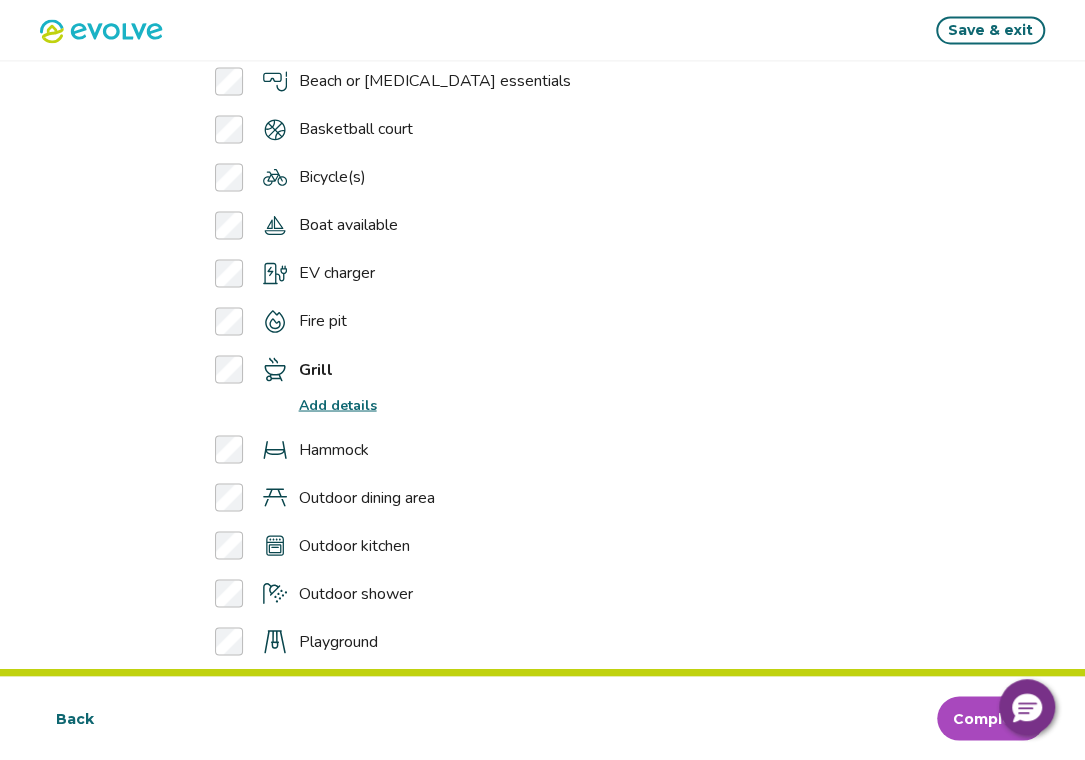 click on "Add details" at bounding box center (338, 404) 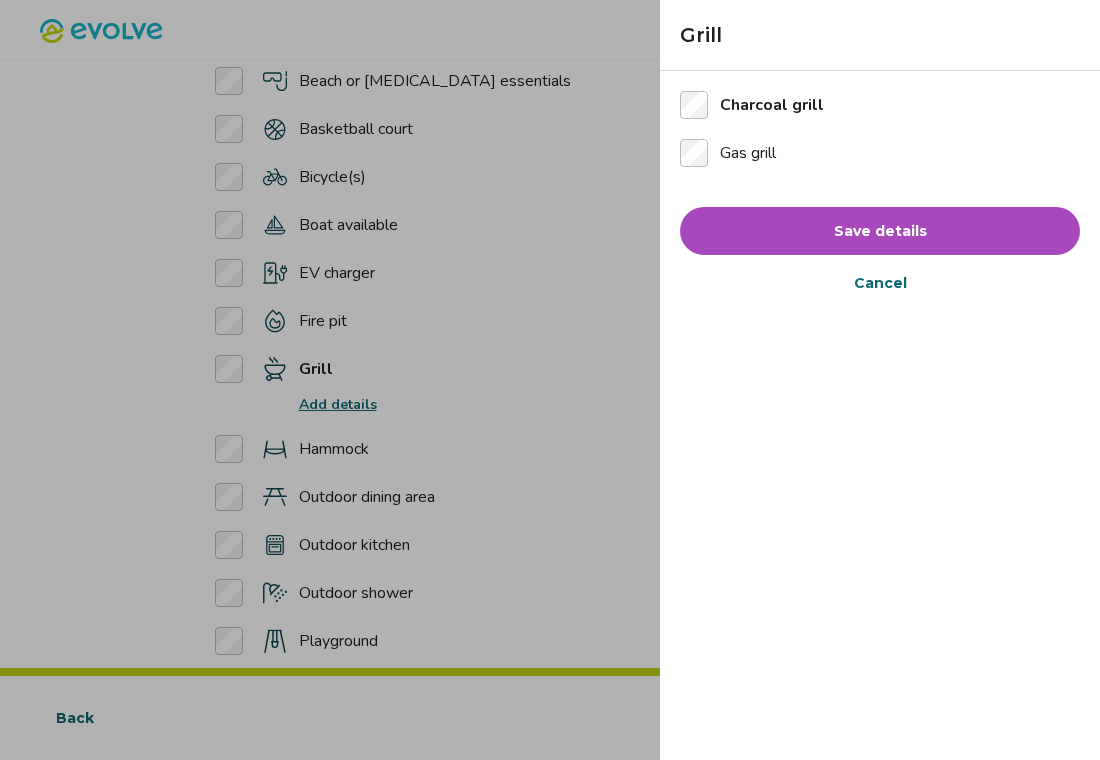 click on "Save details" at bounding box center (880, 231) 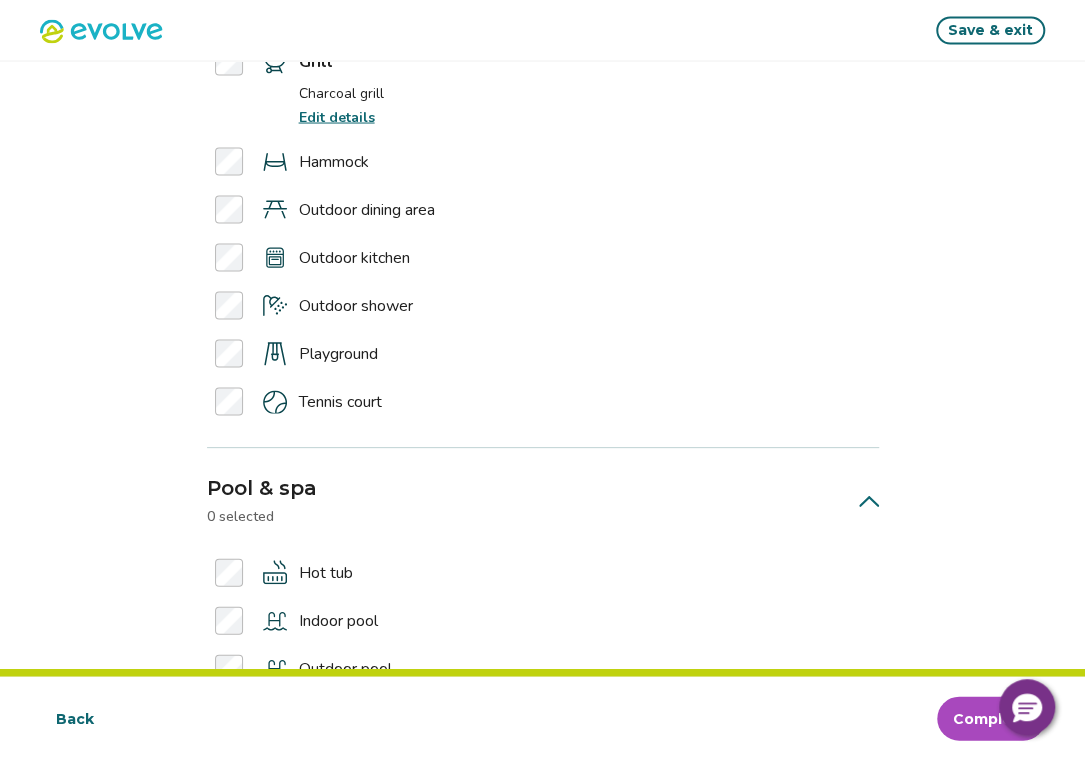 scroll, scrollTop: 4734, scrollLeft: 0, axis: vertical 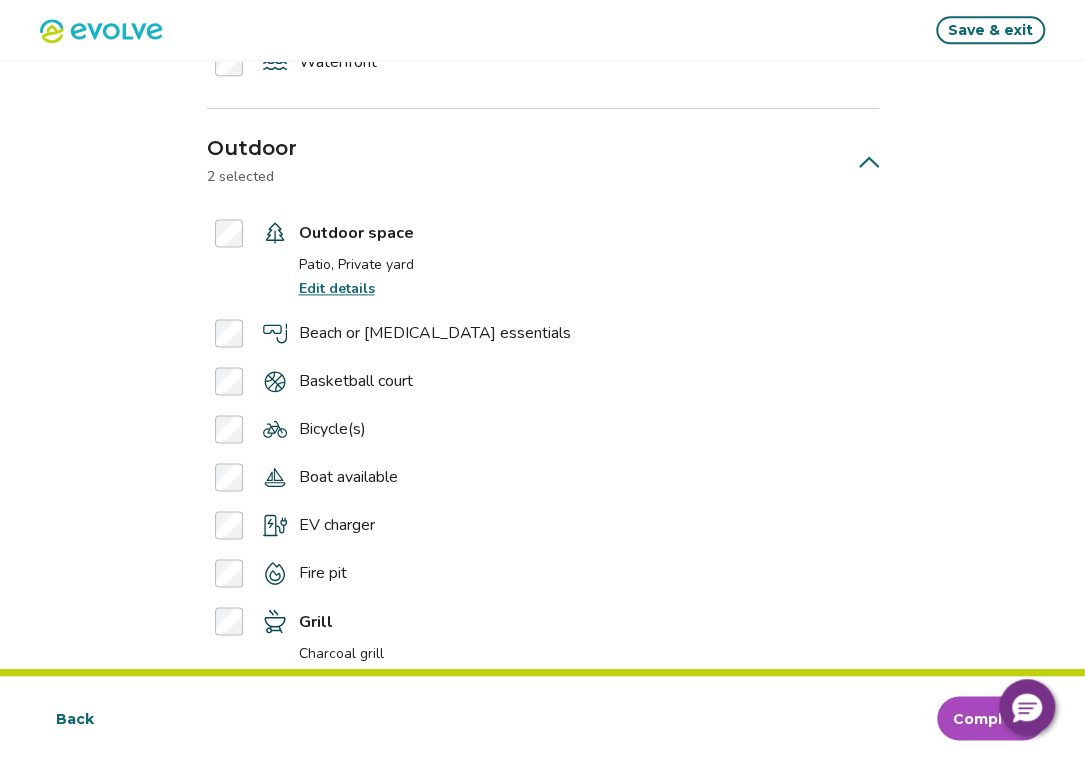 click on "Edit details" at bounding box center (337, 288) 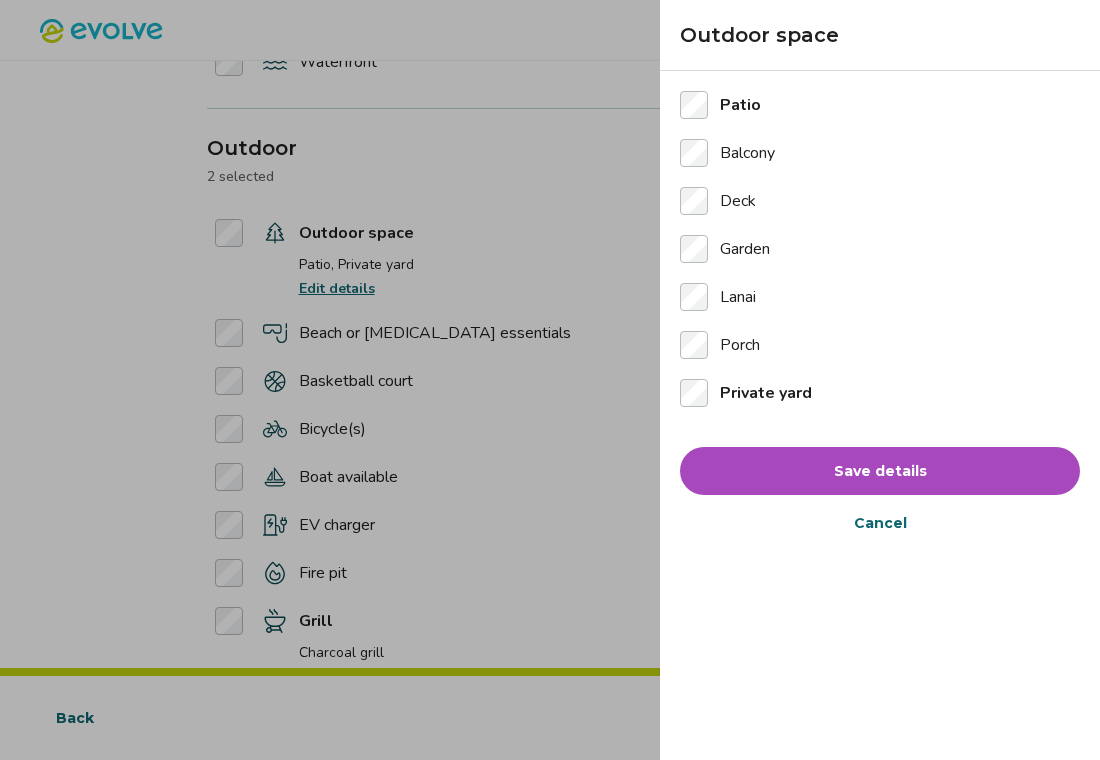 click on "Save details" at bounding box center [880, 471] 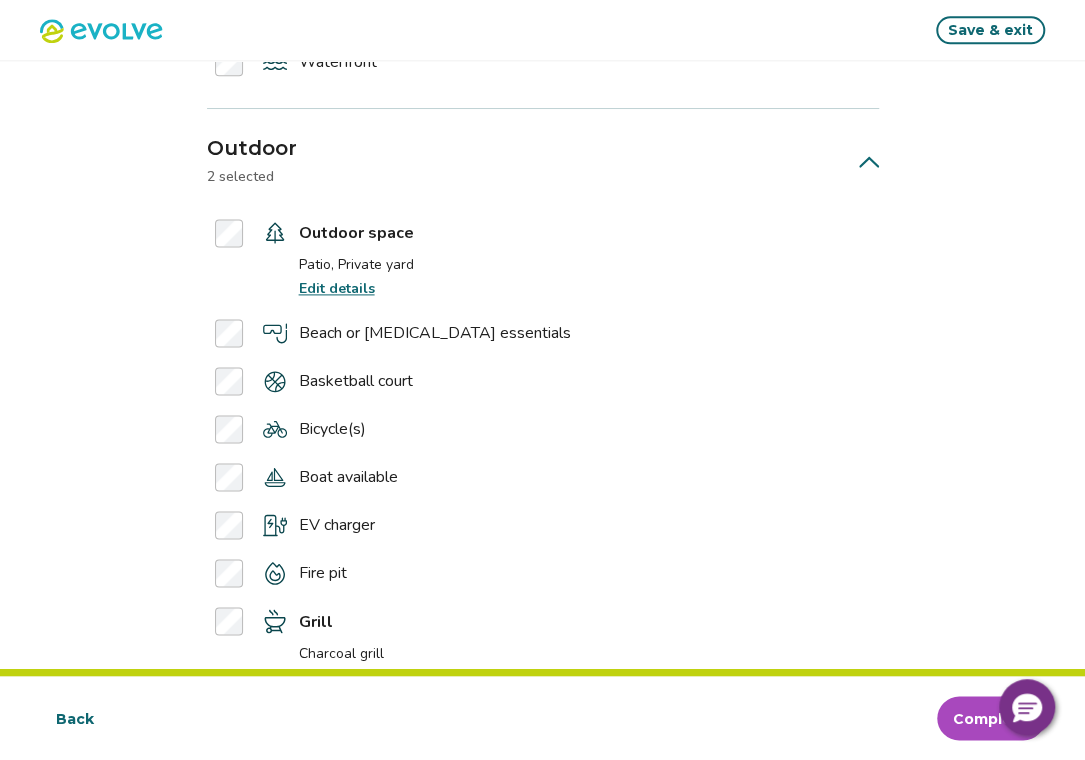 click on "Complete" at bounding box center [991, 718] 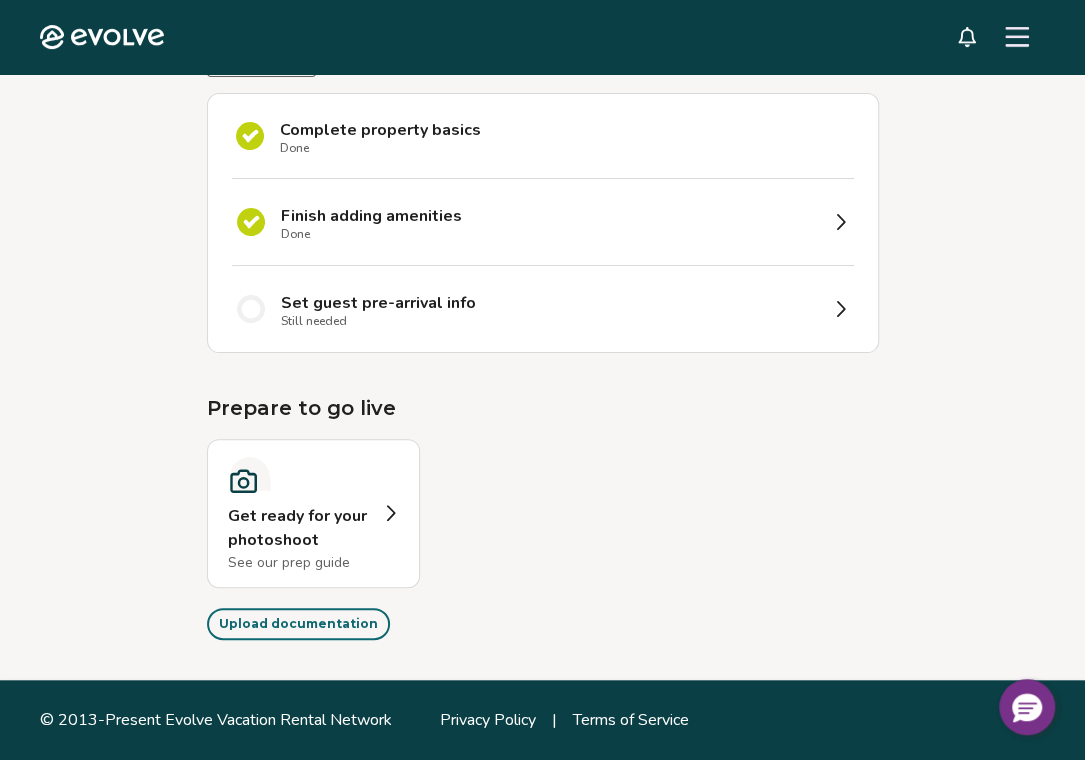 scroll, scrollTop: 0, scrollLeft: 0, axis: both 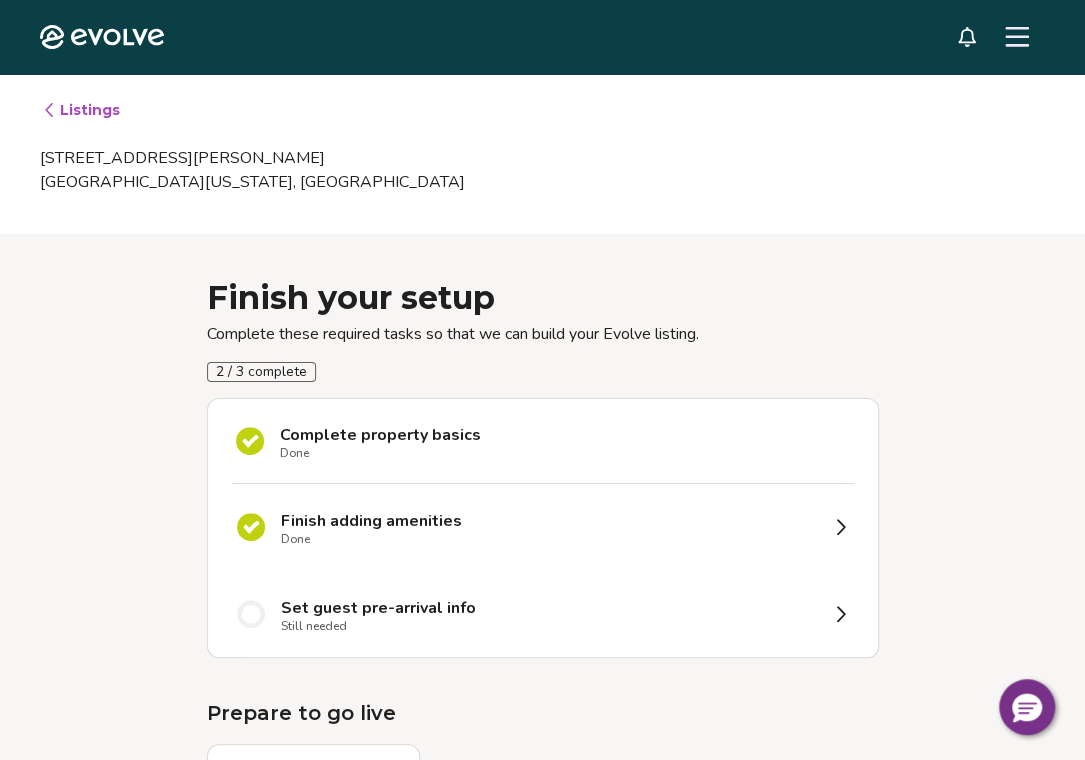 click 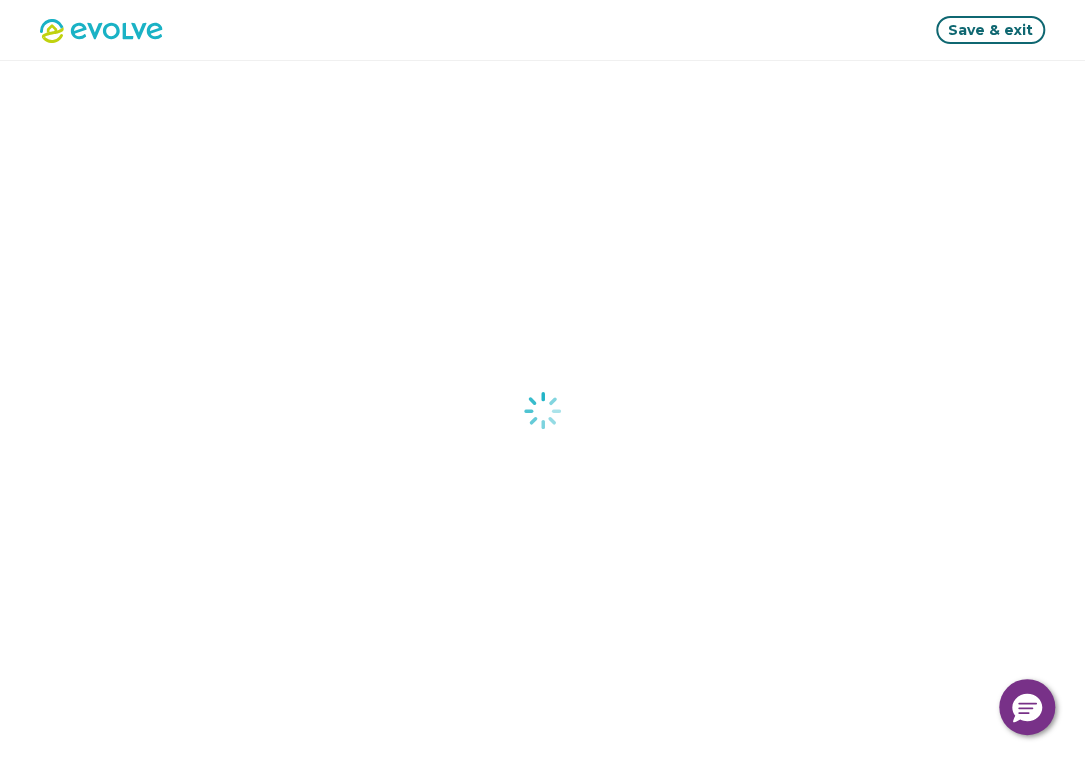 select on "*****" 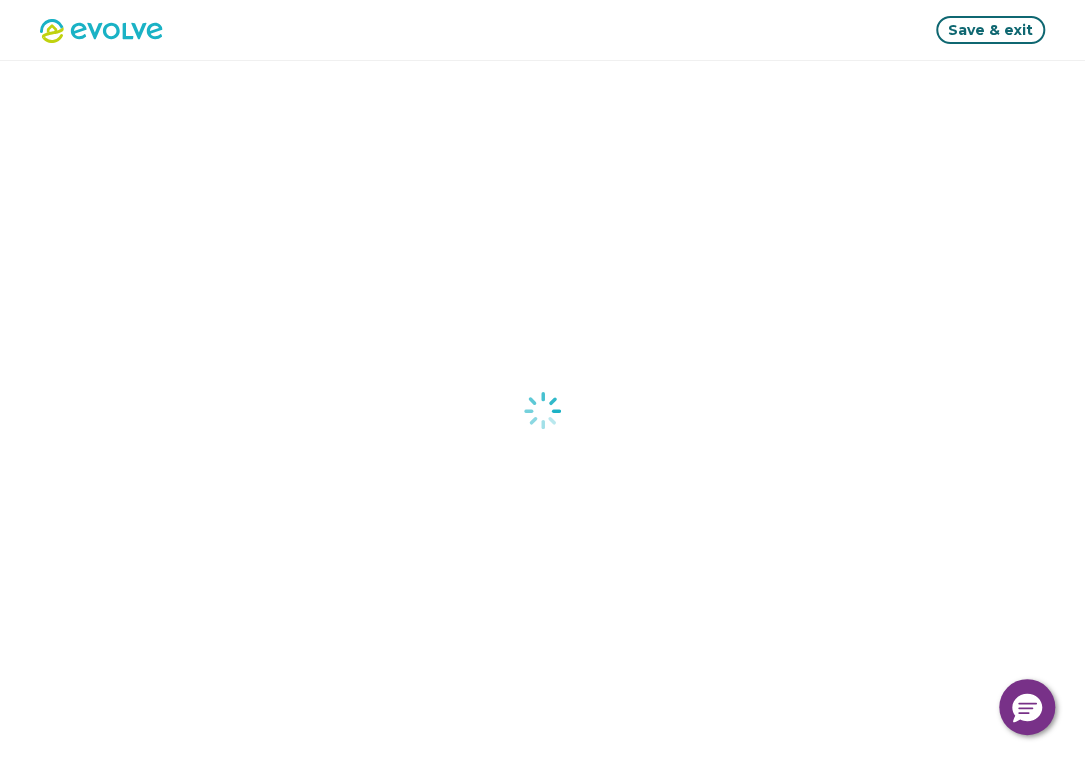 select on "*****" 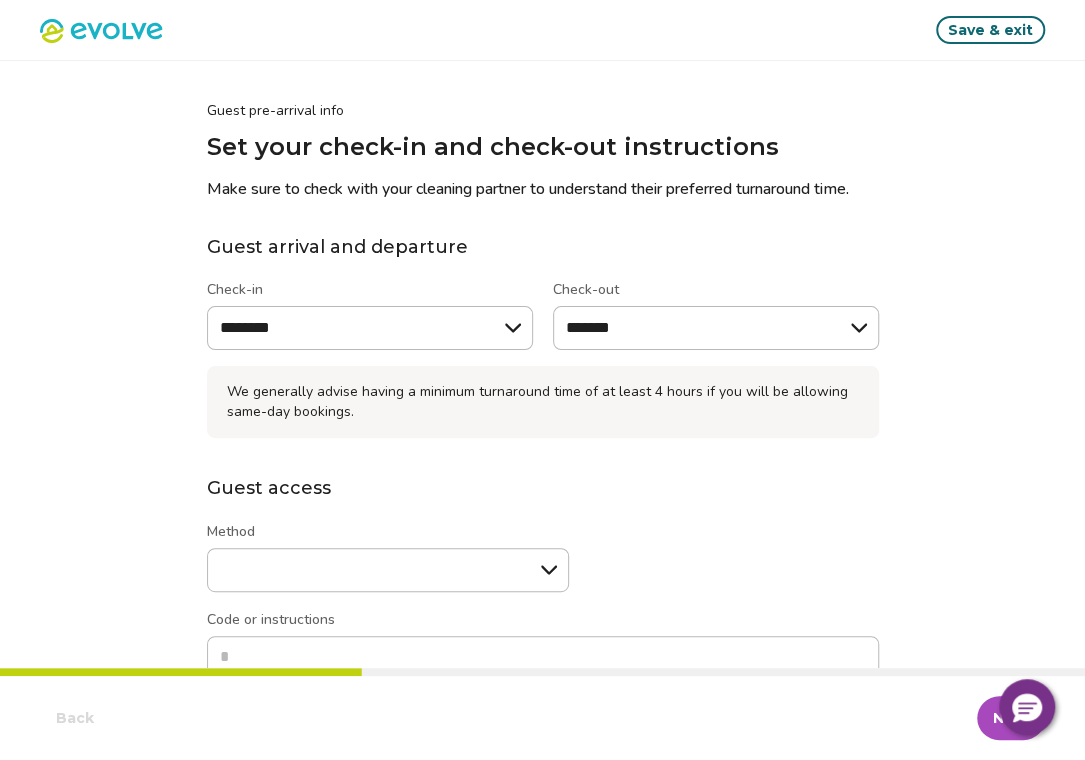 type on "*" 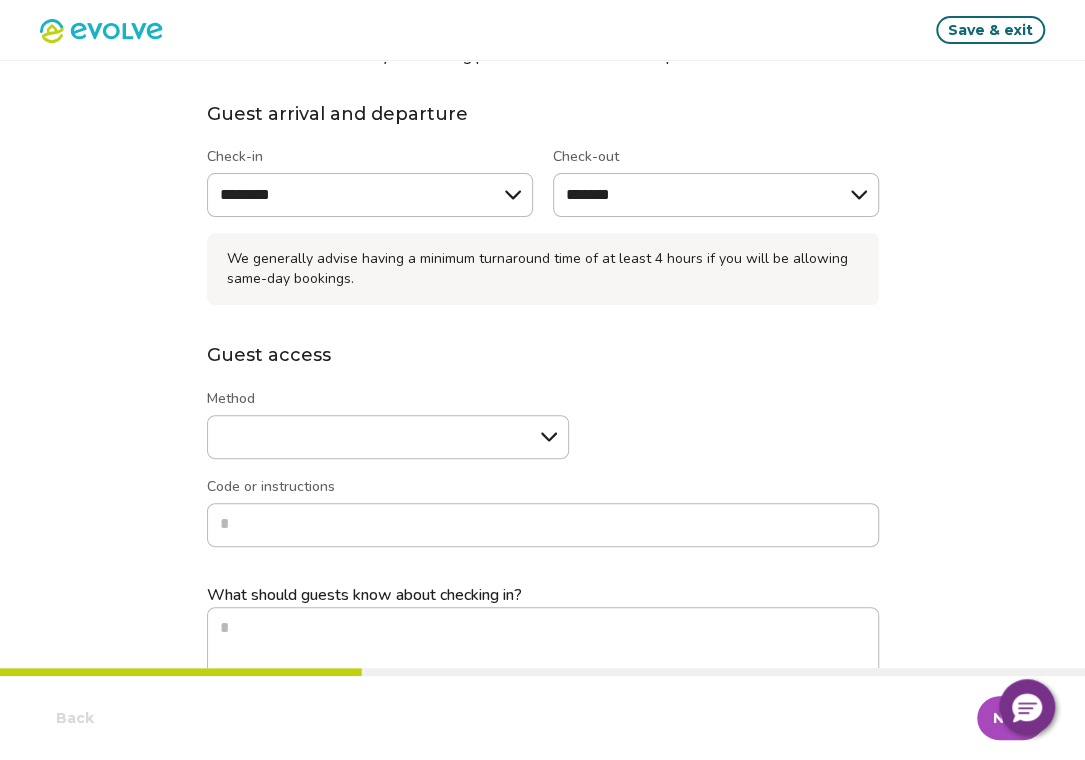scroll, scrollTop: 209, scrollLeft: 0, axis: vertical 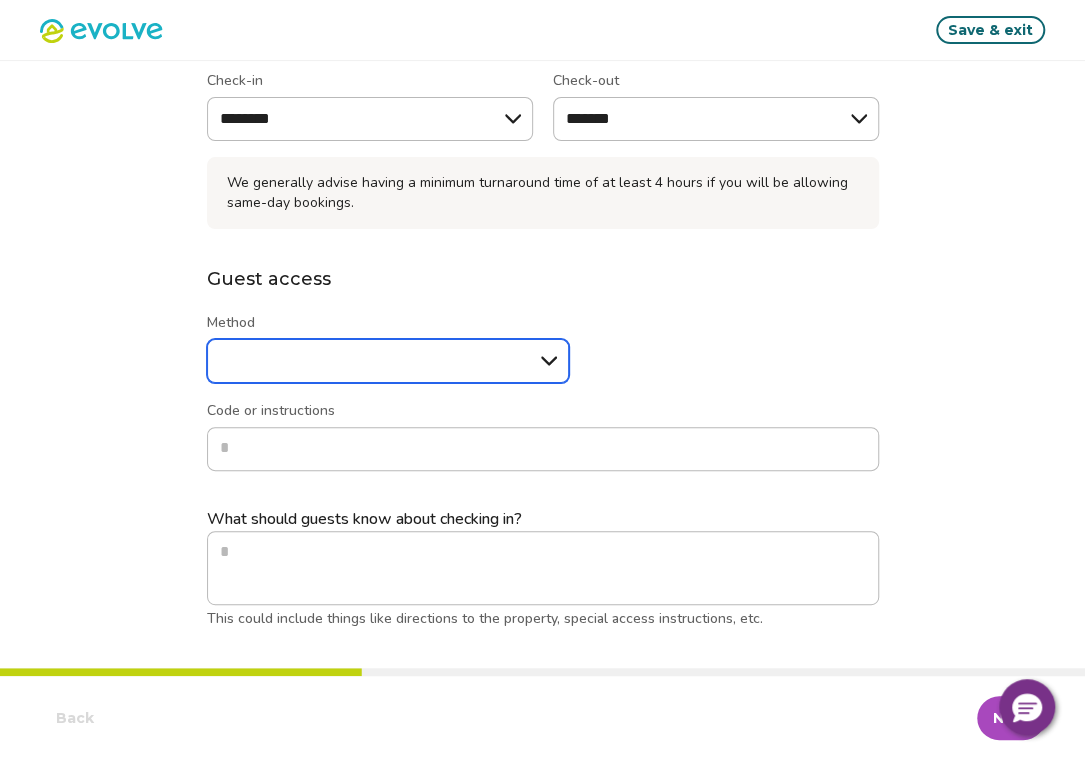 click on "****** ******* *****" at bounding box center (388, 361) 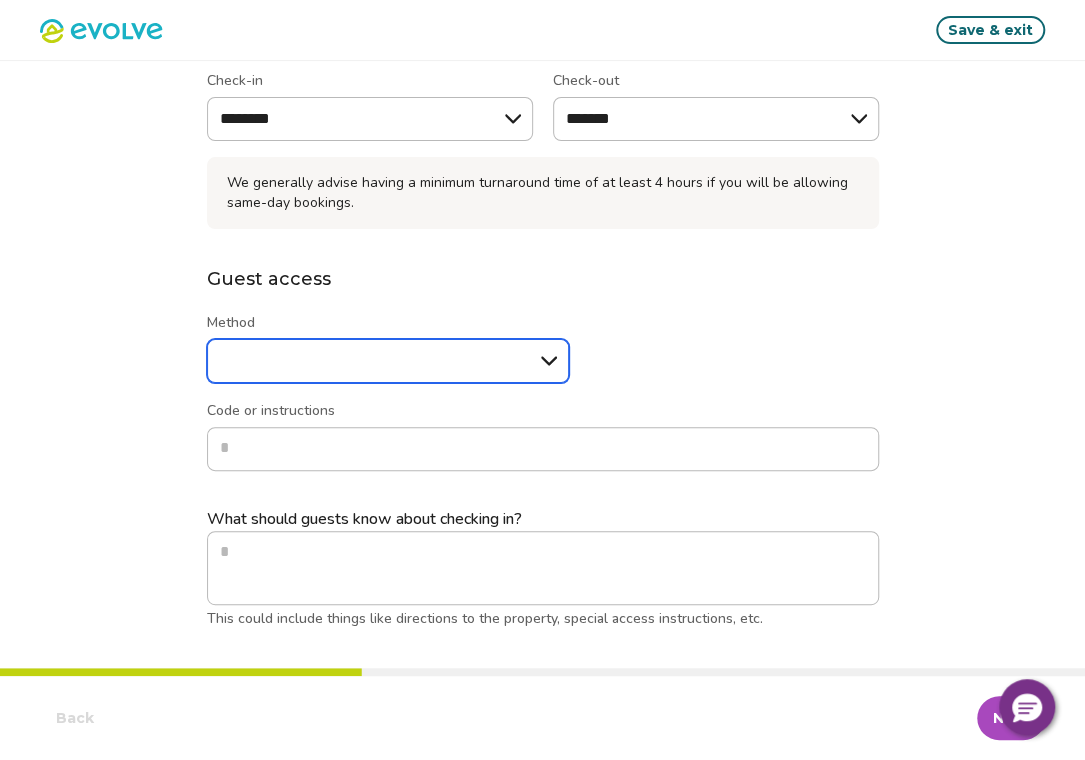 select on "******" 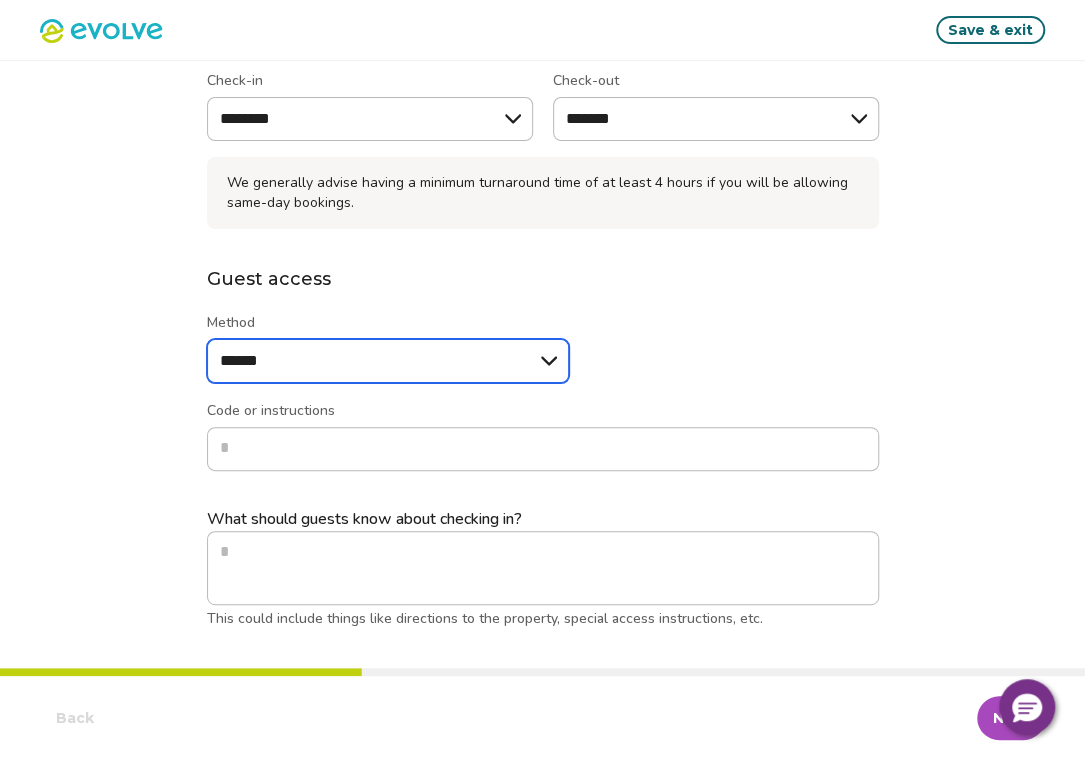 click on "****** ******* *****" at bounding box center (388, 361) 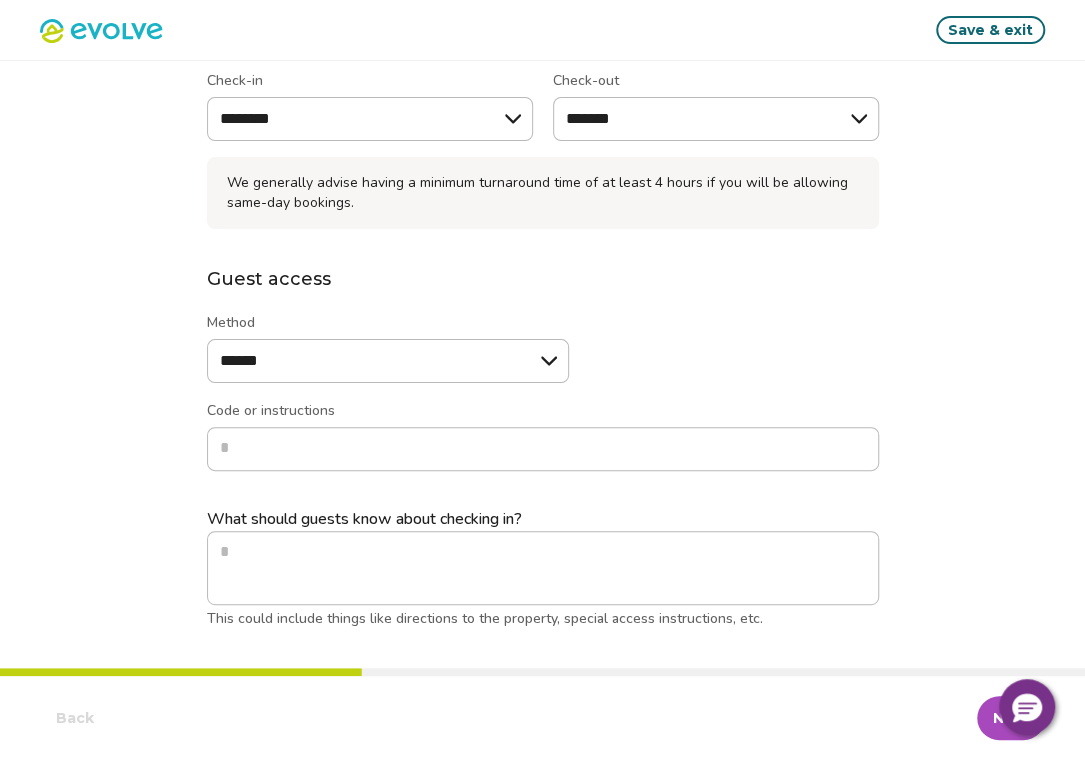 click on "Next" at bounding box center (1011, 718) 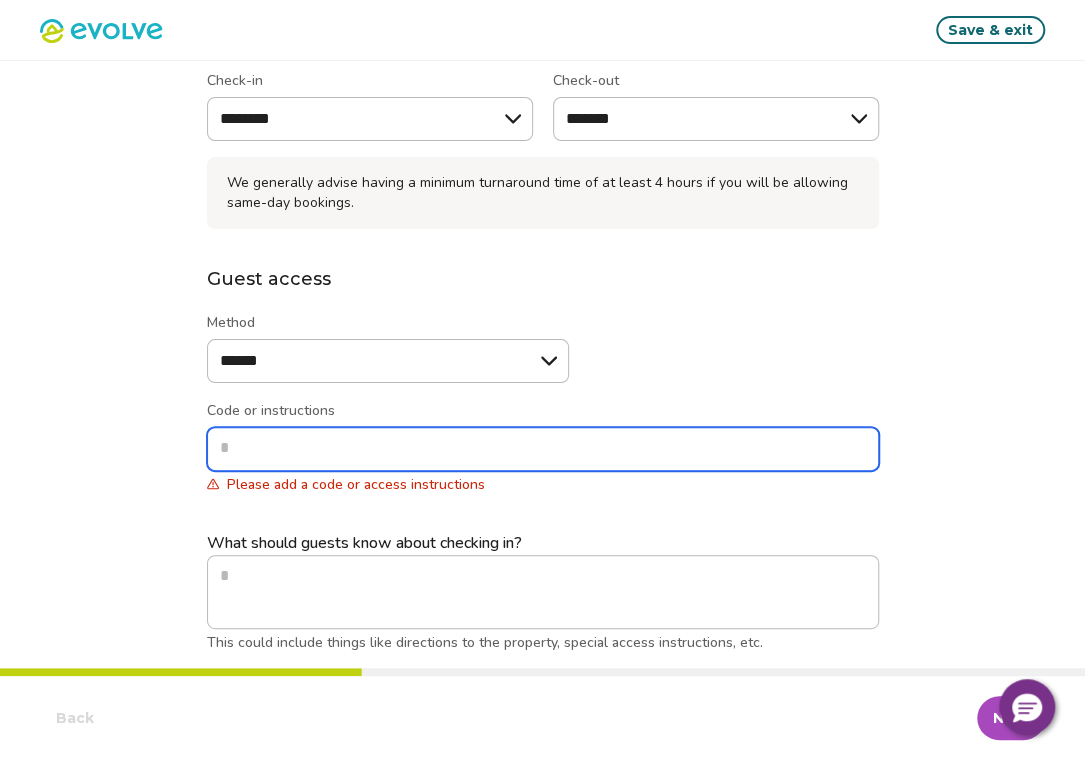 click on "Code or instructions" at bounding box center (543, 449) 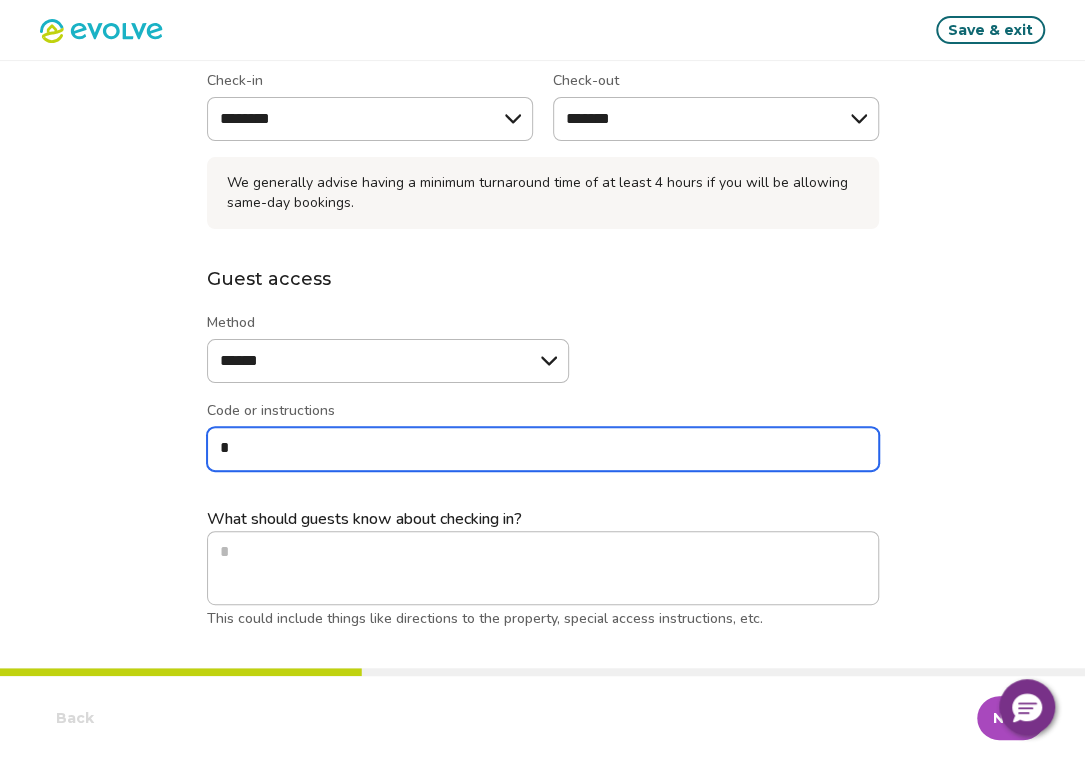type on "*" 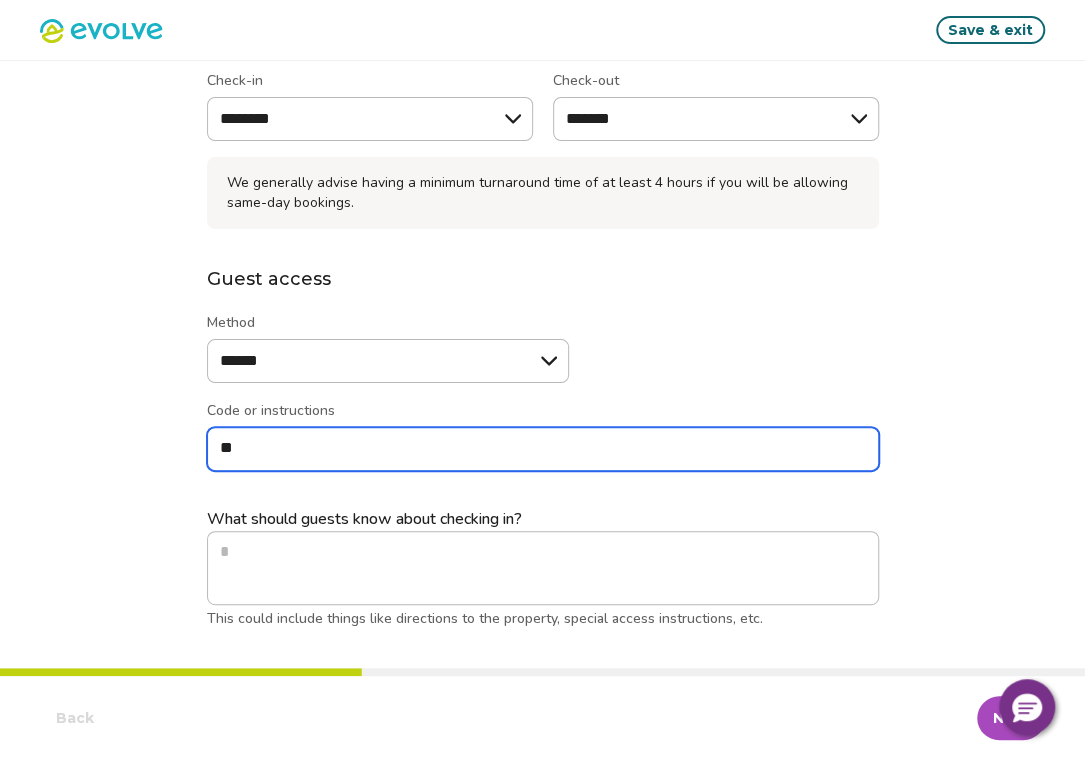 type on "*" 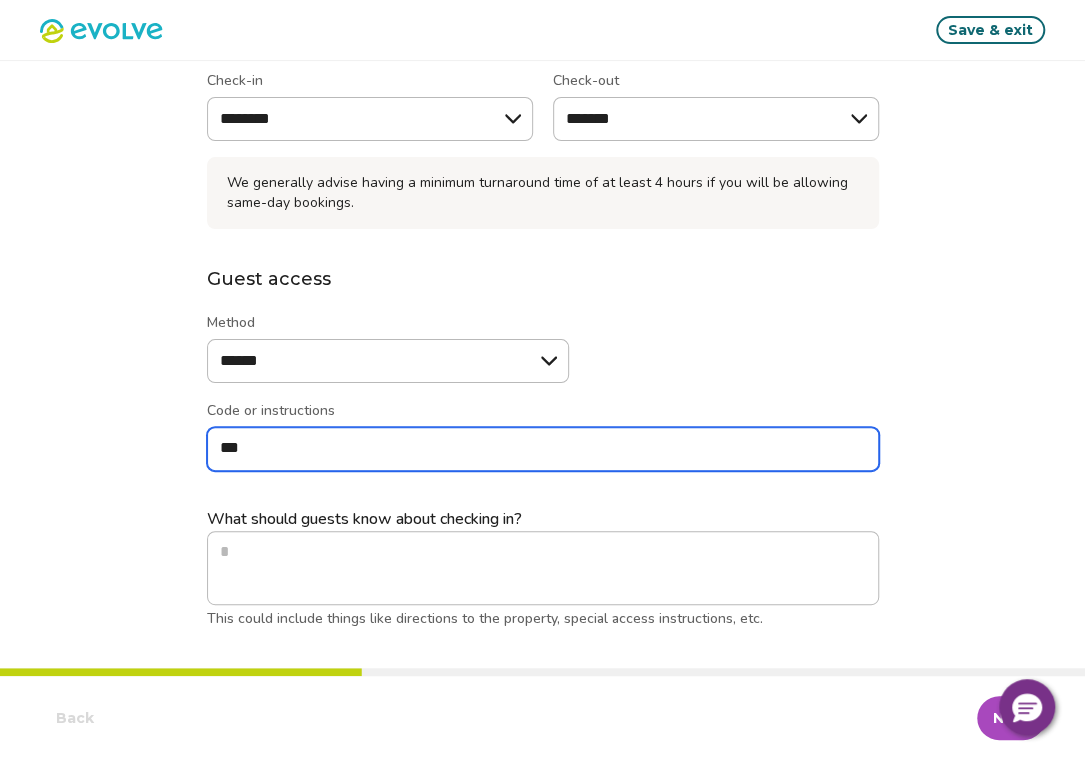 type on "*" 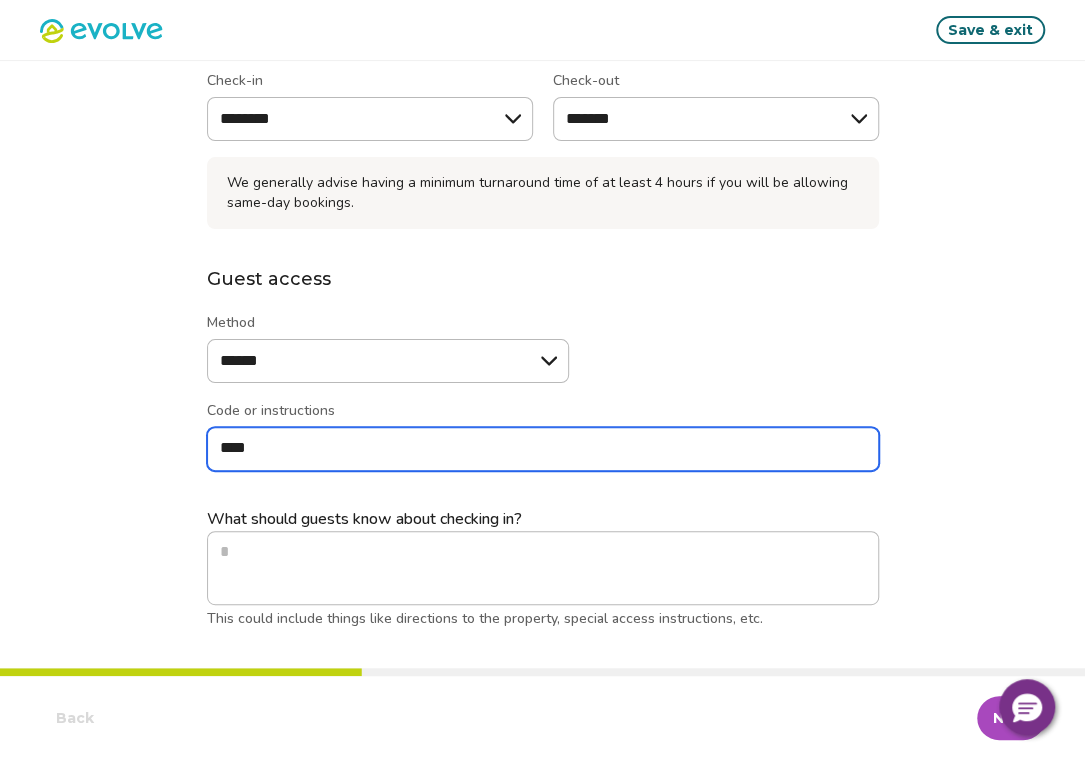 type on "*" 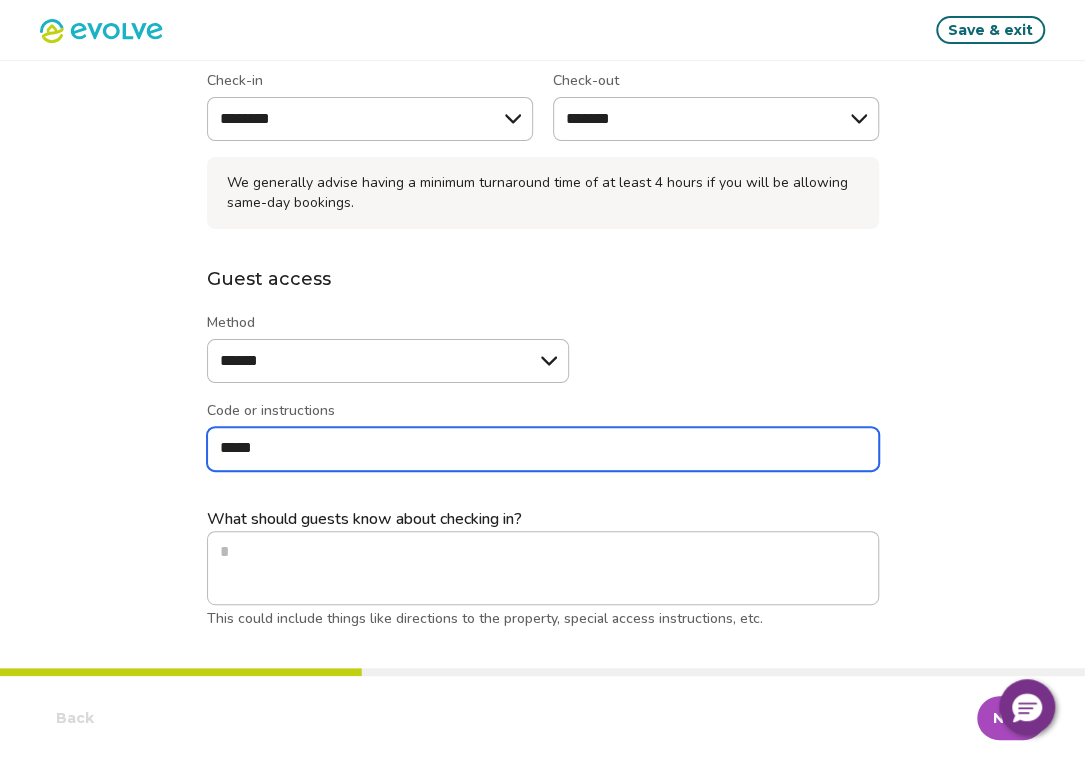 type on "*" 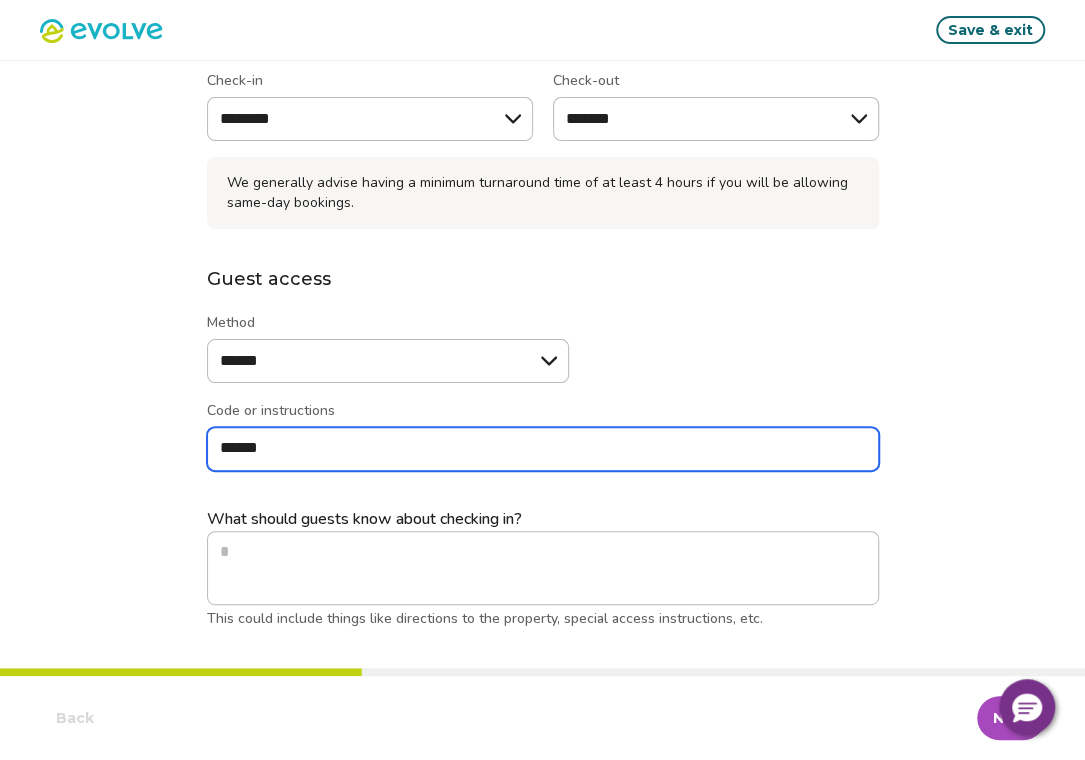 type on "*" 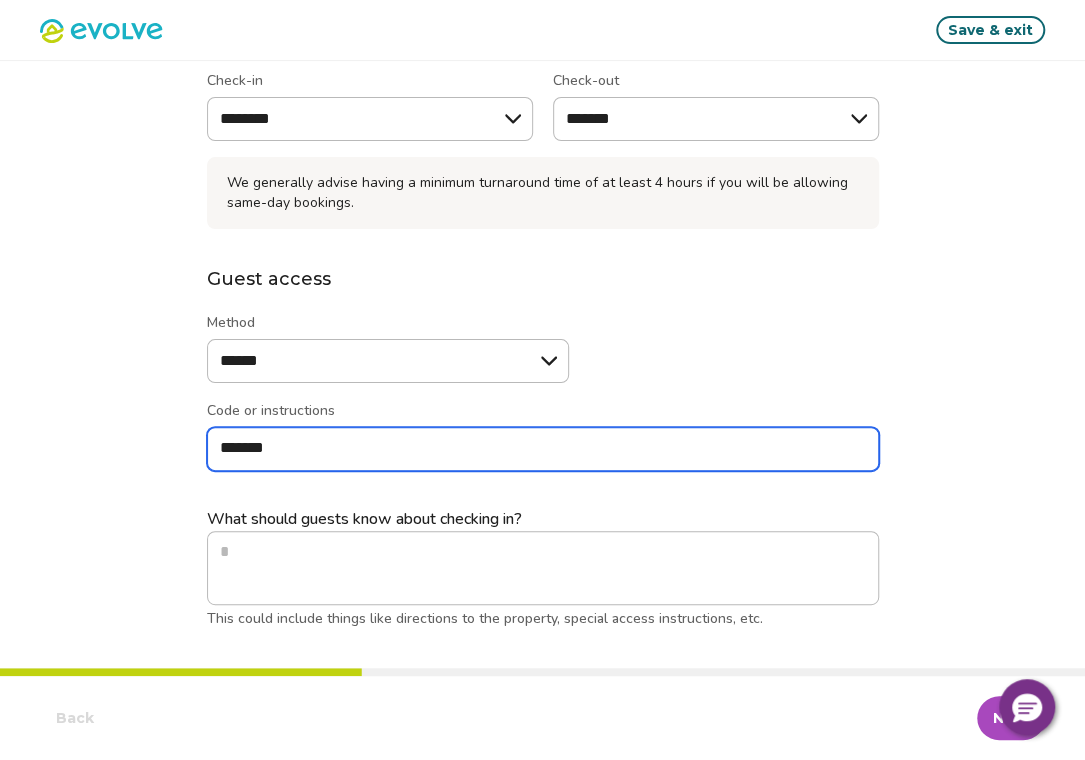 type on "*" 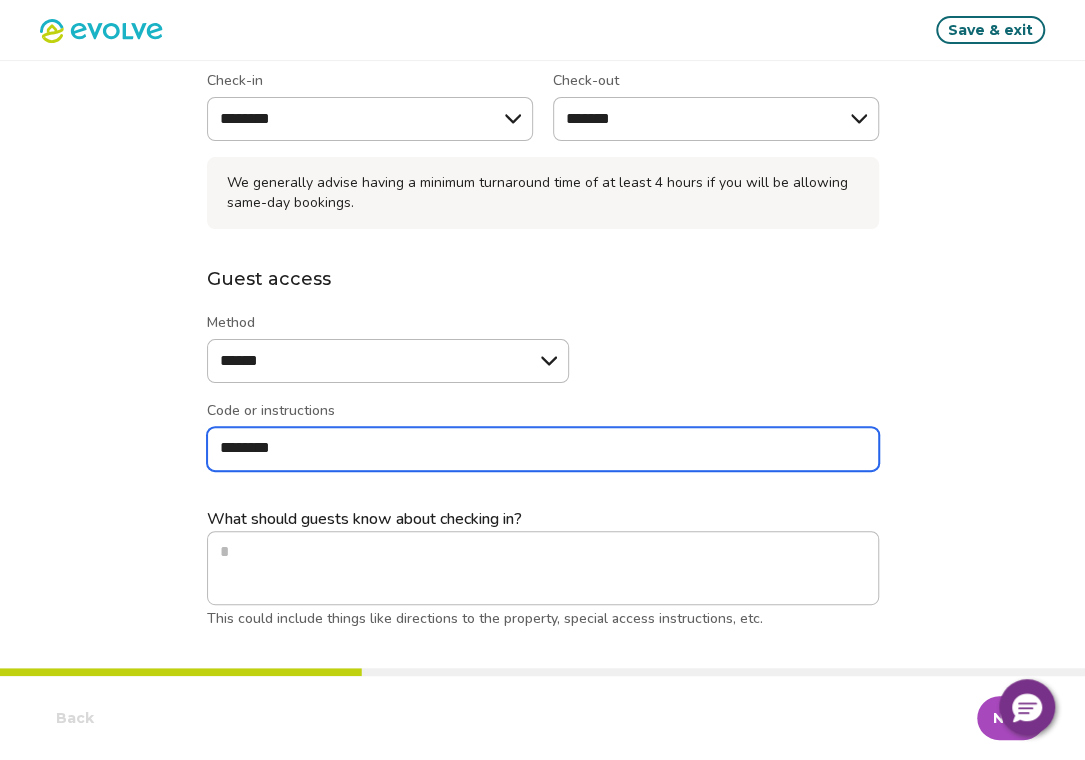type on "*" 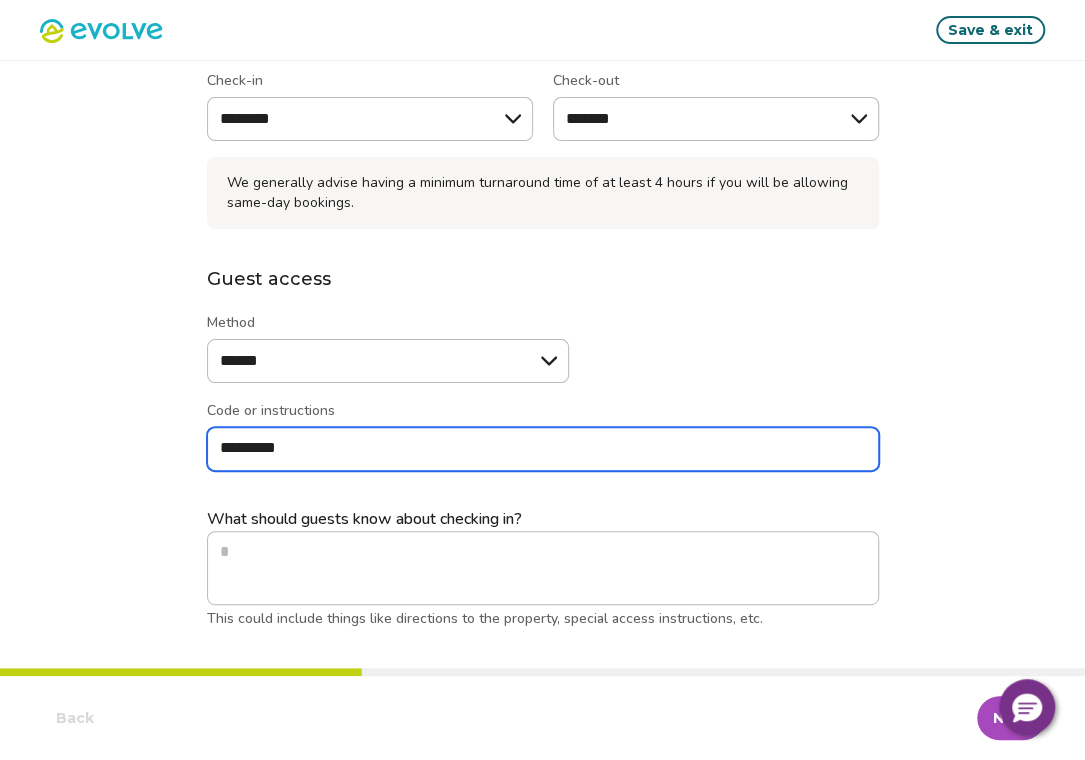 type on "*" 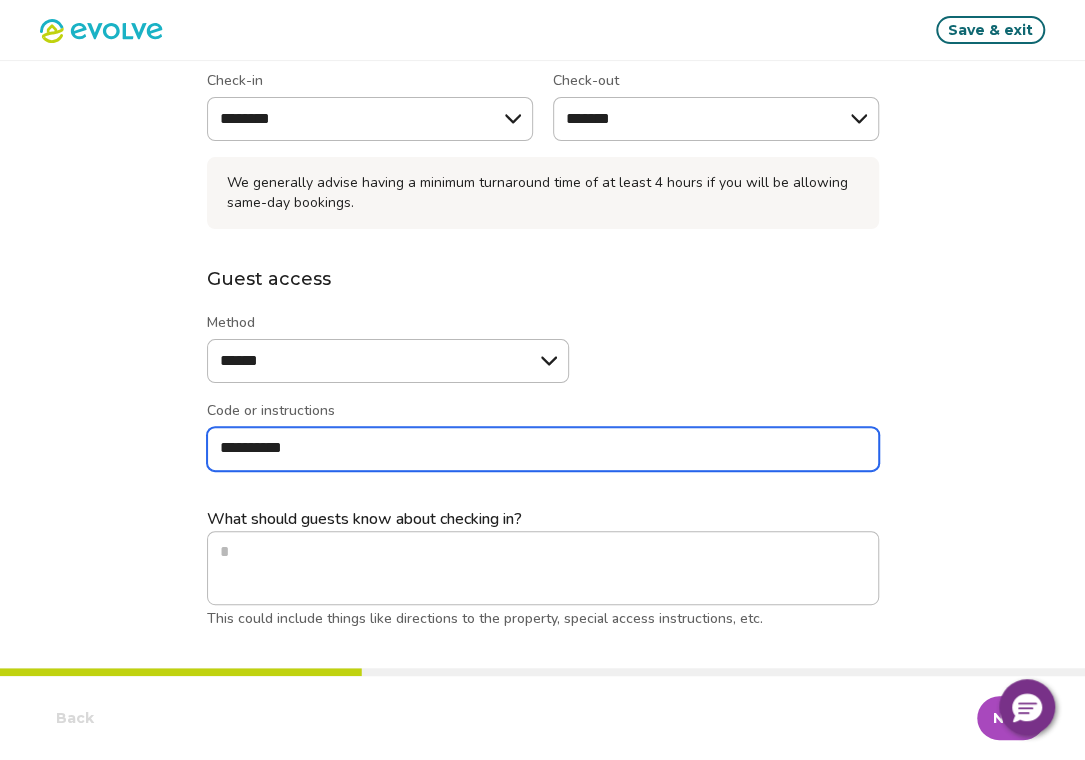 type on "*" 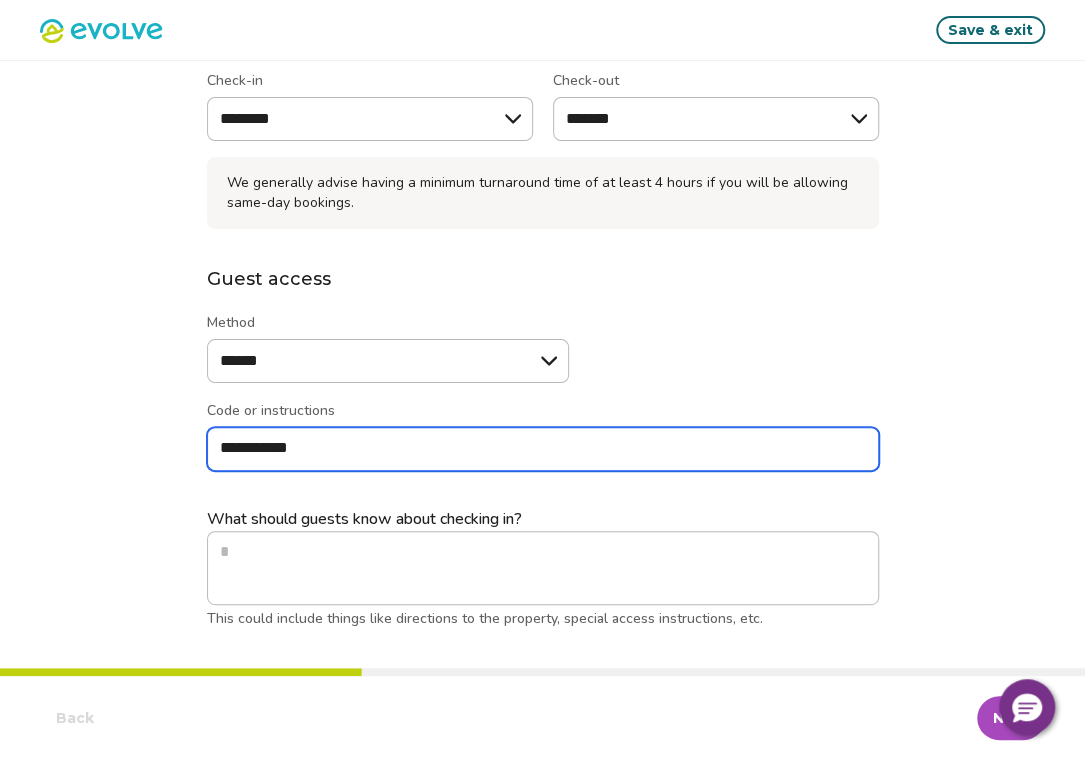 type on "*" 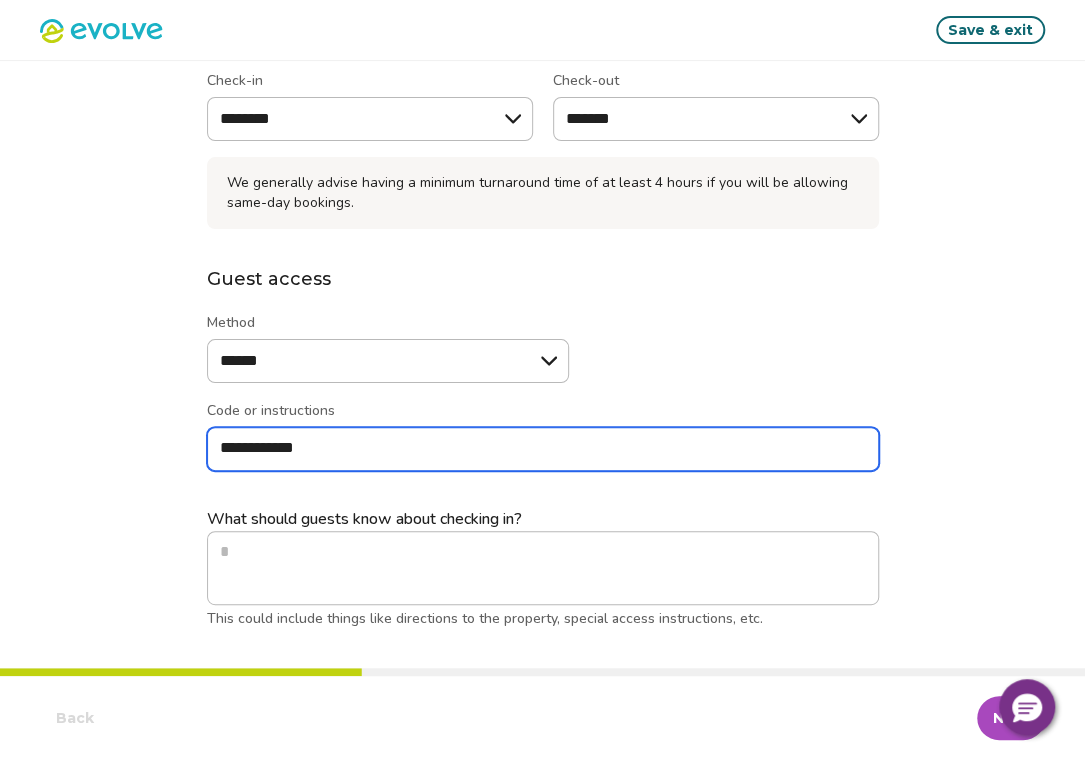 type on "*" 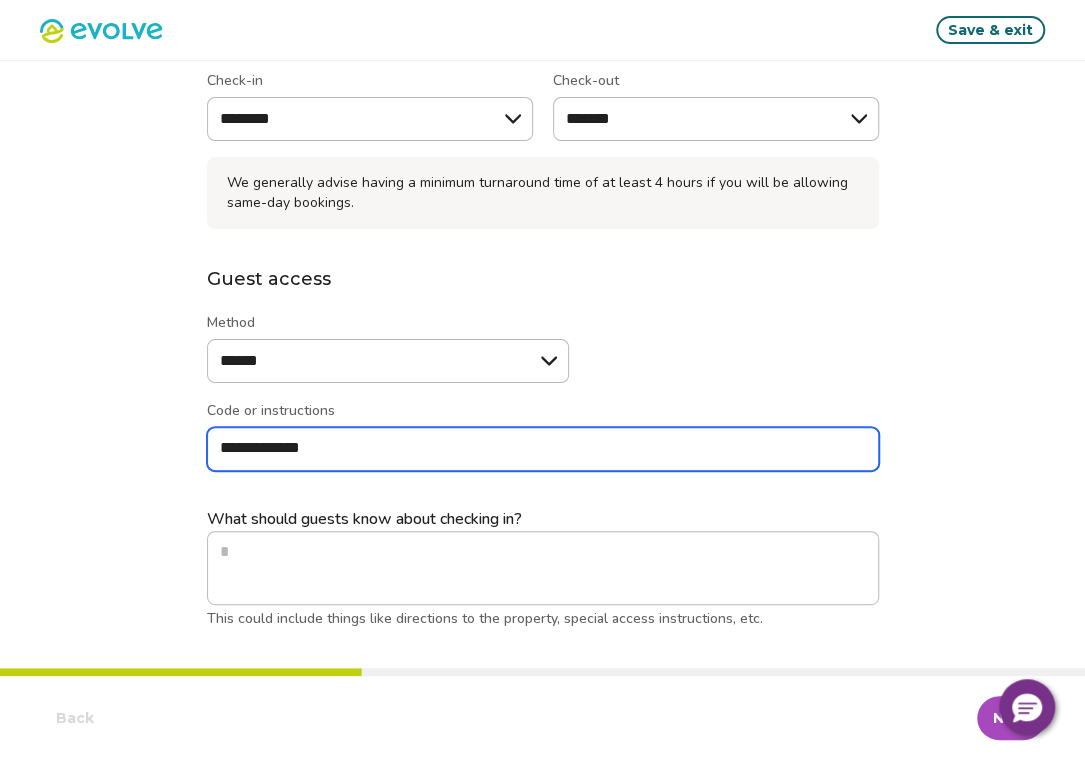 type on "*" 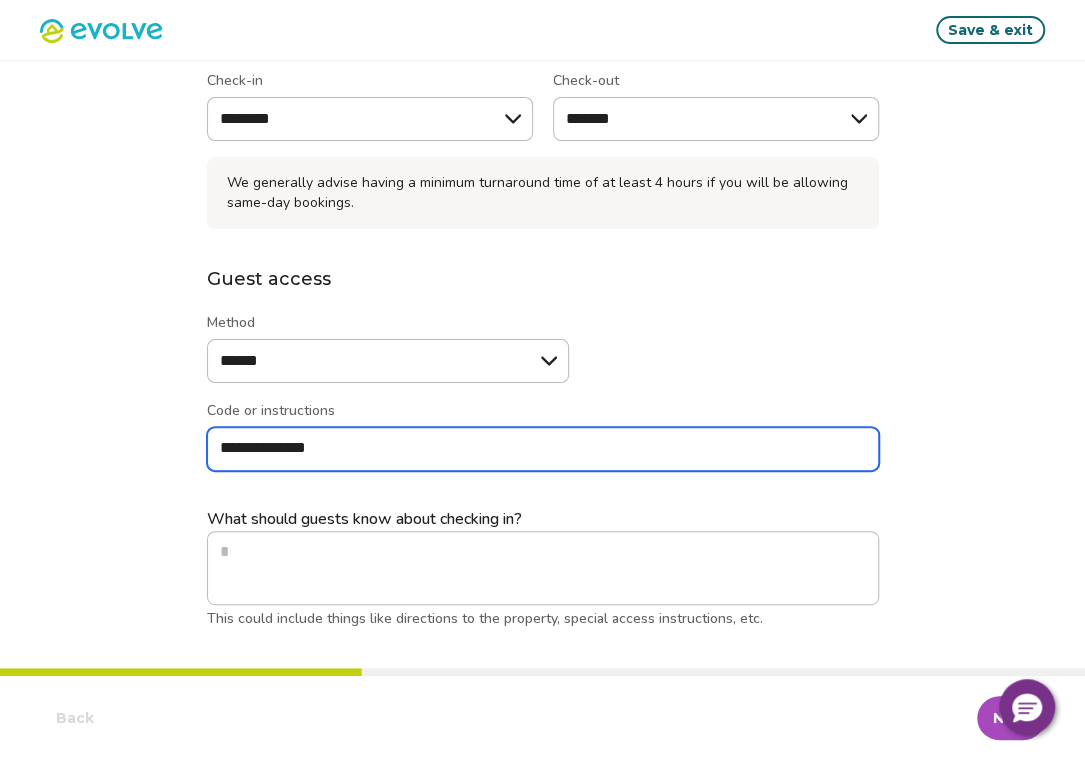 type on "*" 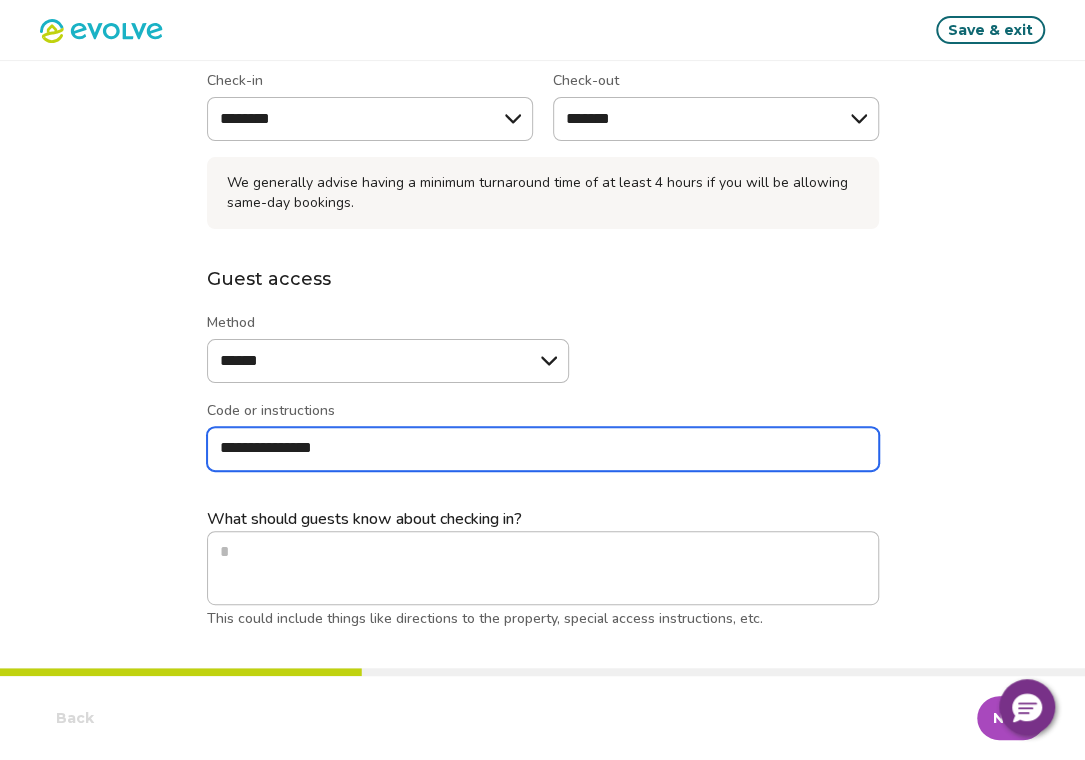 type on "*" 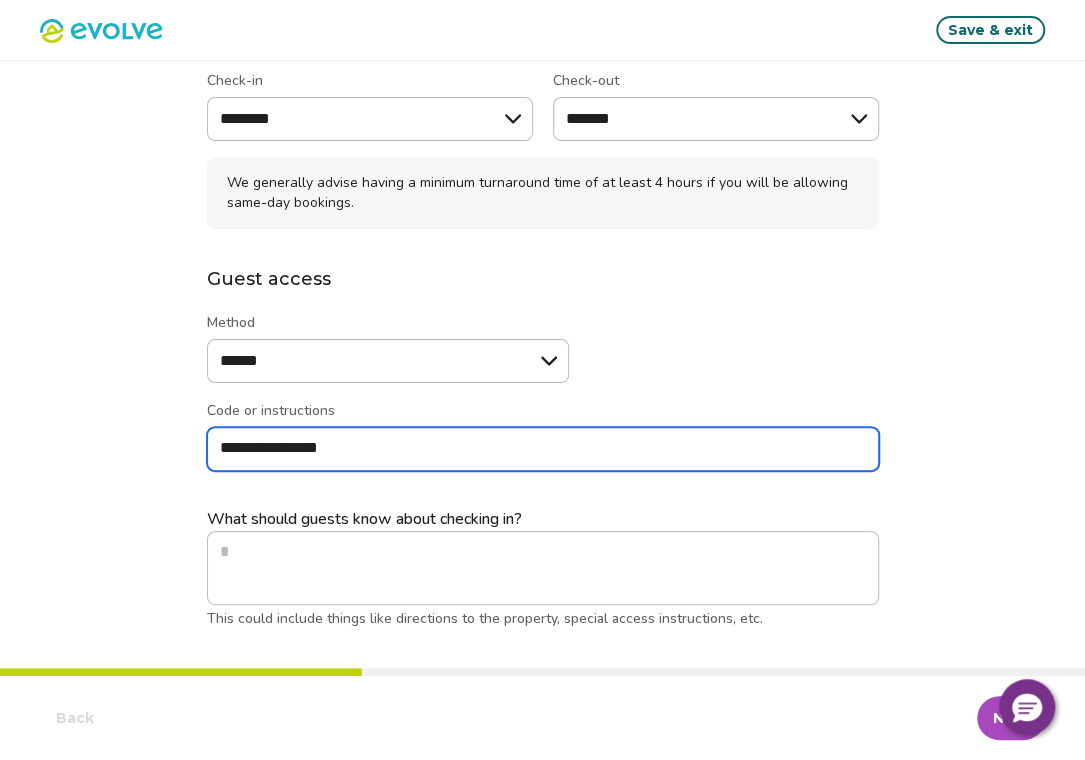 type on "*" 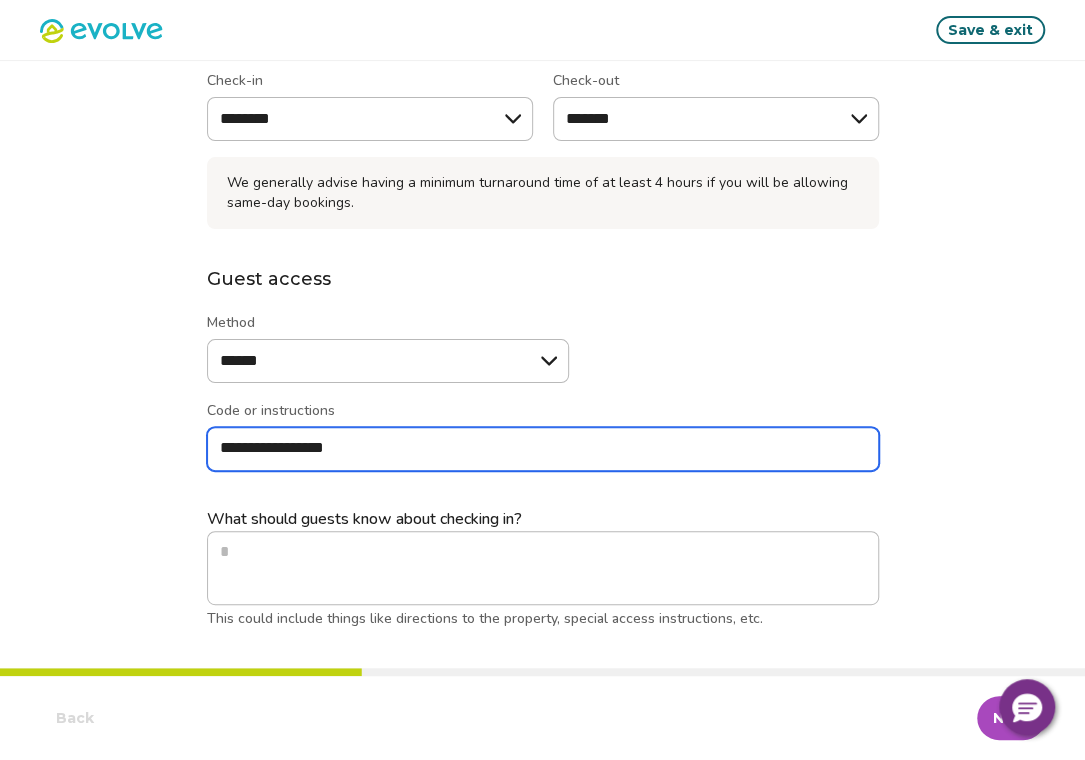 type on "**********" 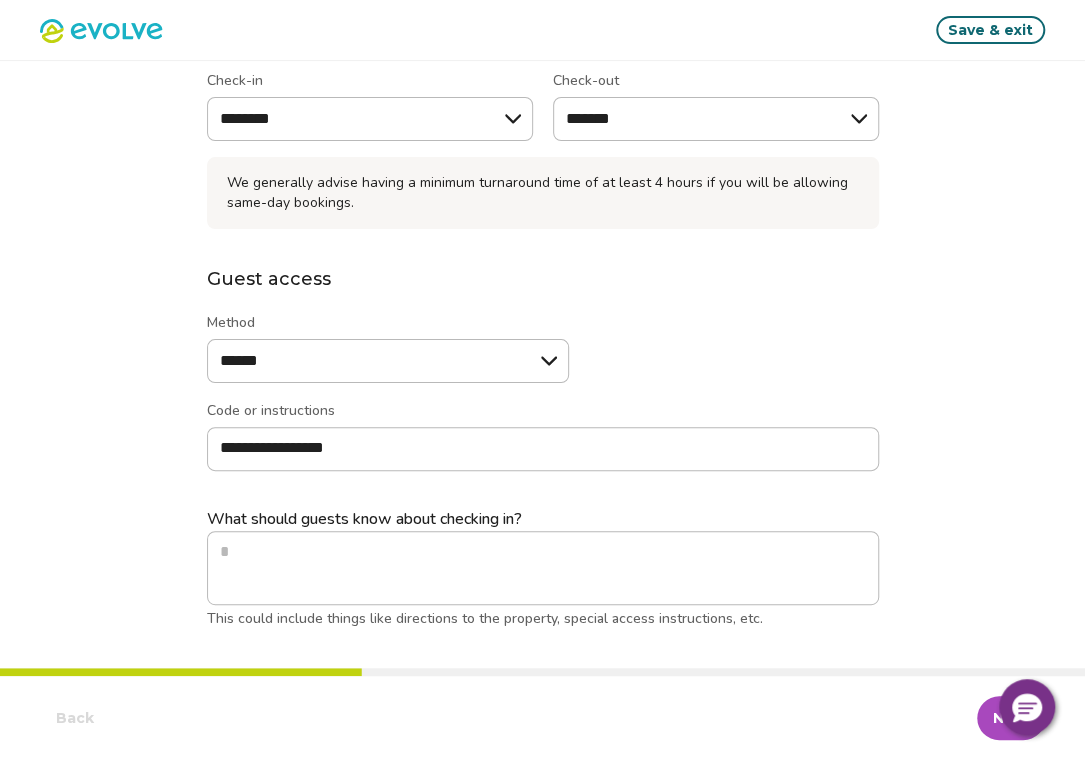 click on "Next" at bounding box center (1011, 718) 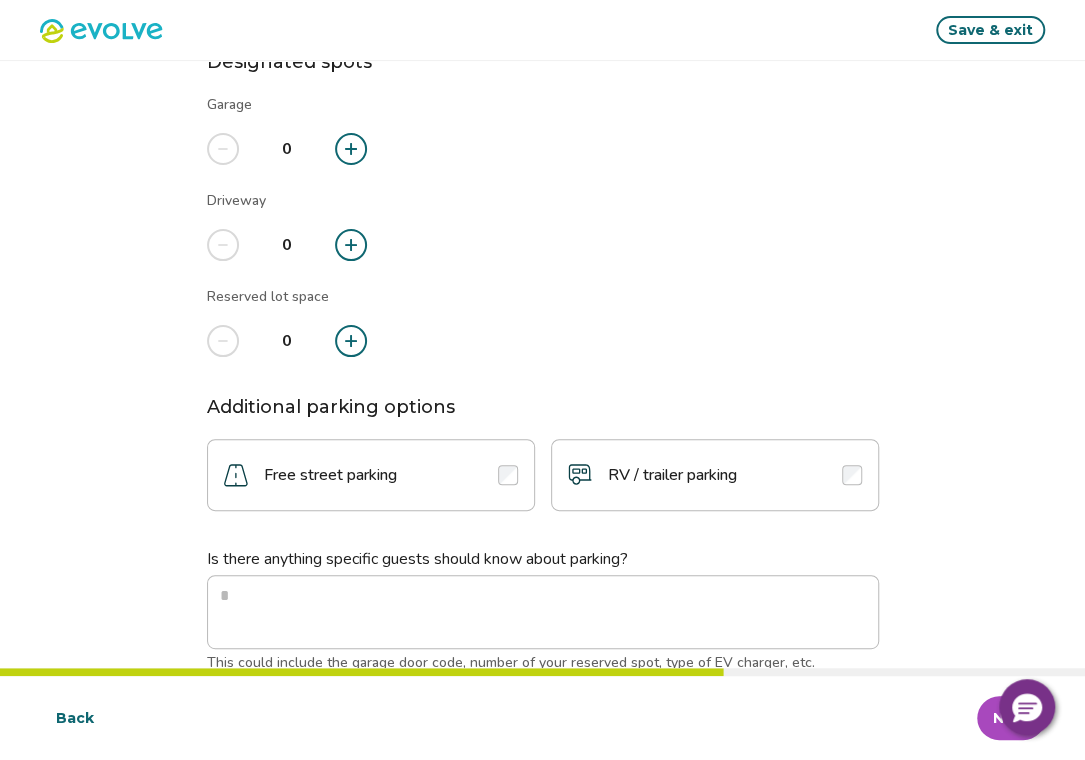 scroll, scrollTop: 0, scrollLeft: 0, axis: both 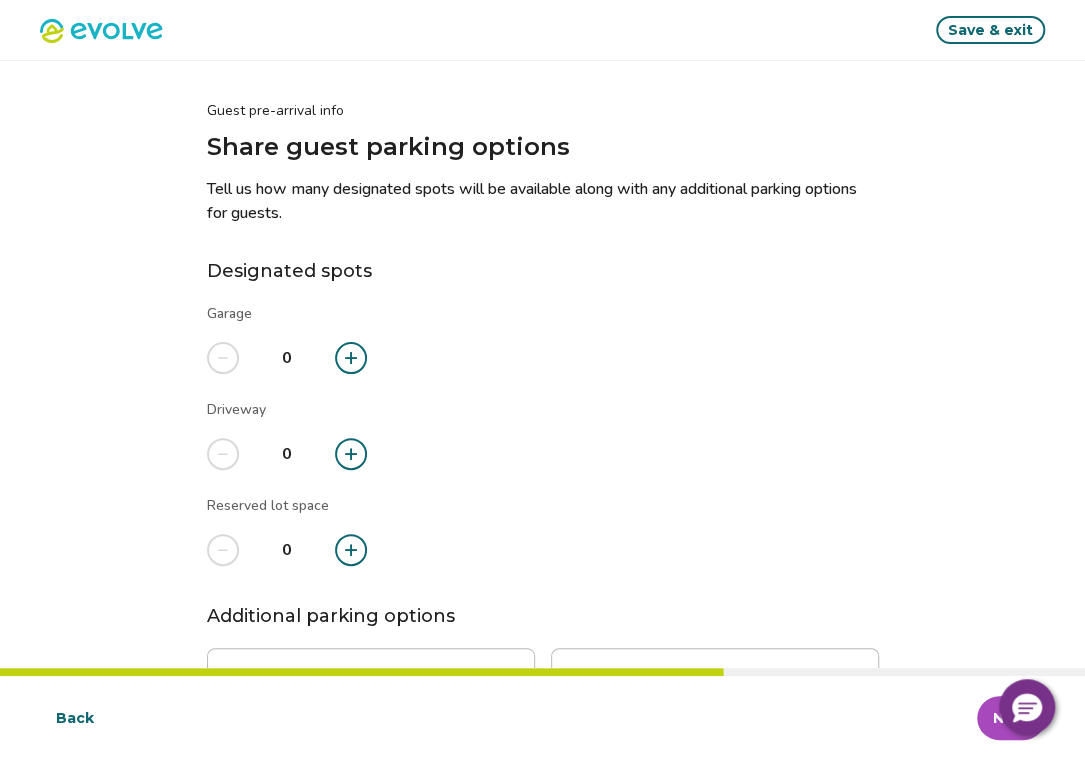 click 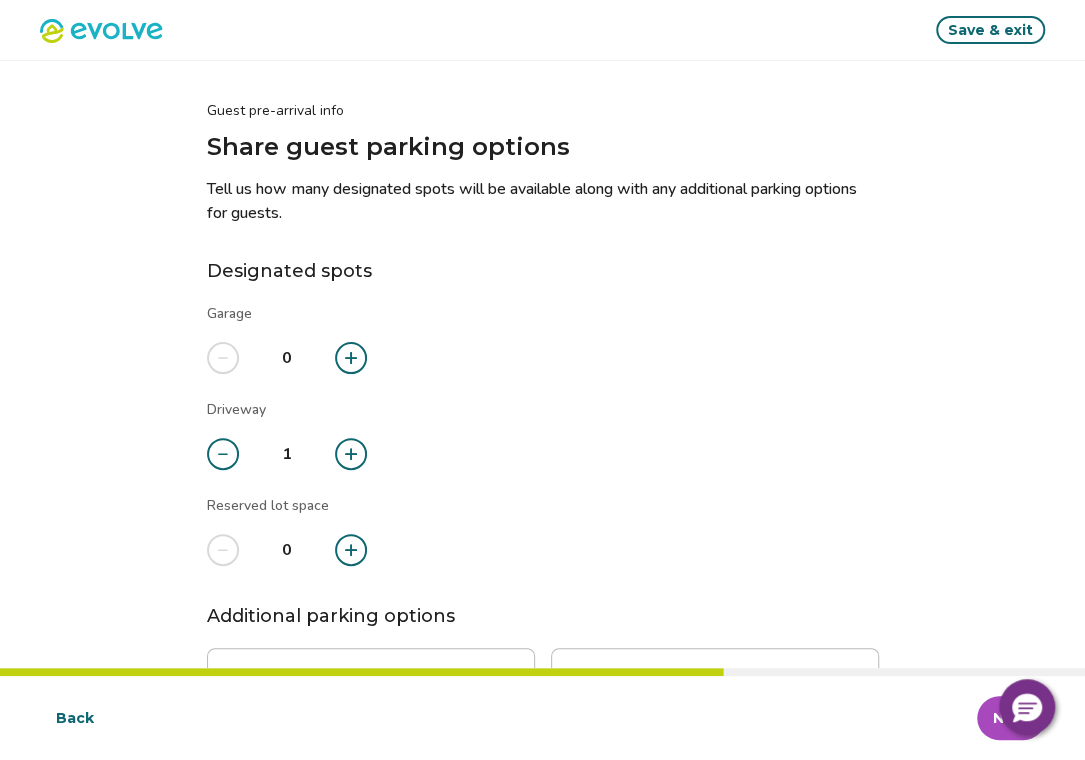 click 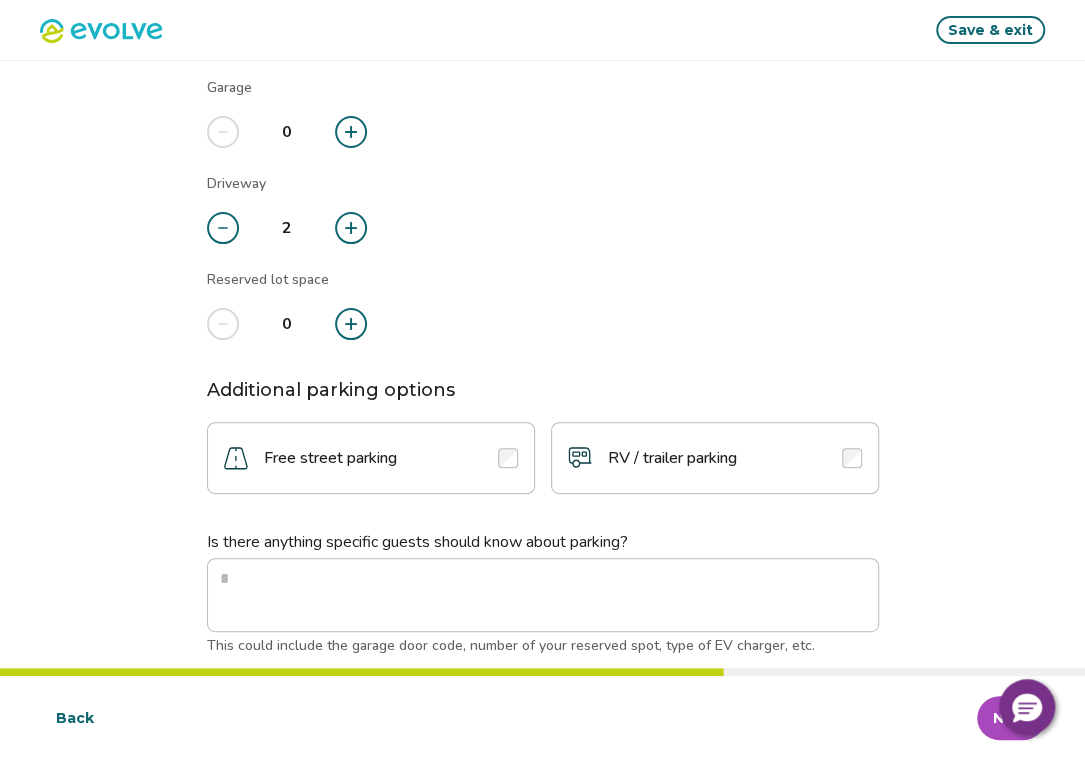 scroll, scrollTop: 253, scrollLeft: 0, axis: vertical 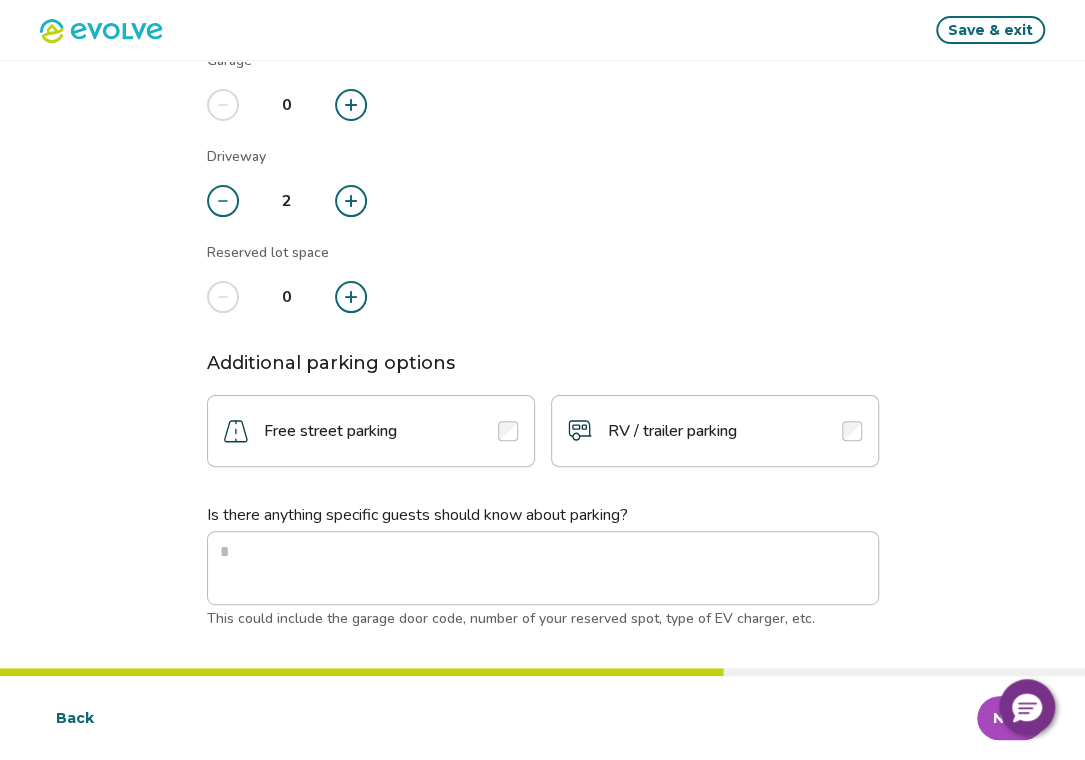 click on "Free street parking" at bounding box center [371, 431] 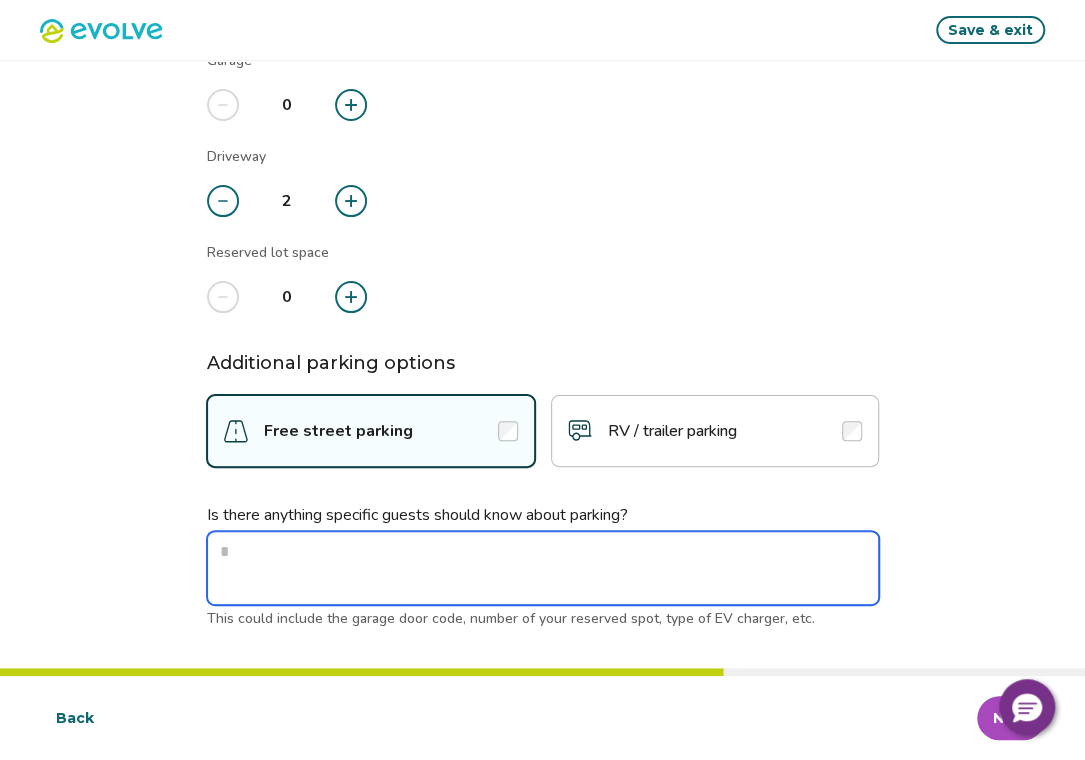 click at bounding box center (543, 568) 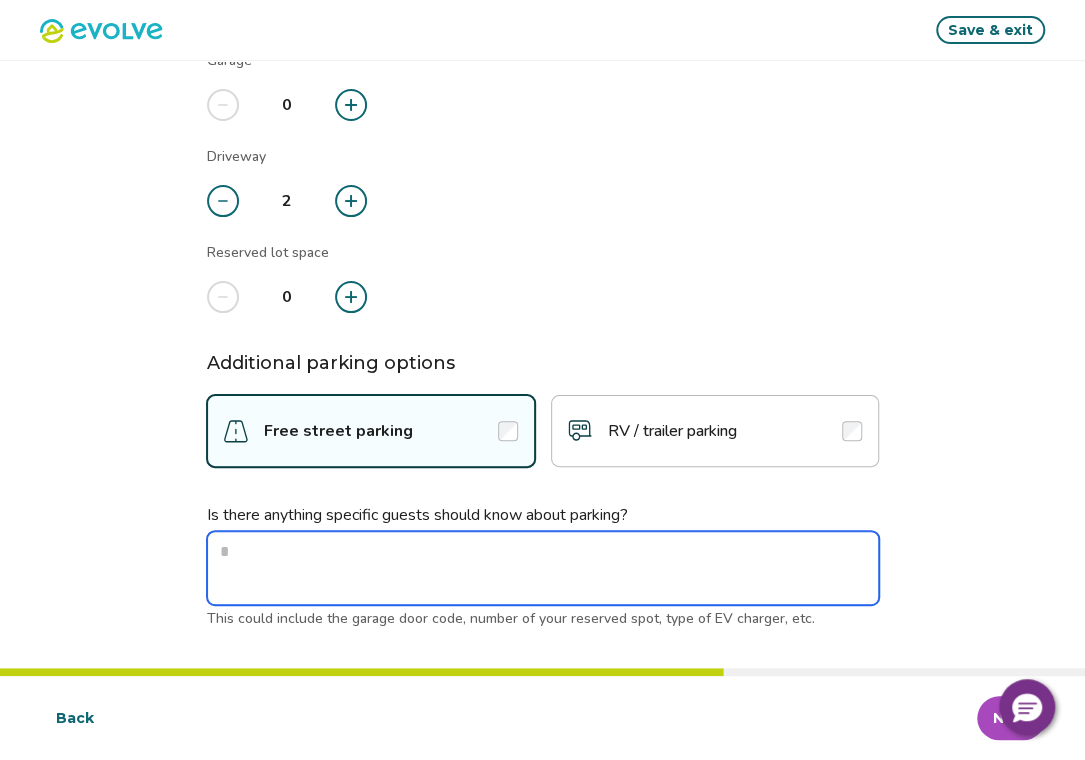 type on "*" 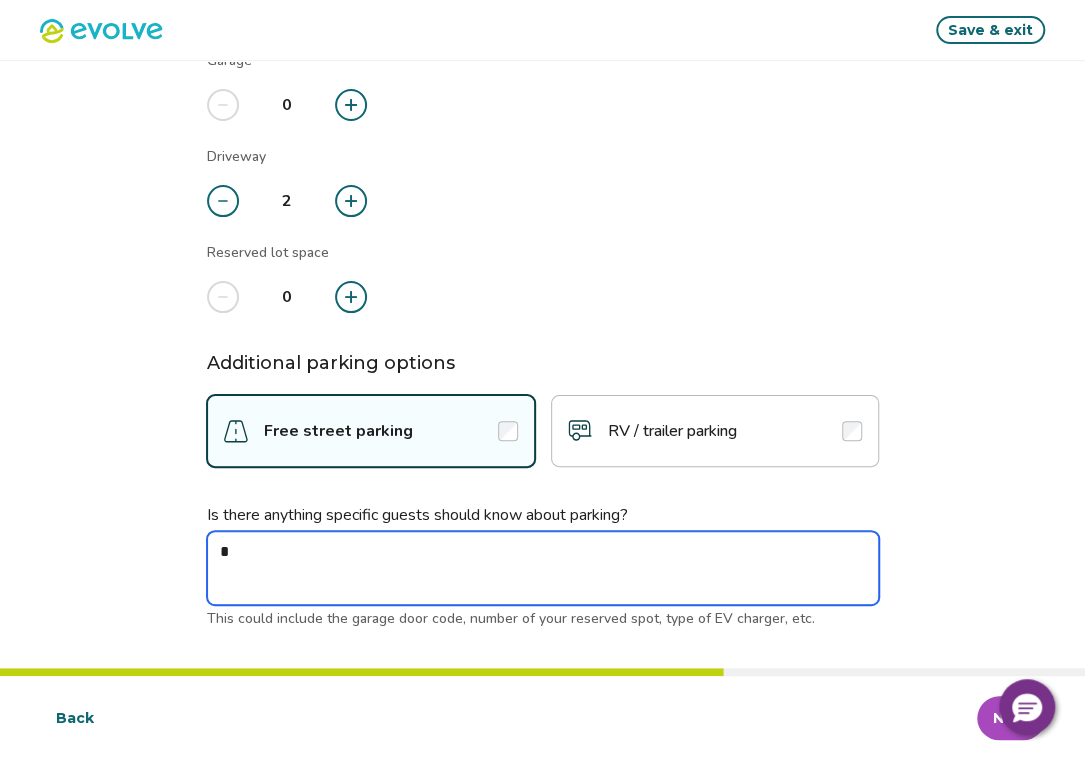 type on "*" 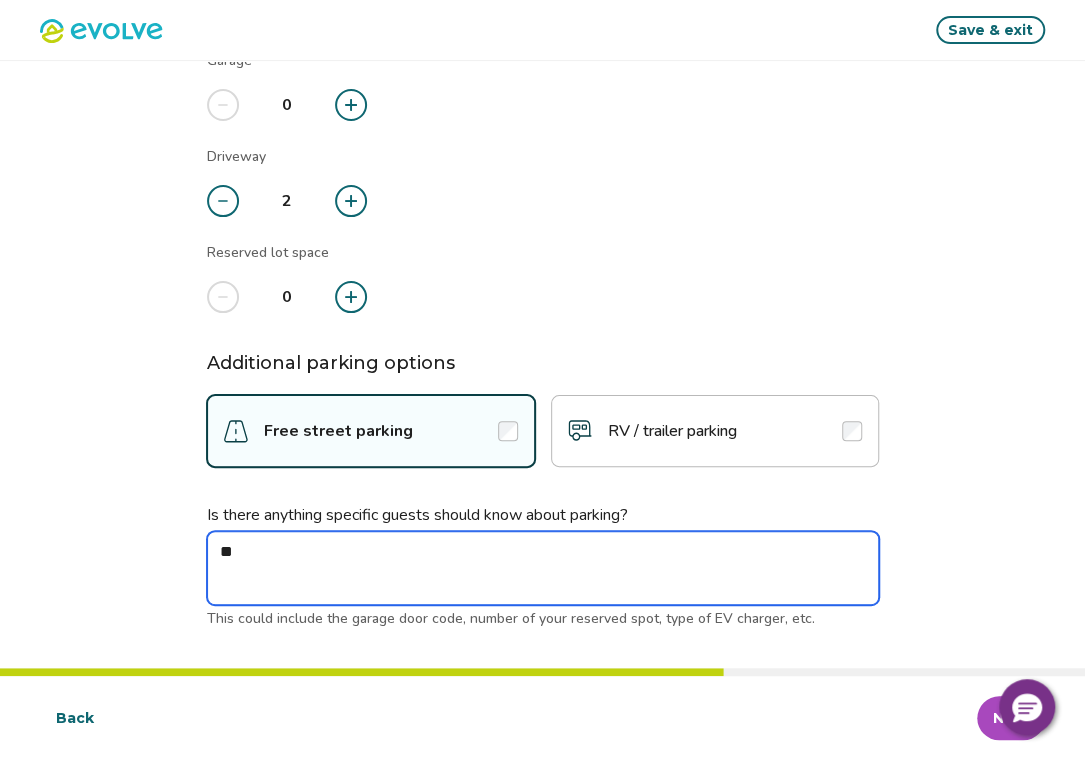 type on "*" 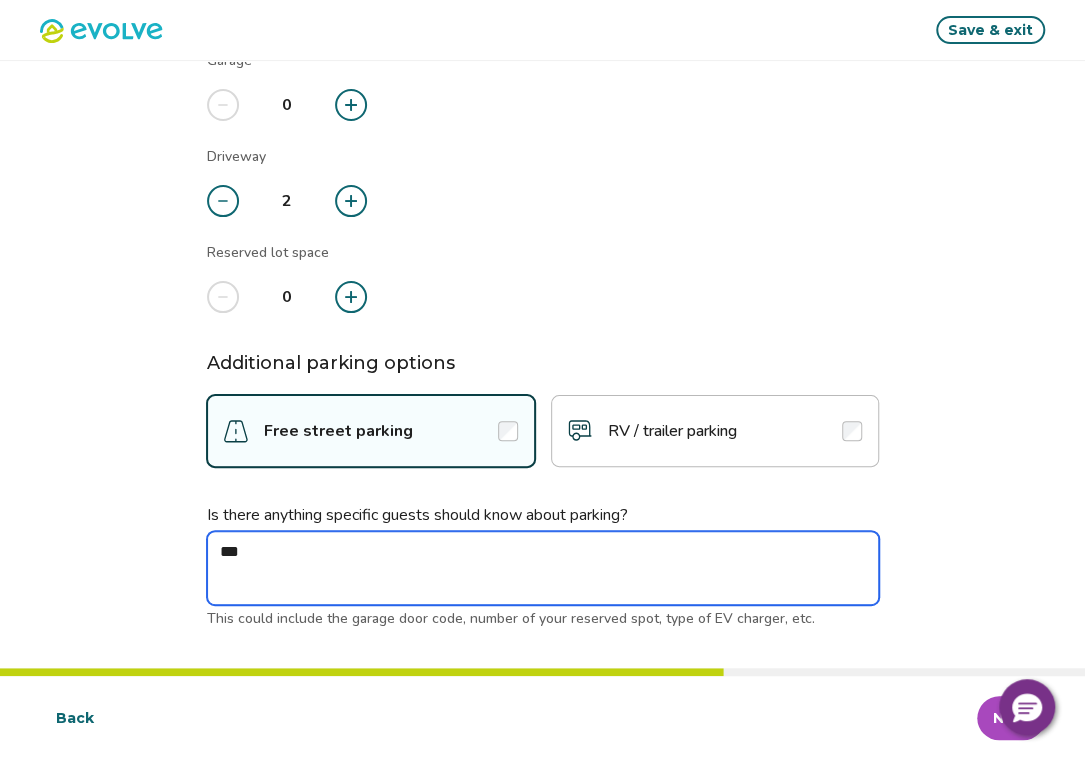 type on "*" 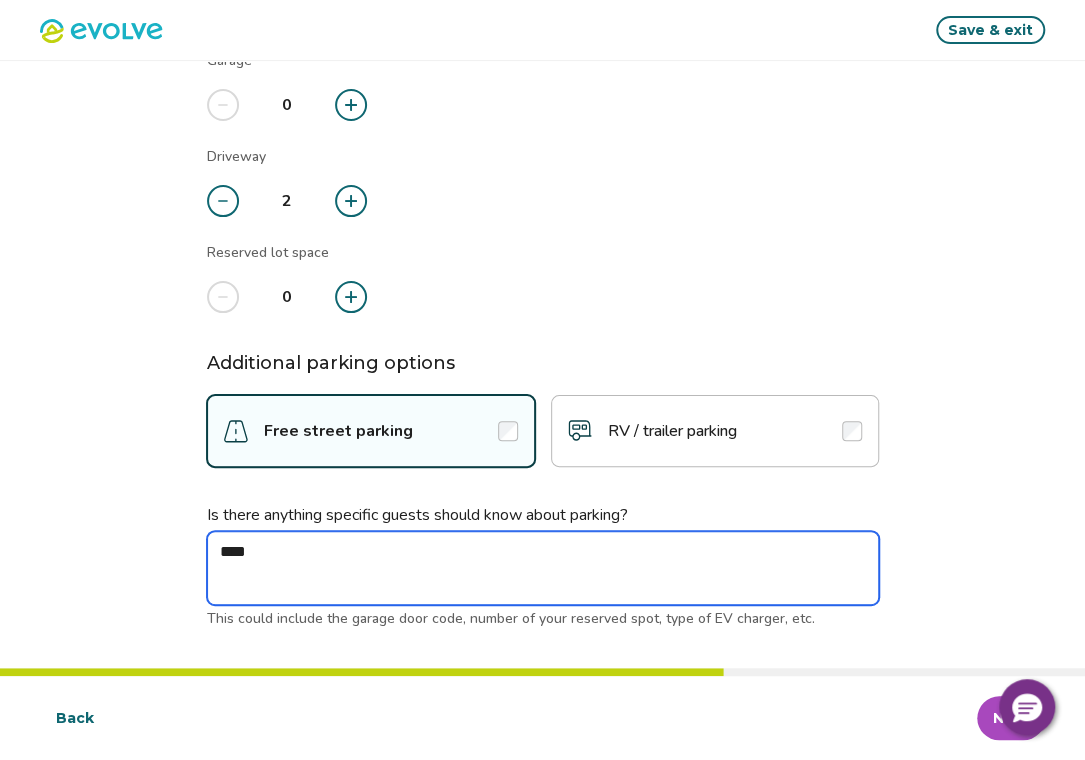 type on "*" 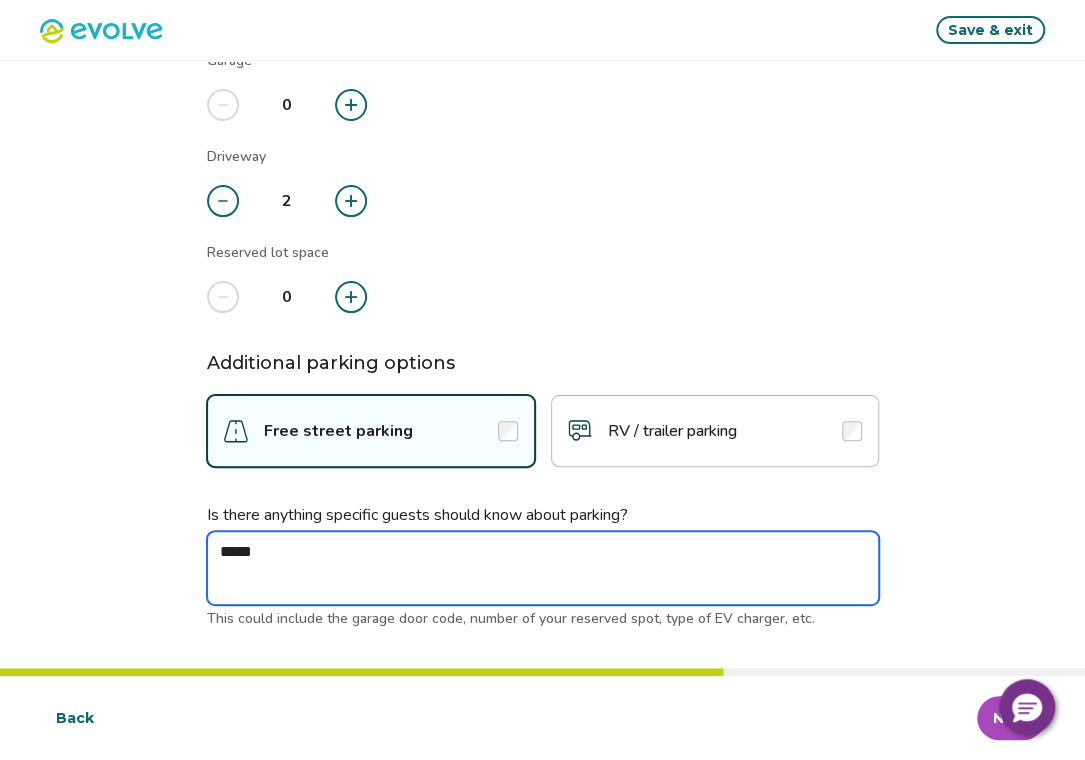 type on "*" 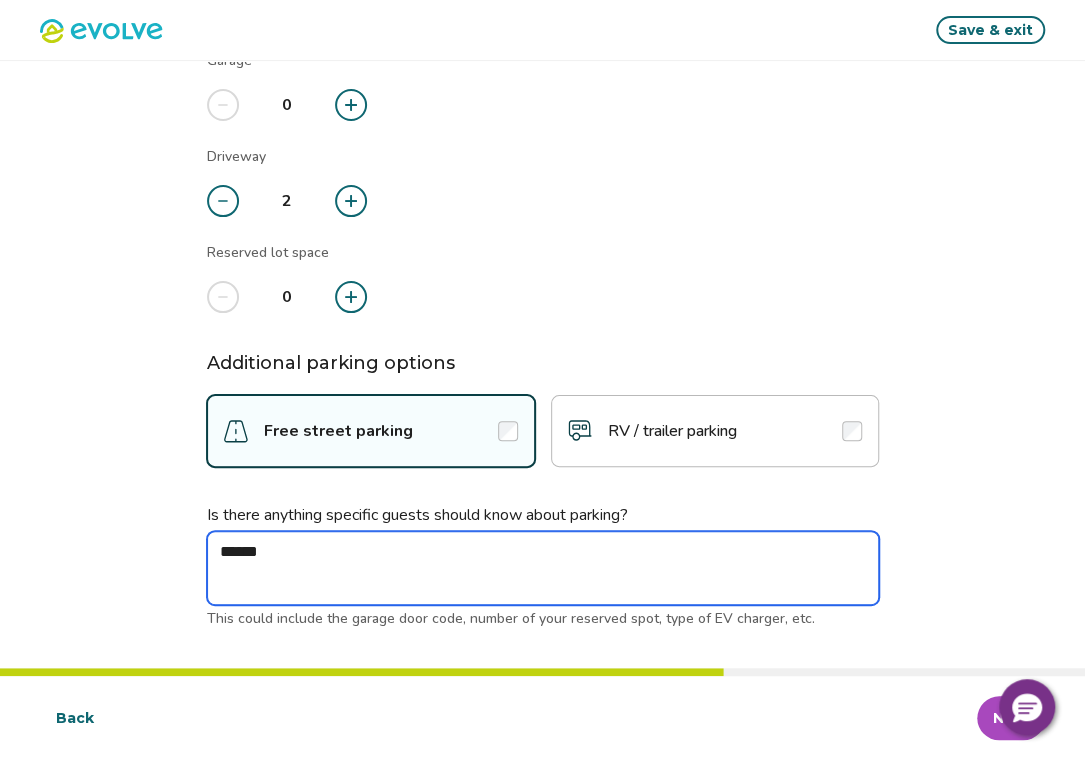 type on "*" 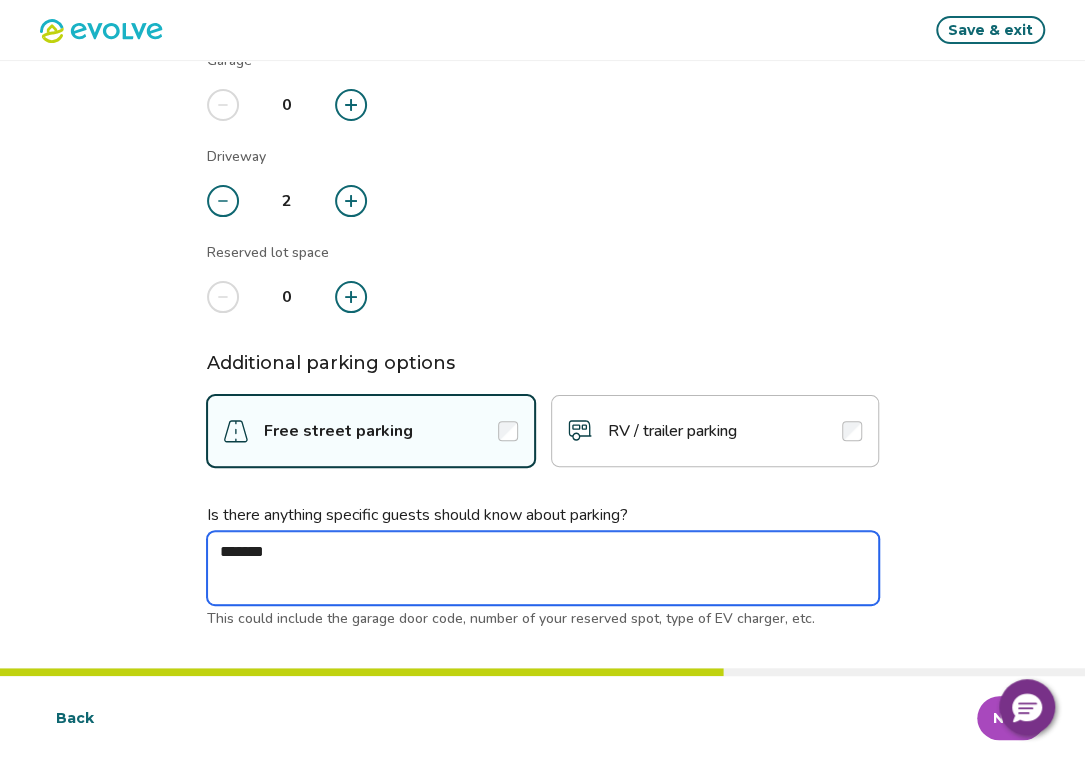 type on "*" 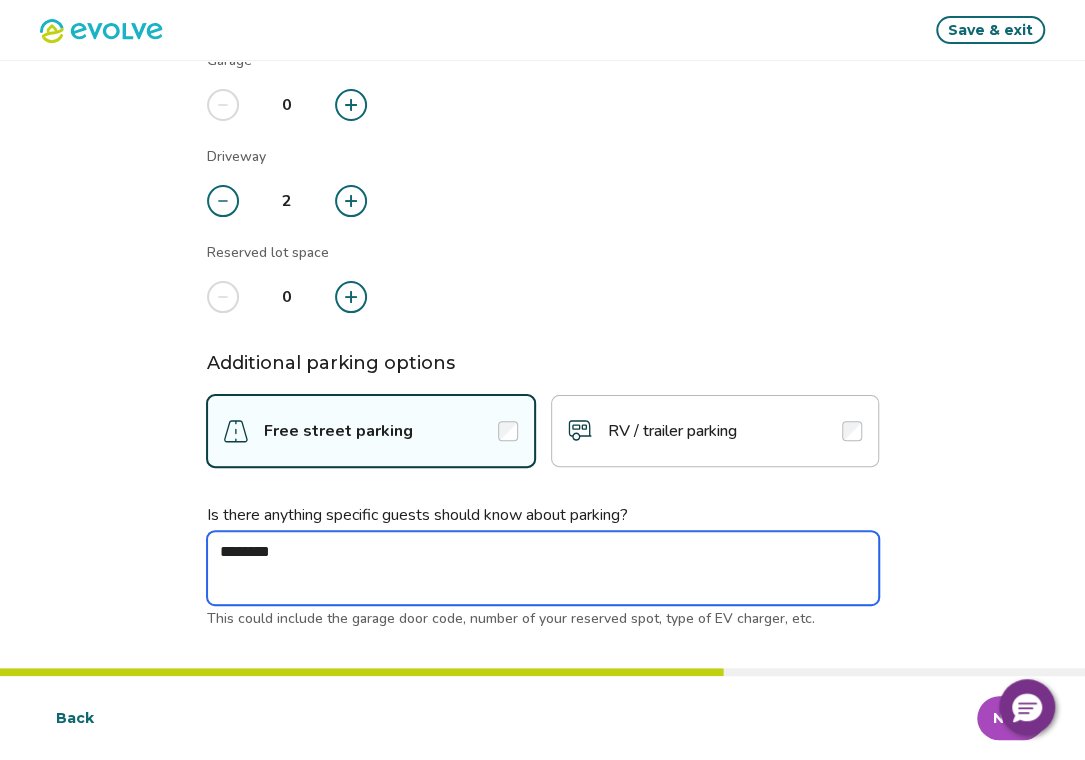 type on "*" 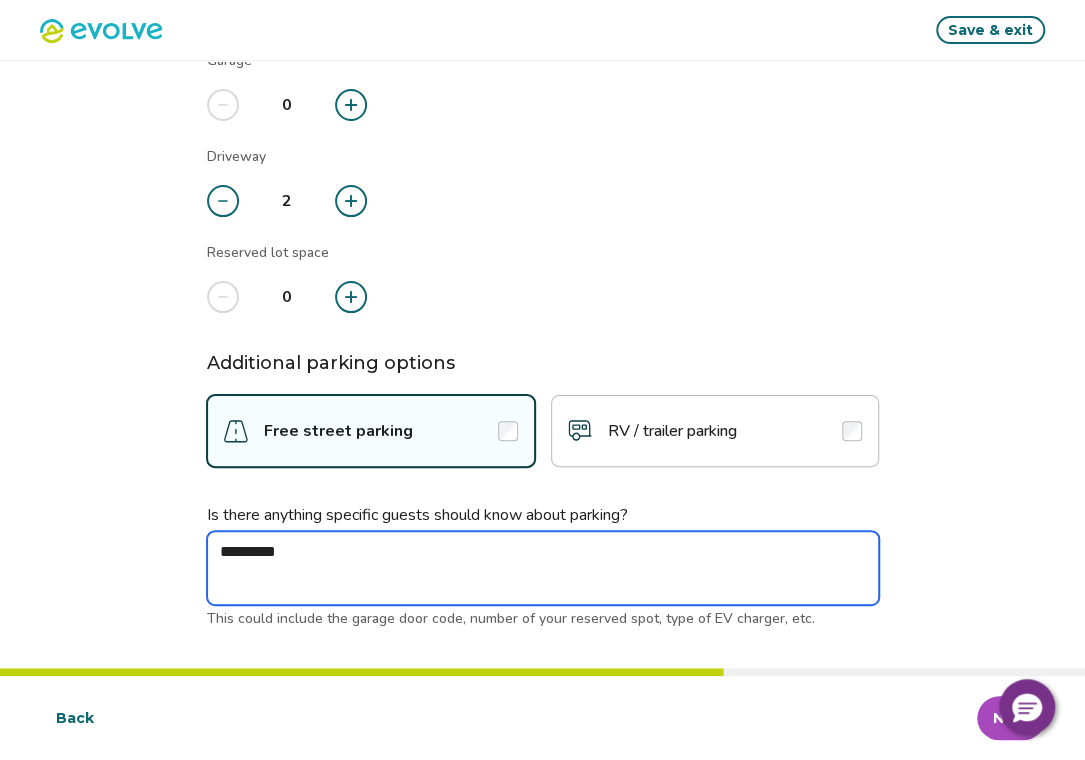 type on "*" 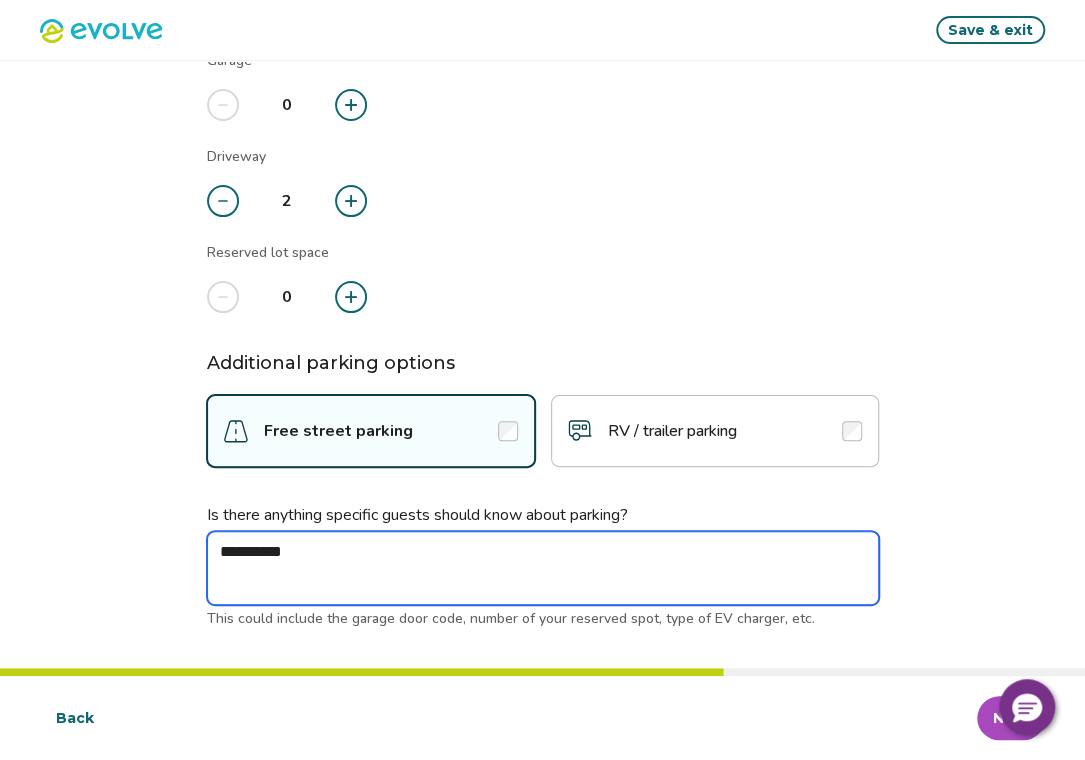 type on "*" 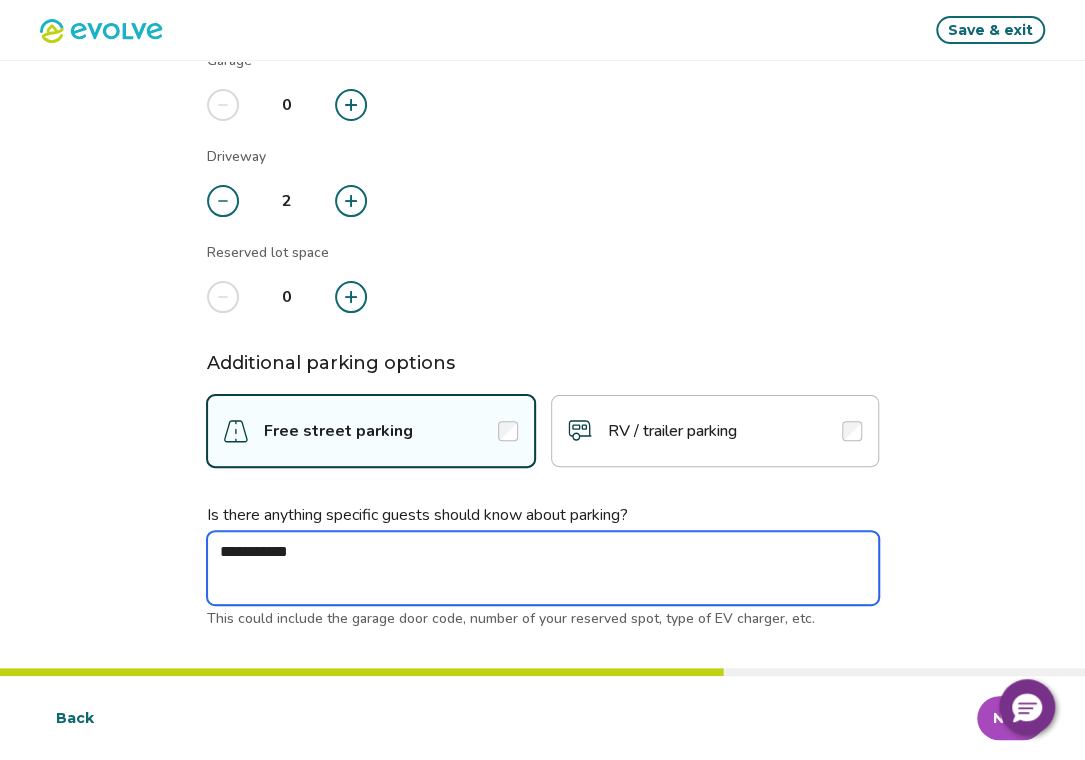 type on "*" 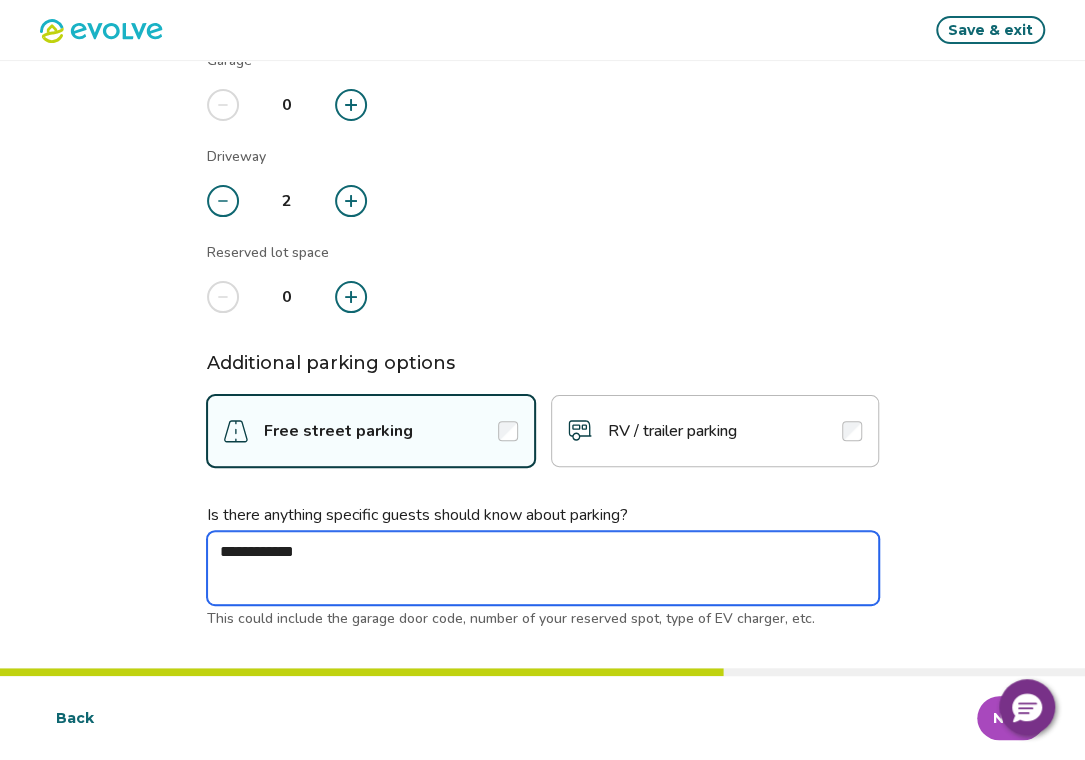 type on "*" 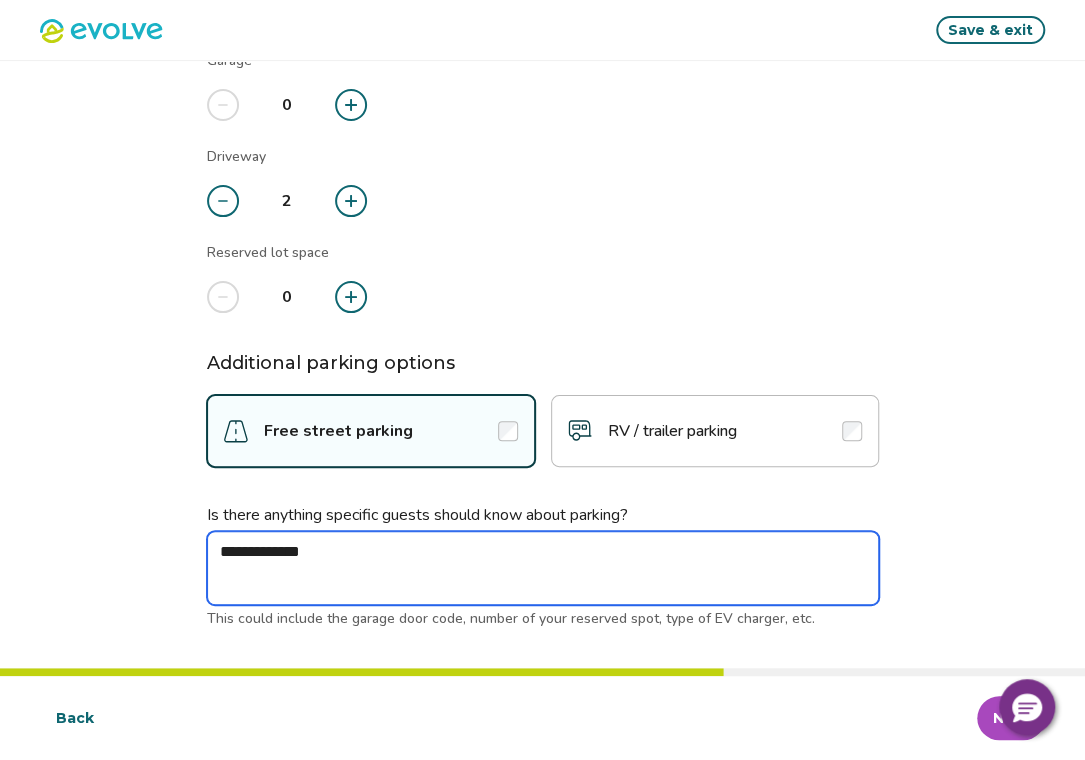 type on "*" 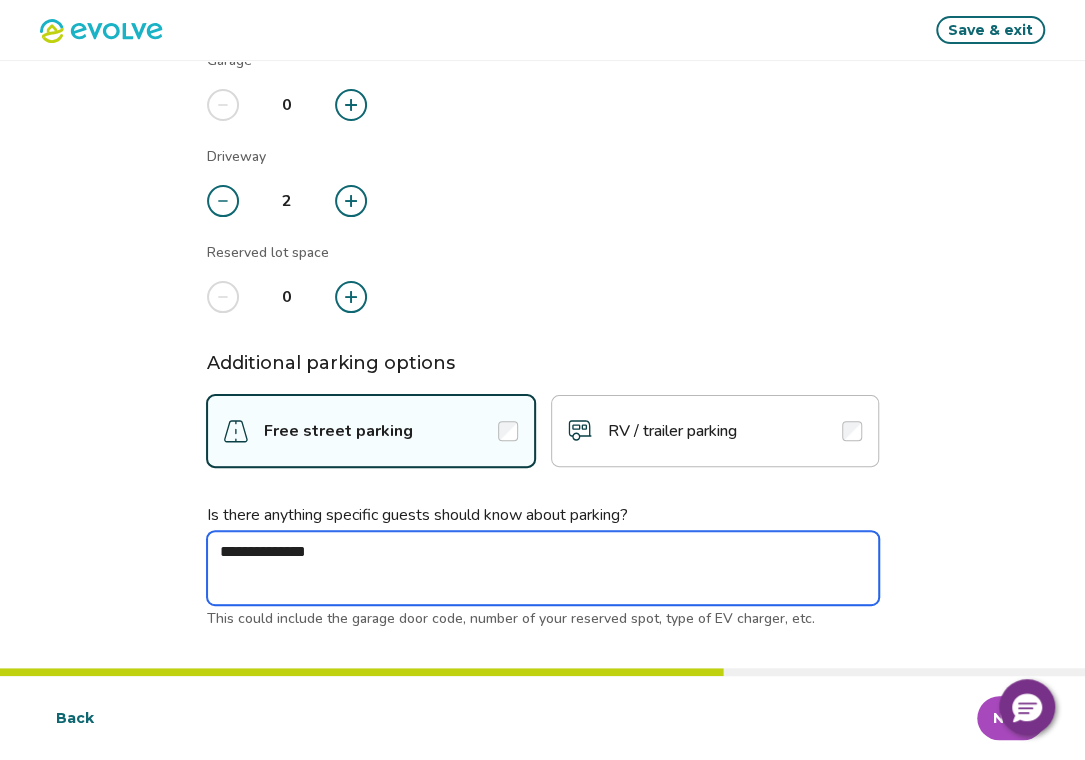 type on "*" 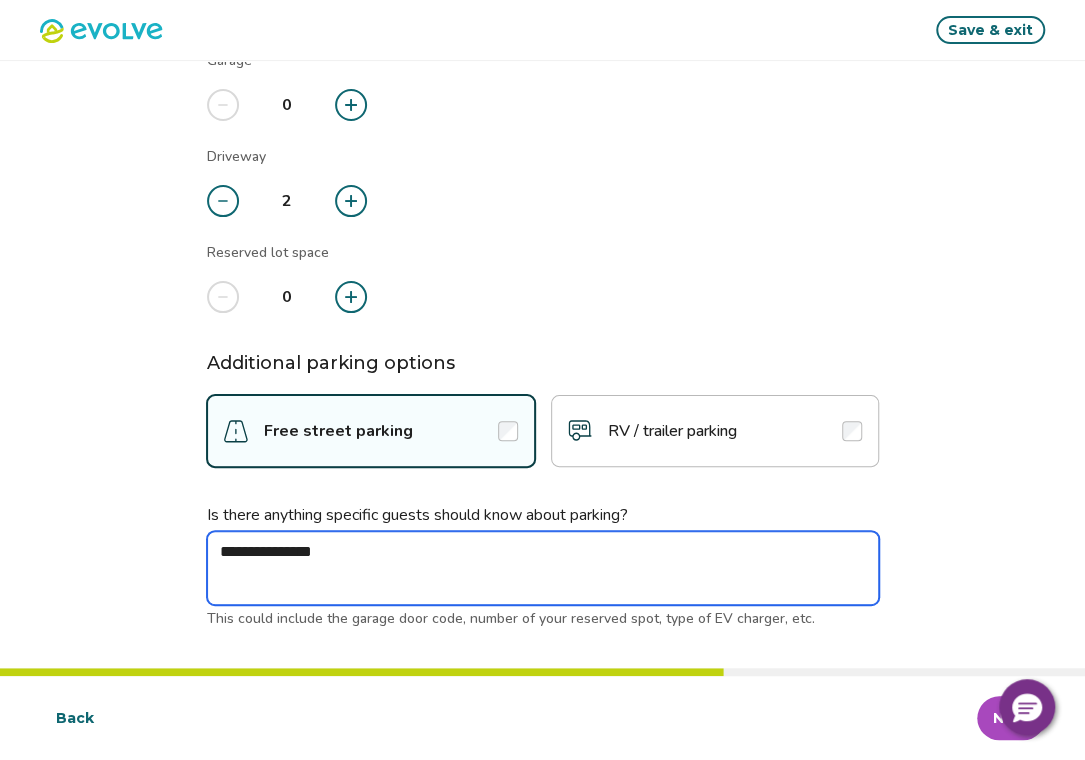 type on "*" 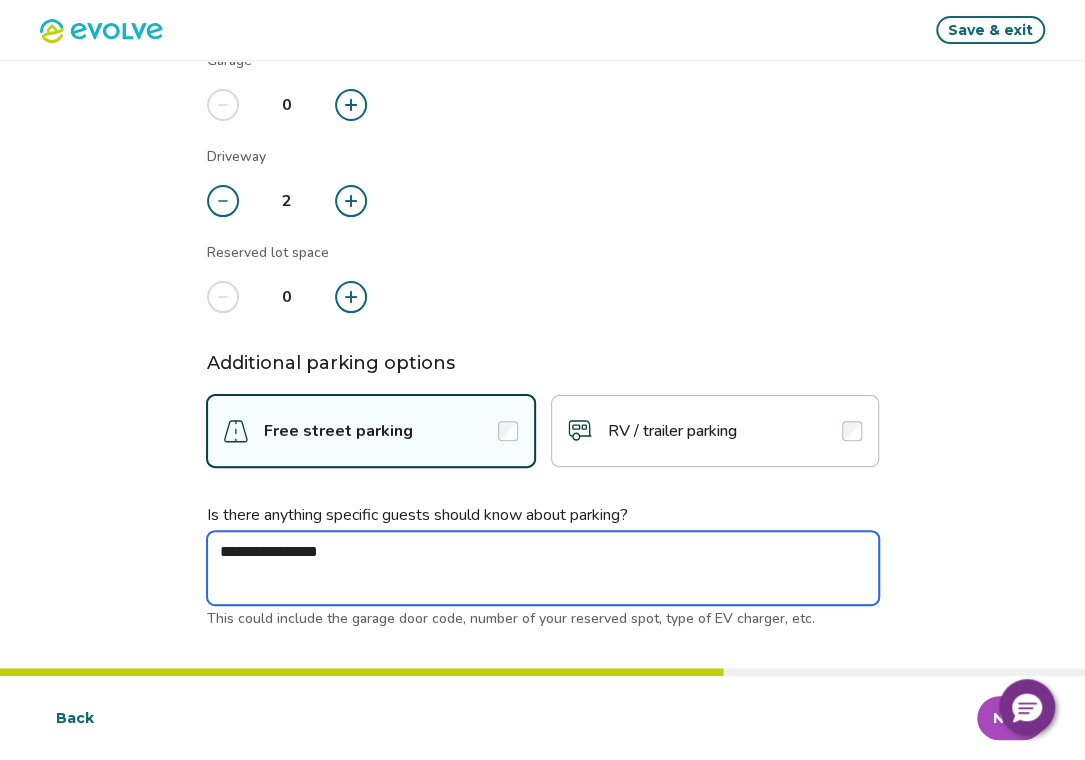 type on "*" 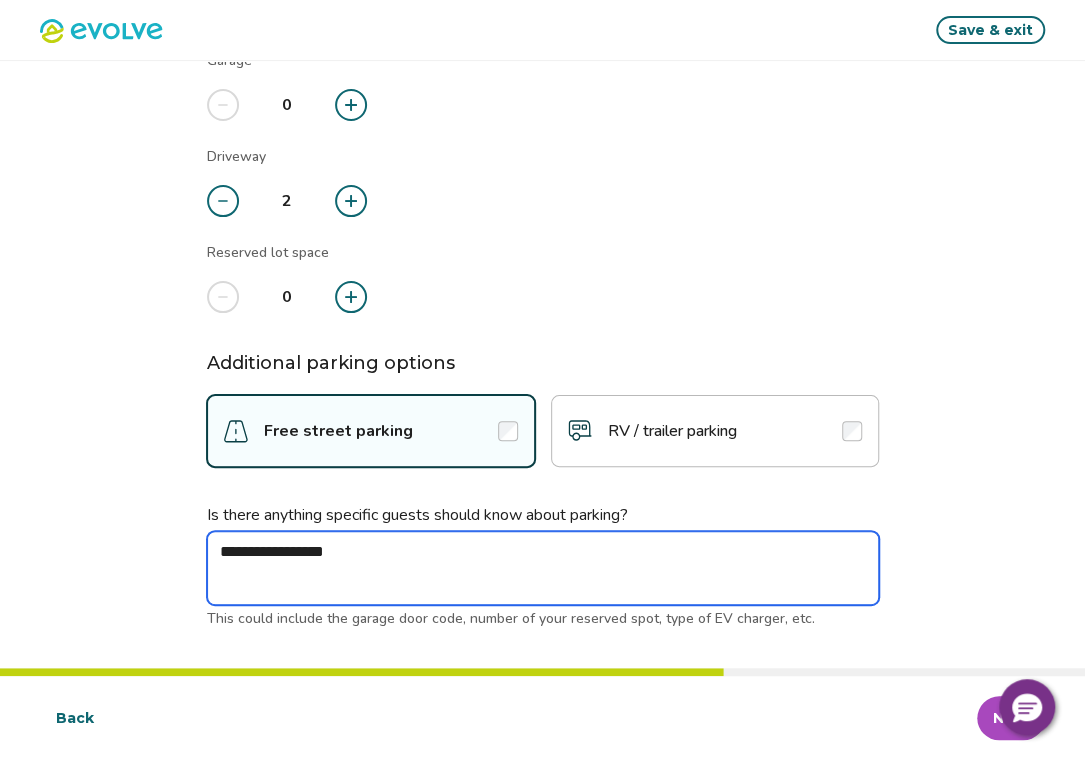 type on "*" 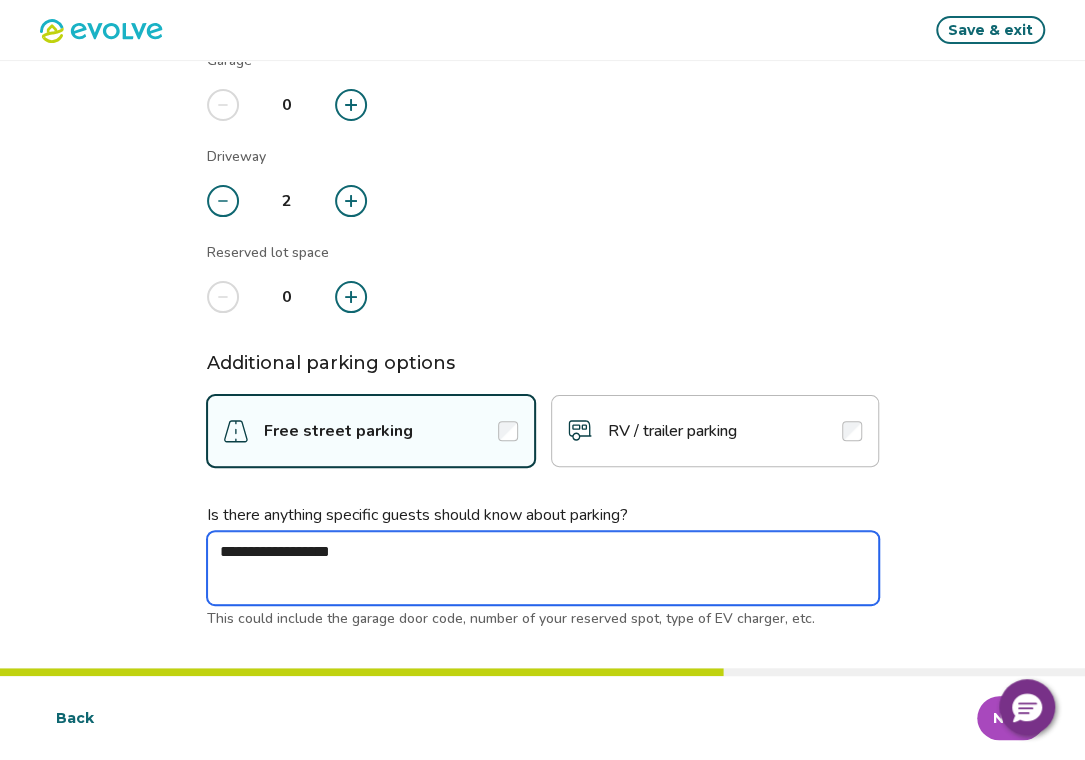 type on "*" 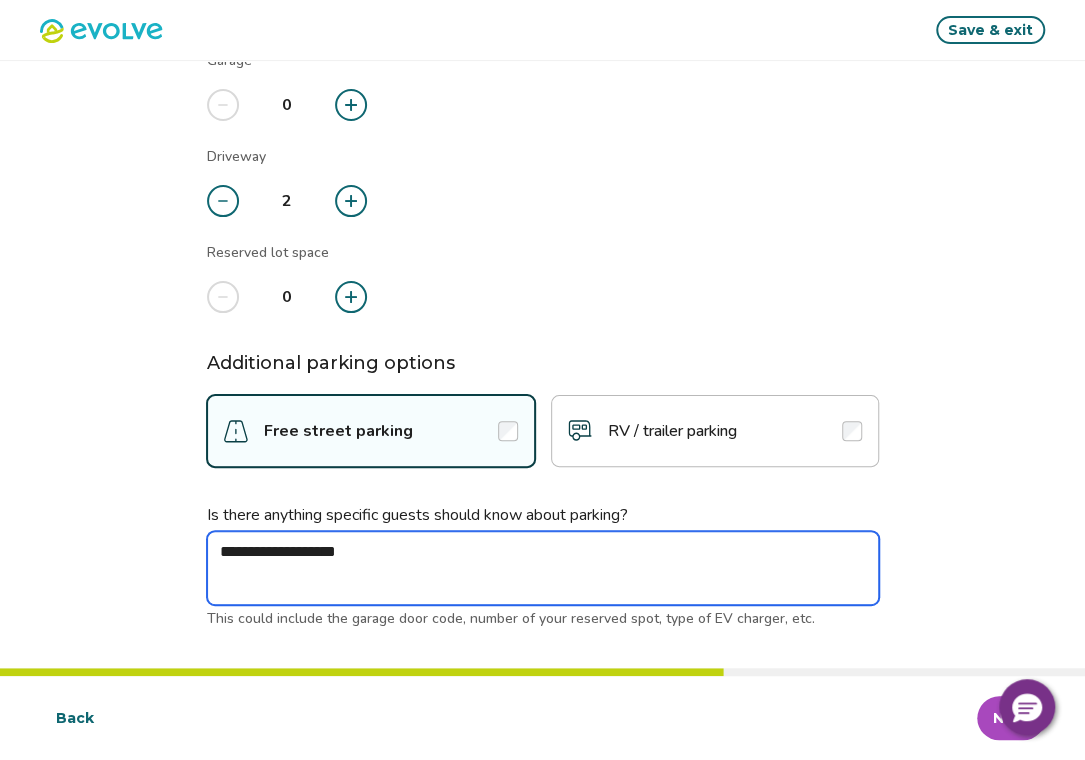 type on "*" 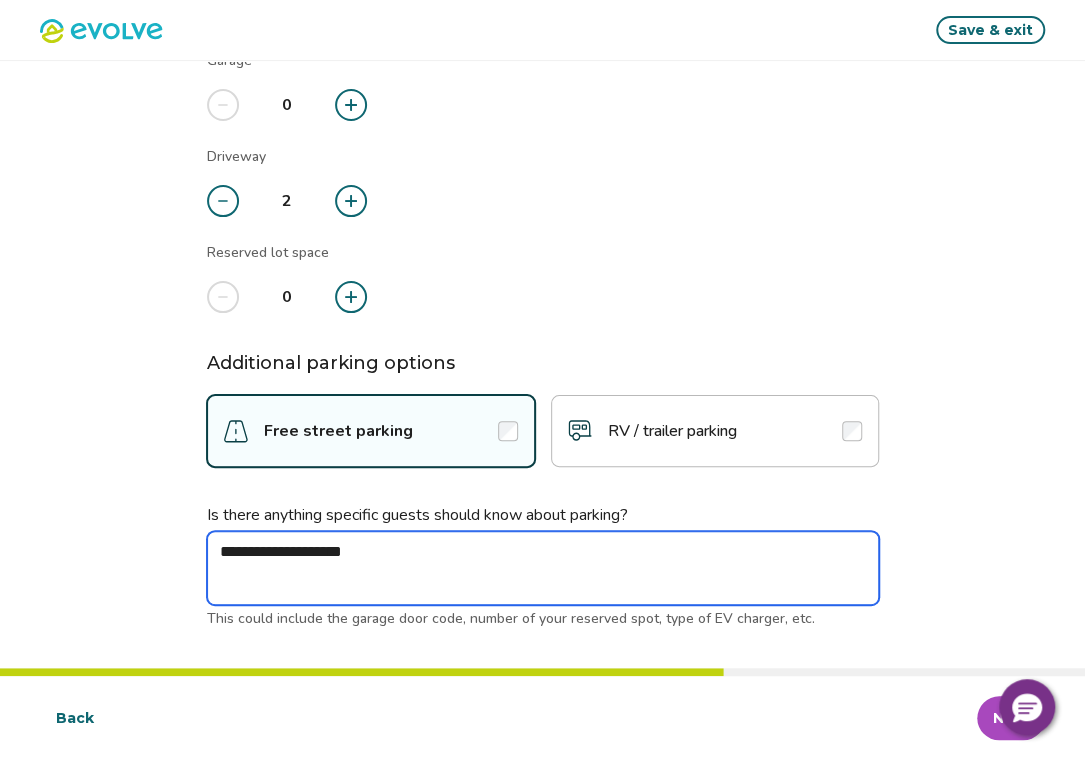 type on "*" 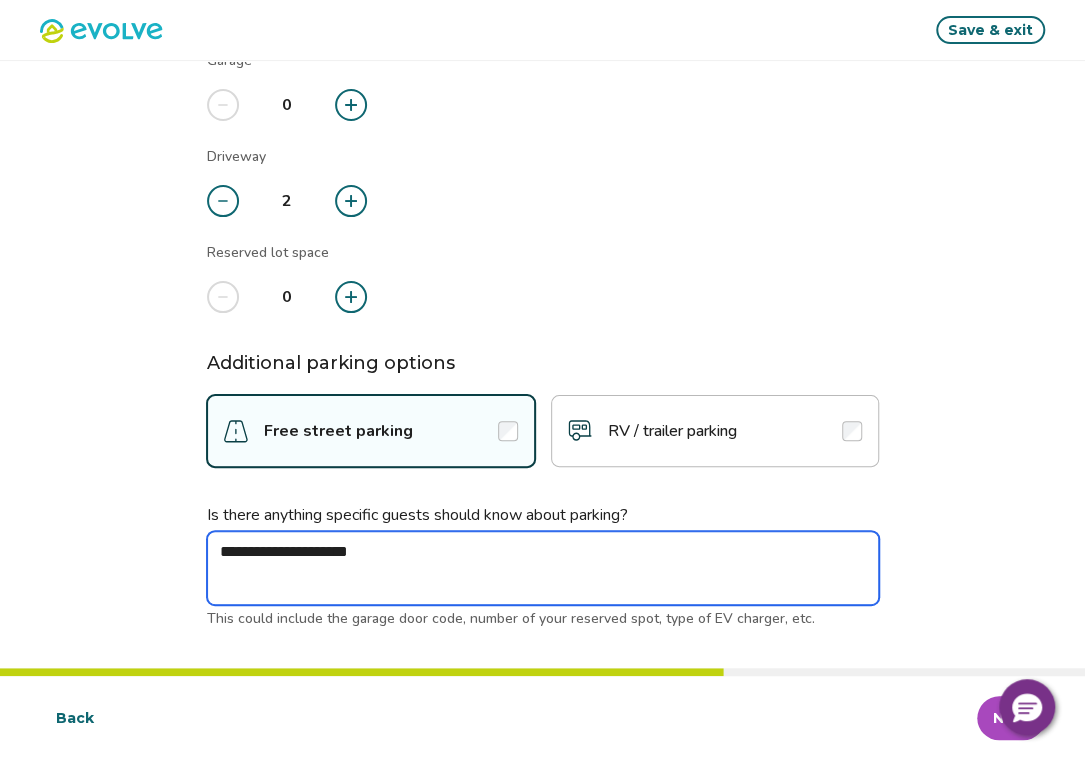 type on "*" 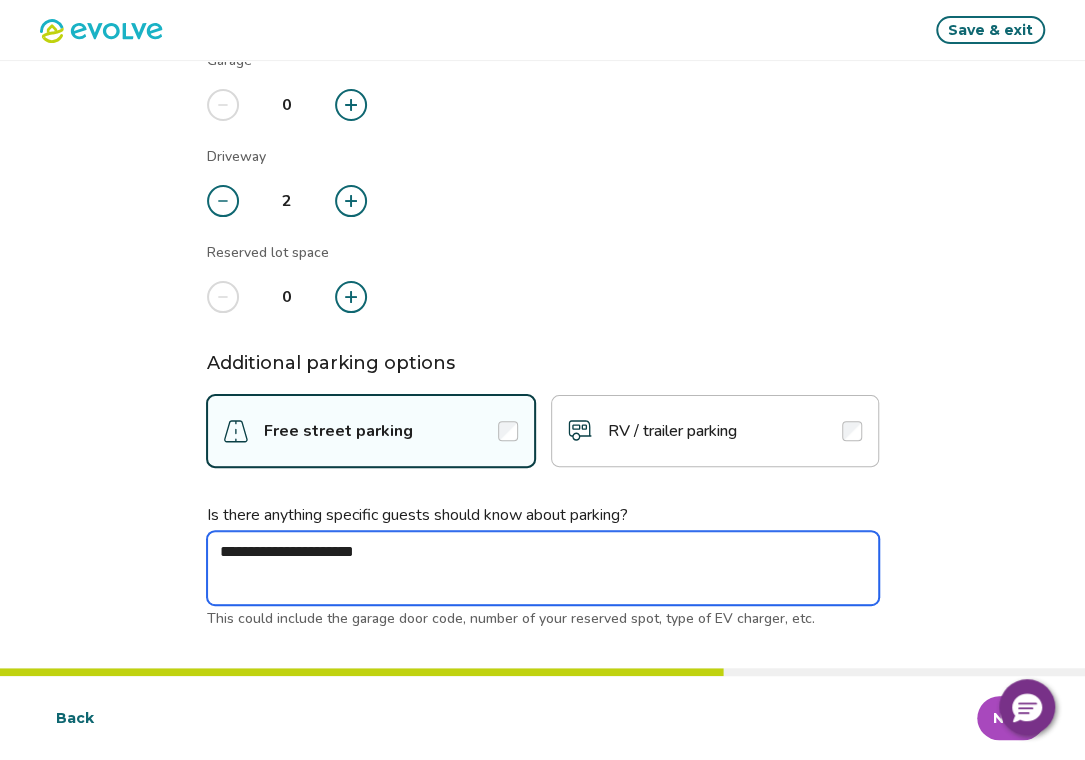 type on "*" 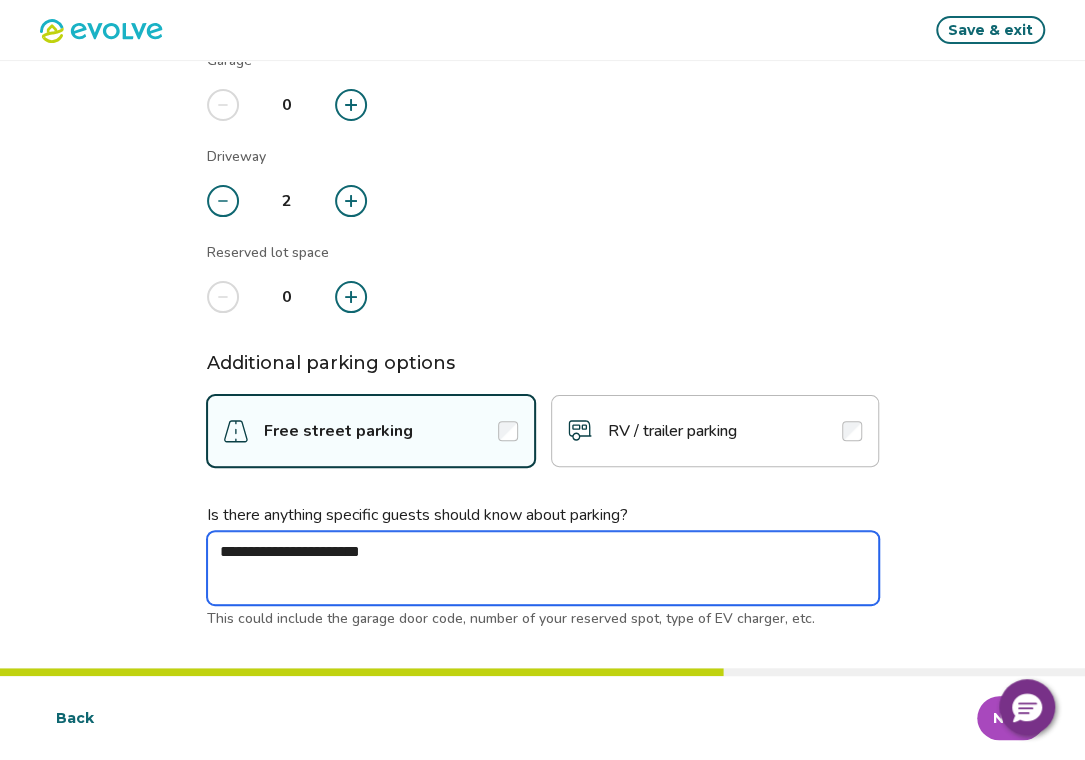 type on "*" 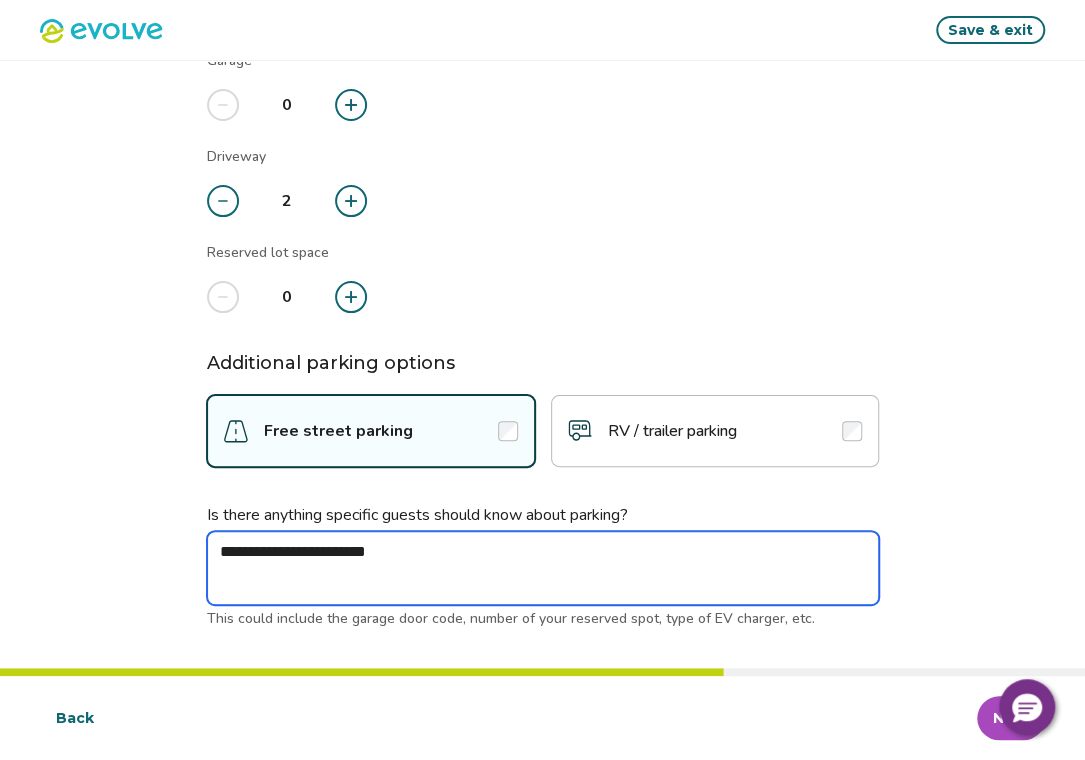 type on "*" 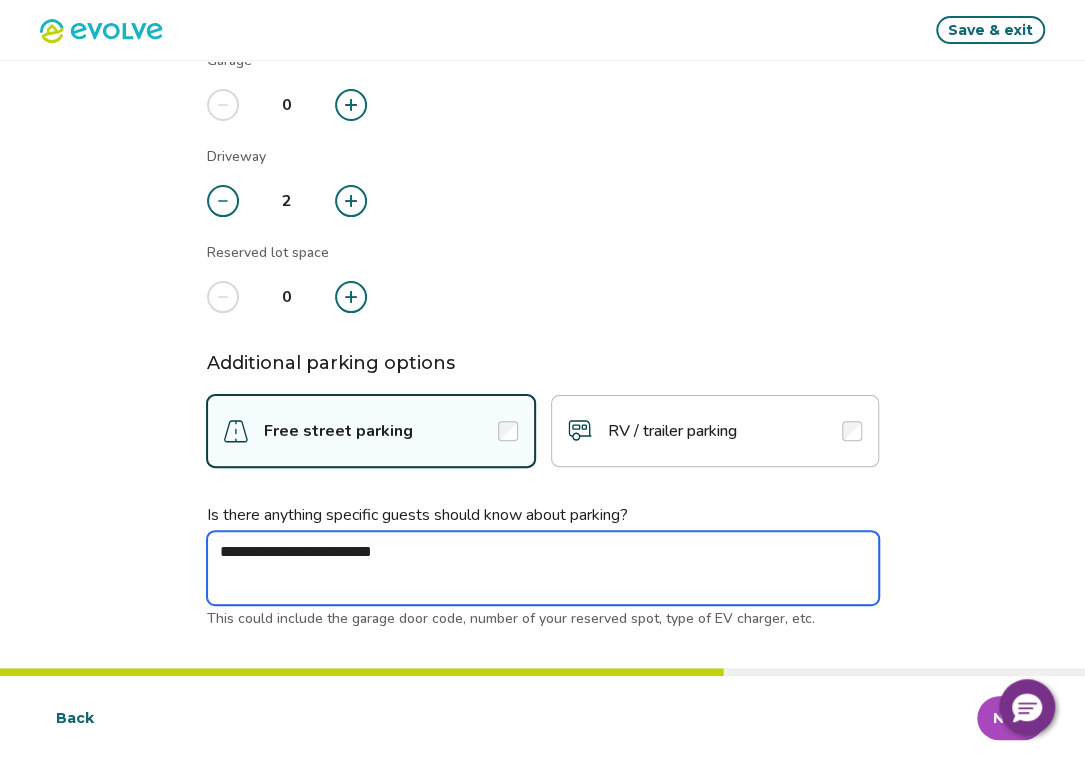 type on "*" 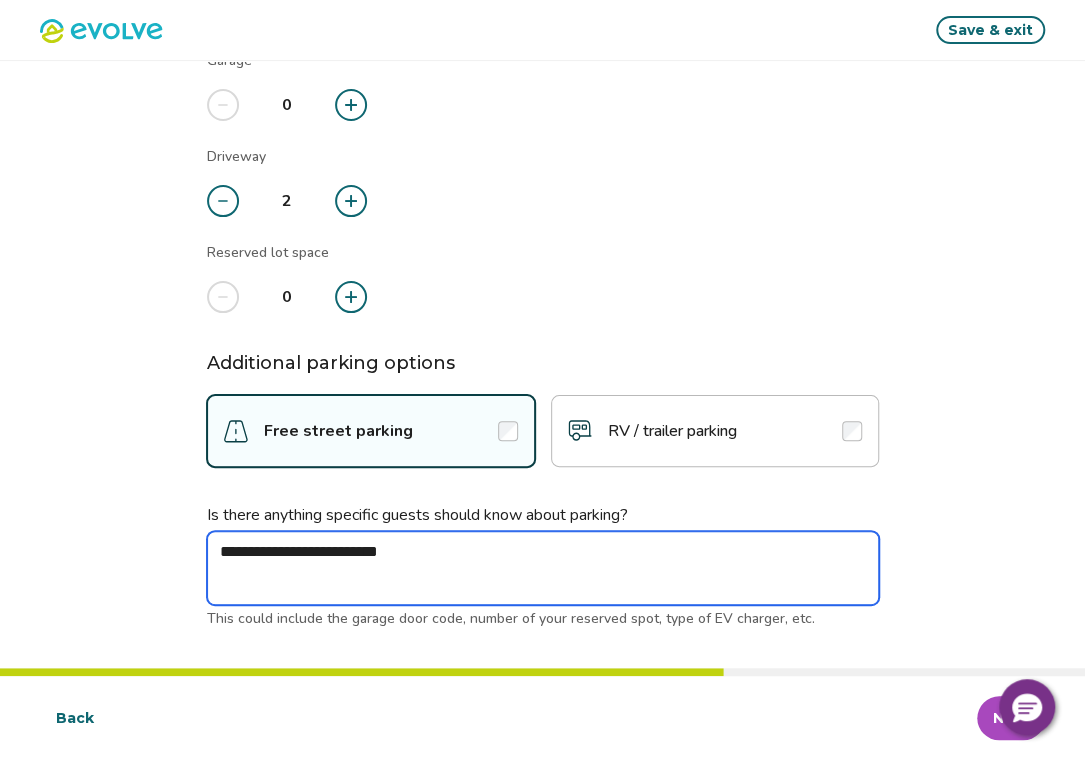 type on "*" 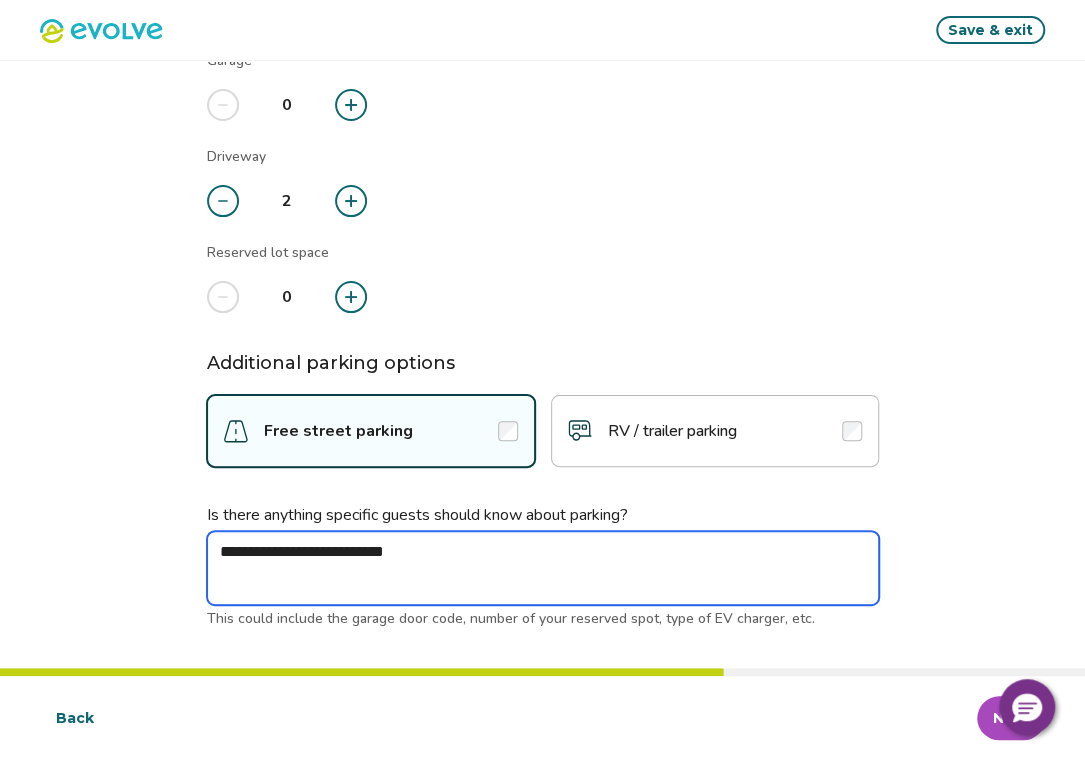 type on "*" 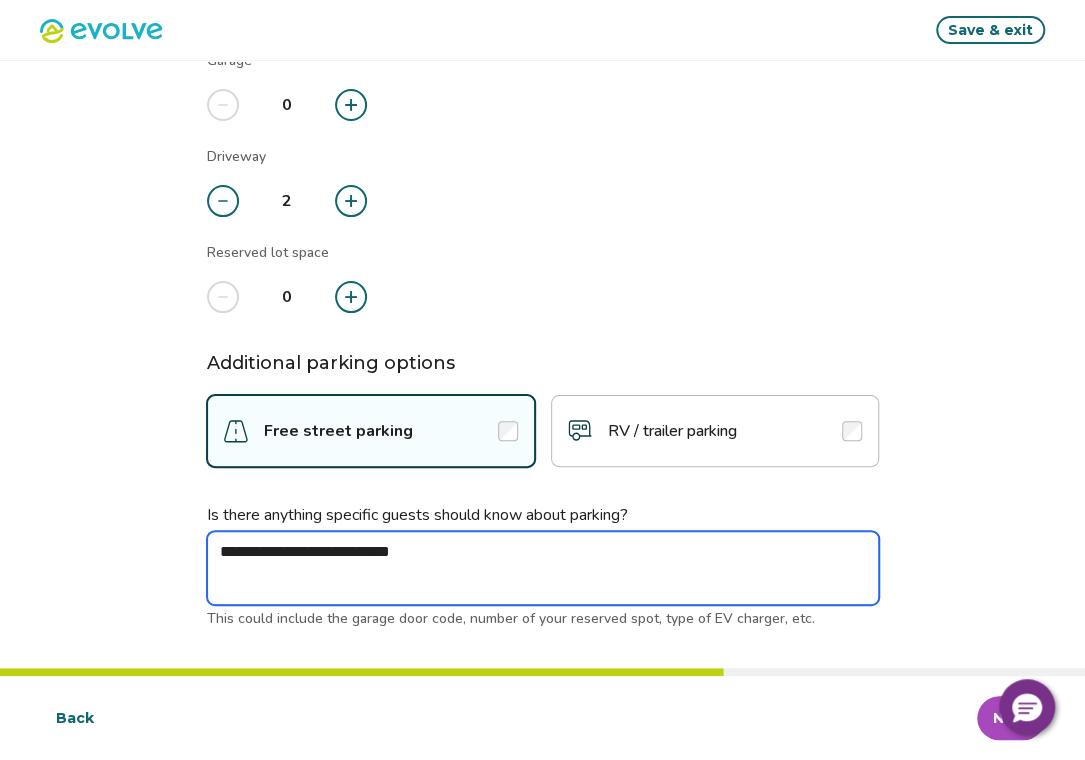 type on "*" 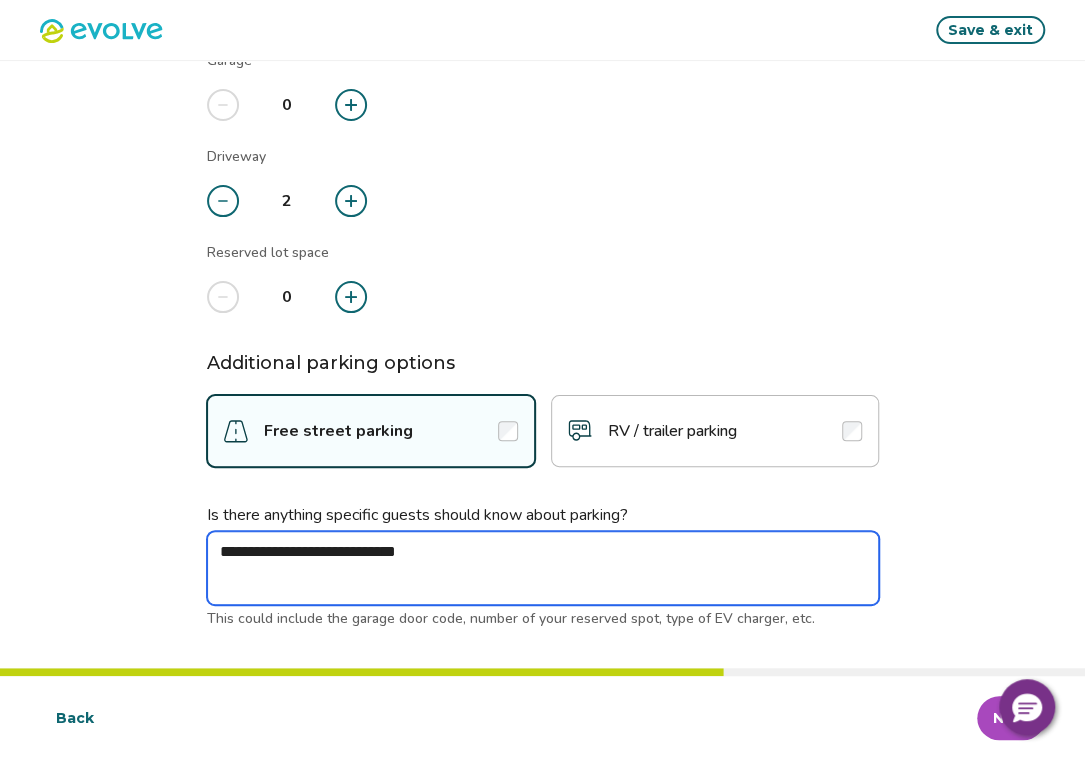 type on "*" 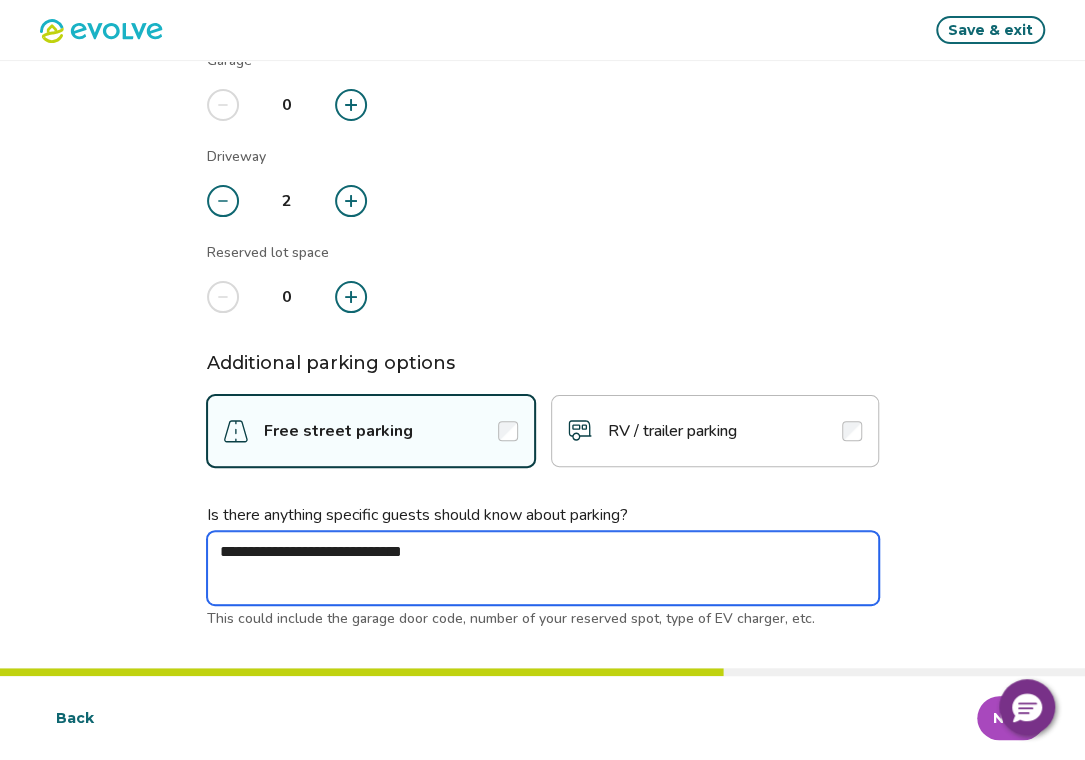 type on "*" 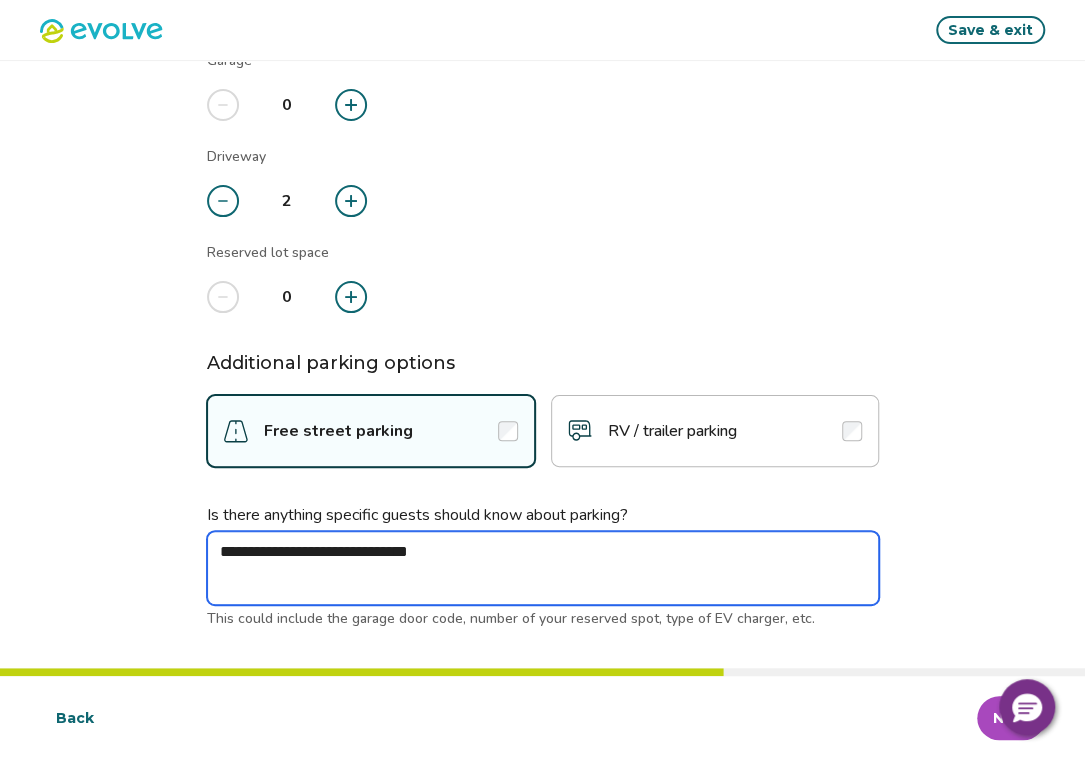 type on "*" 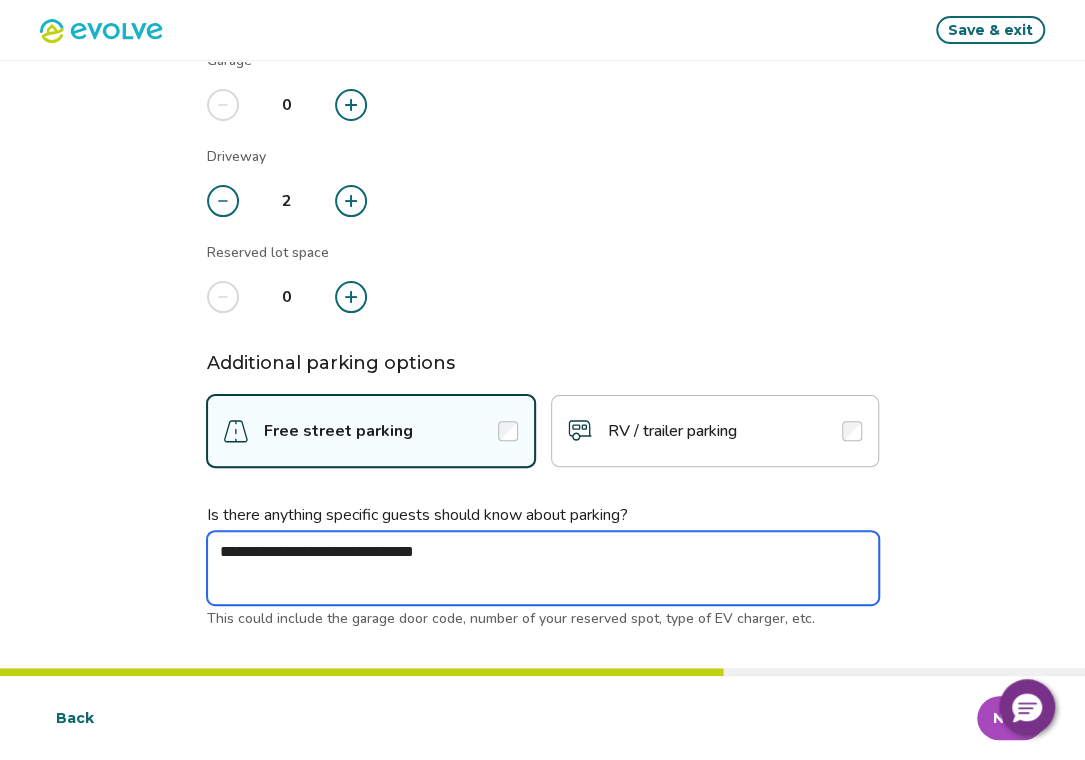 type on "*" 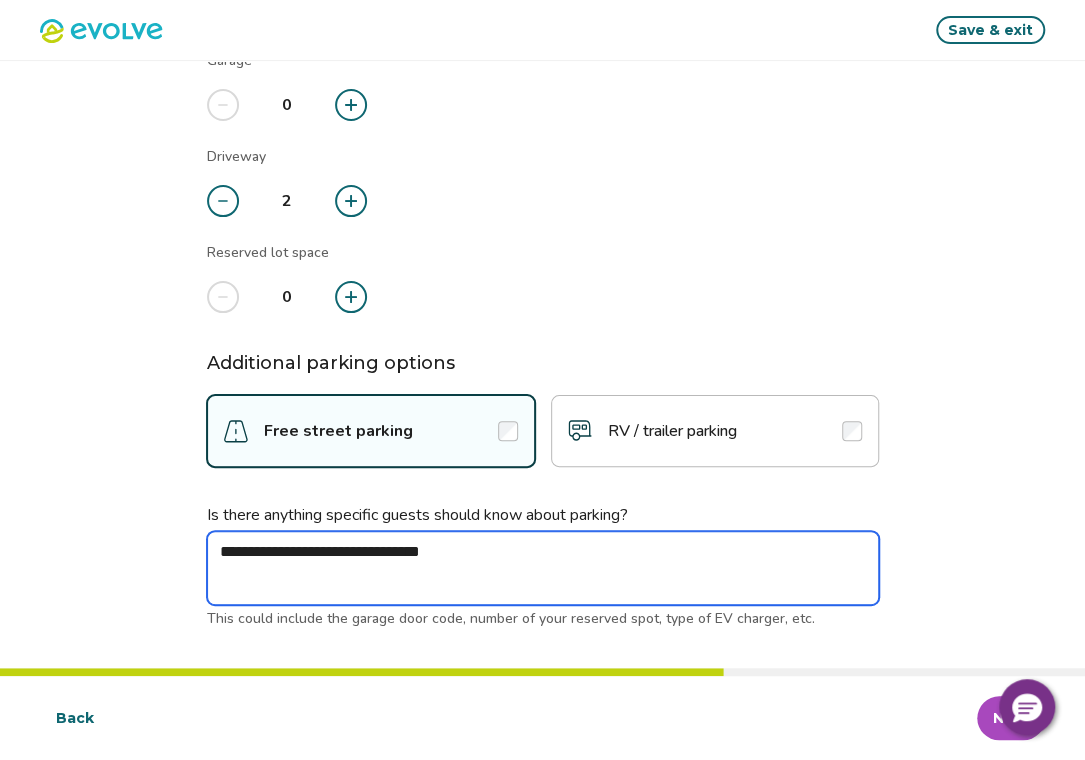 type on "*" 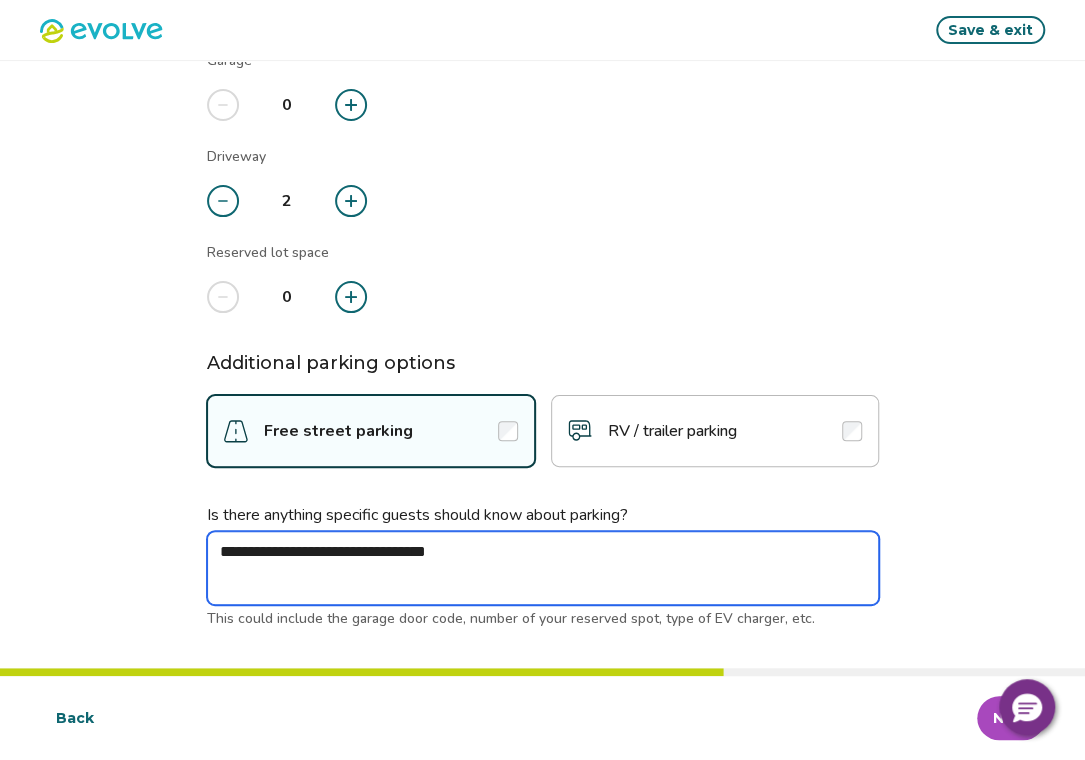 type on "*" 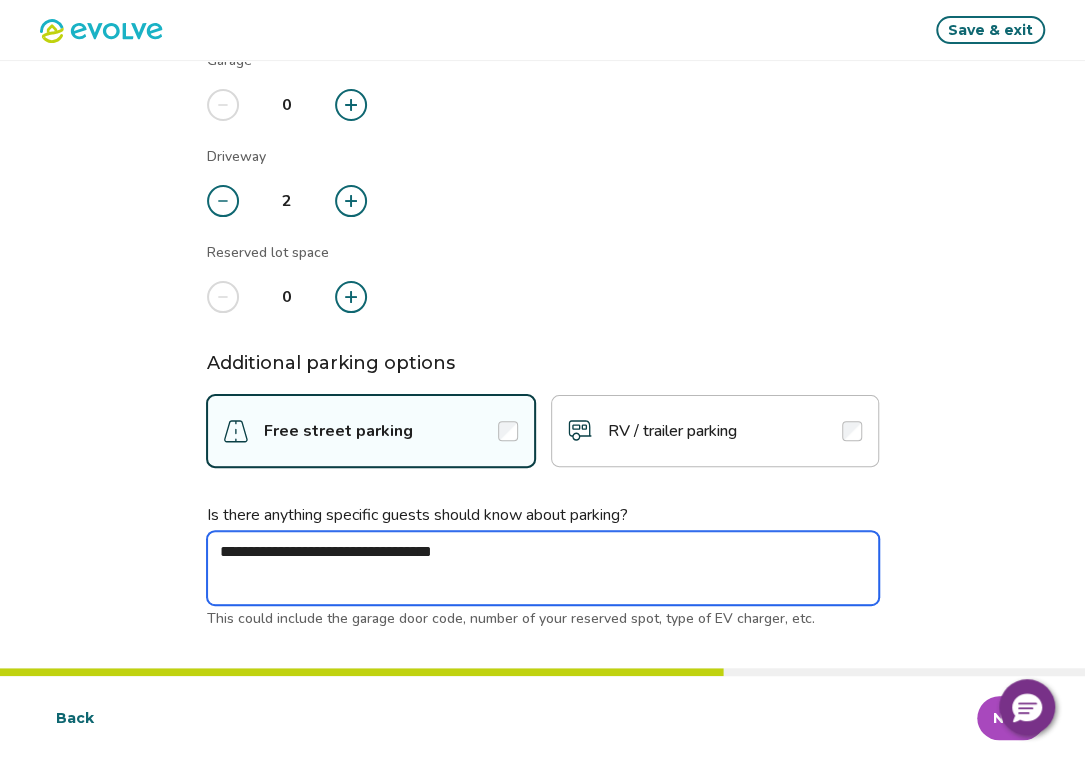 type on "*" 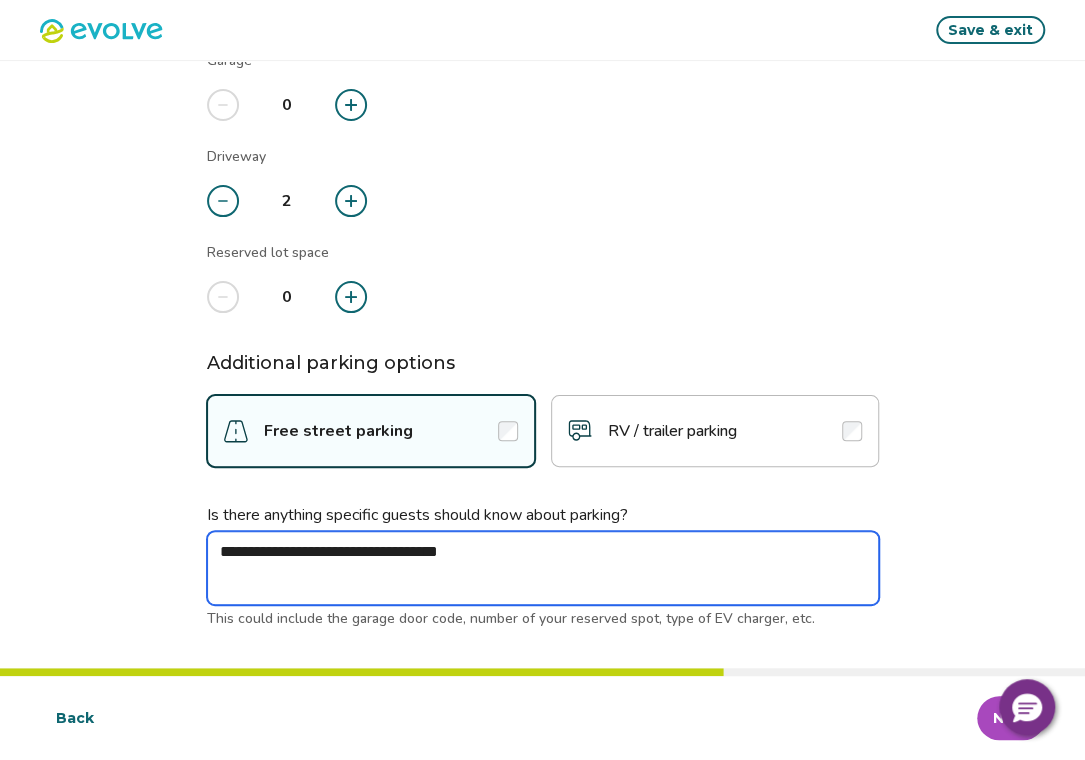 type on "*" 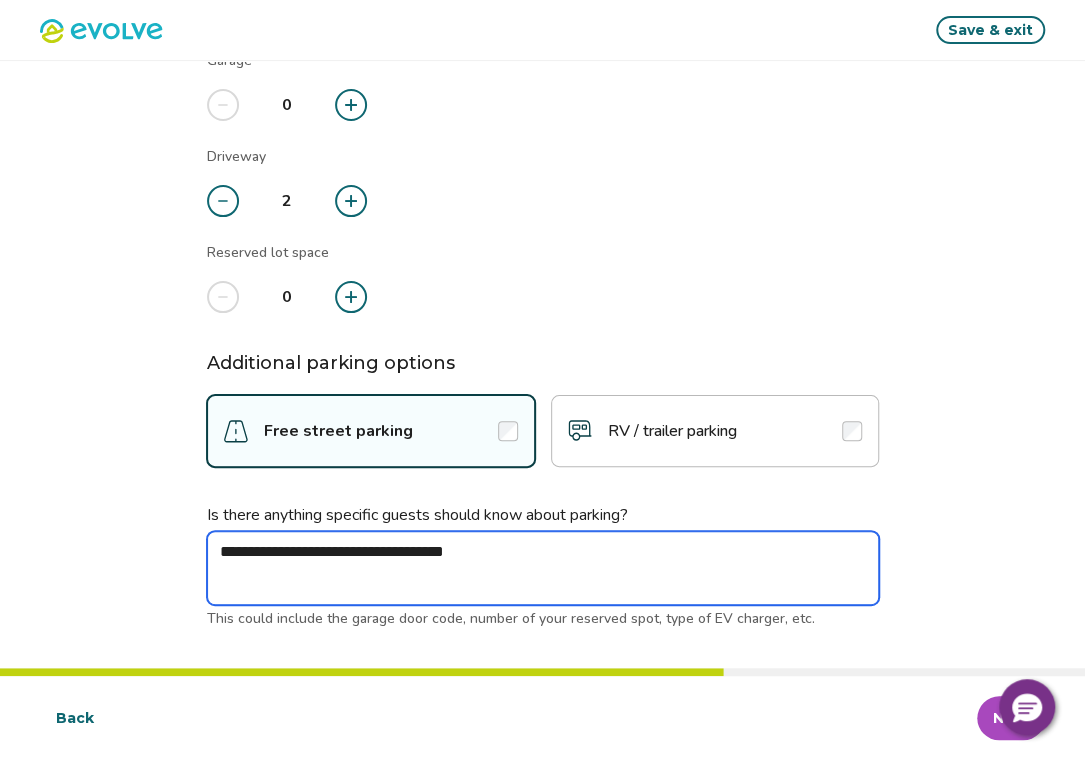 type on "*" 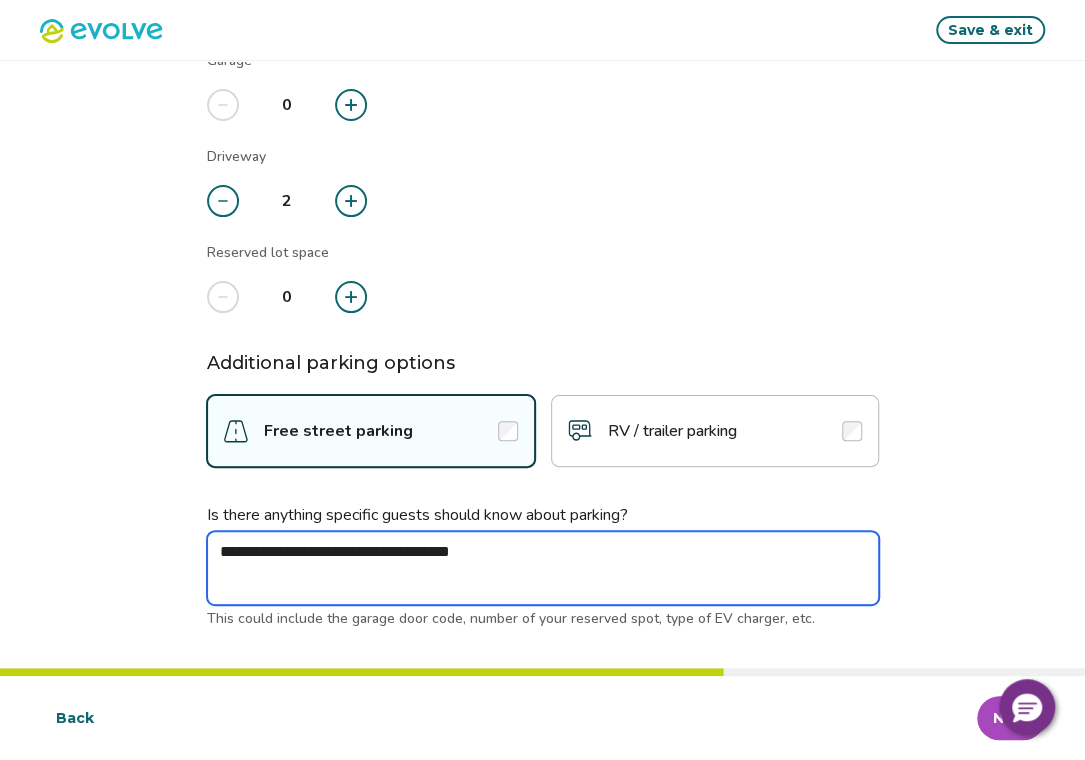 type on "*" 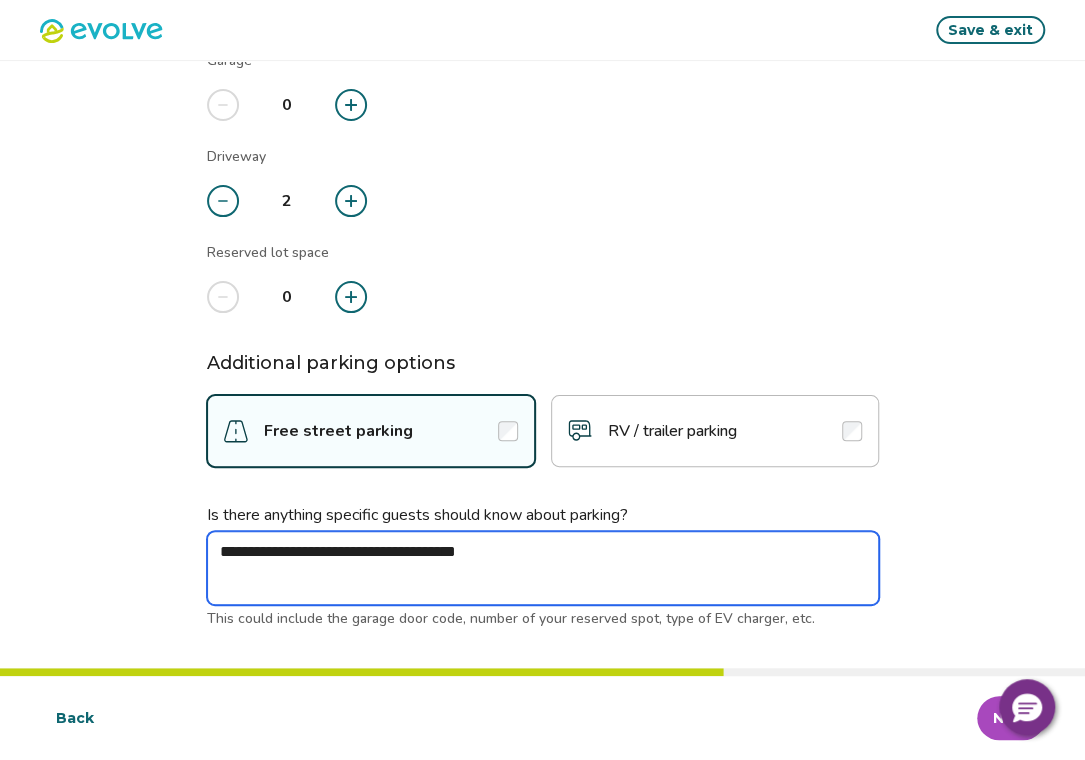 type on "*" 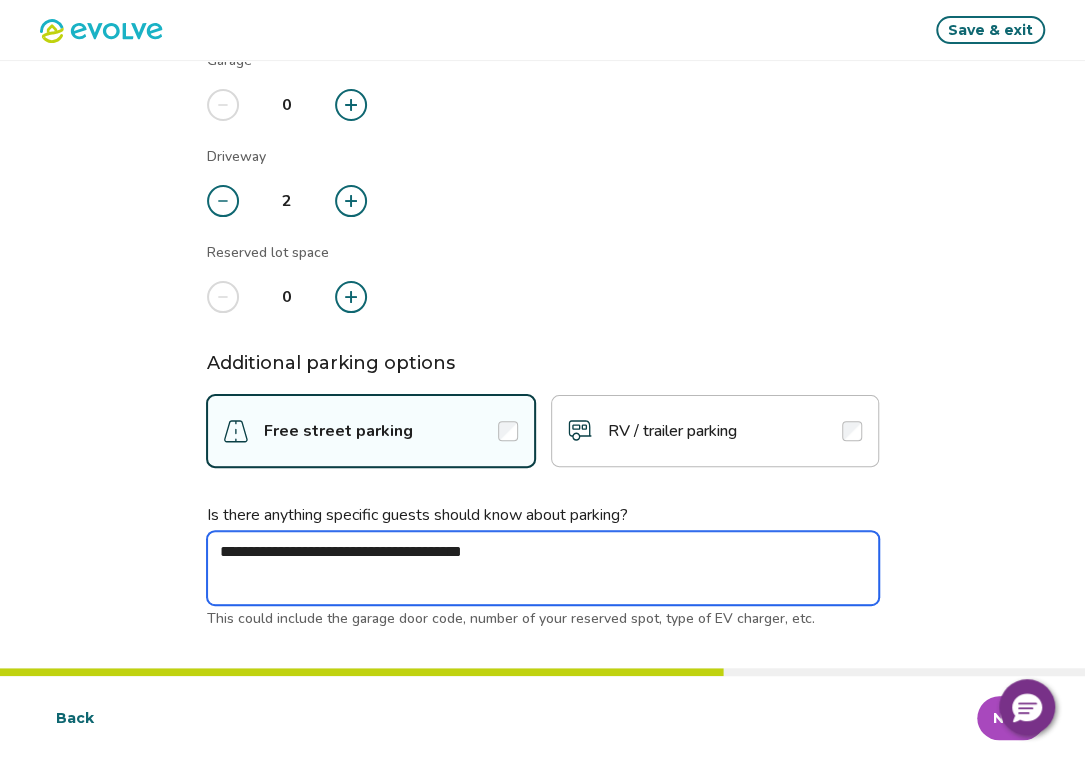 type on "*" 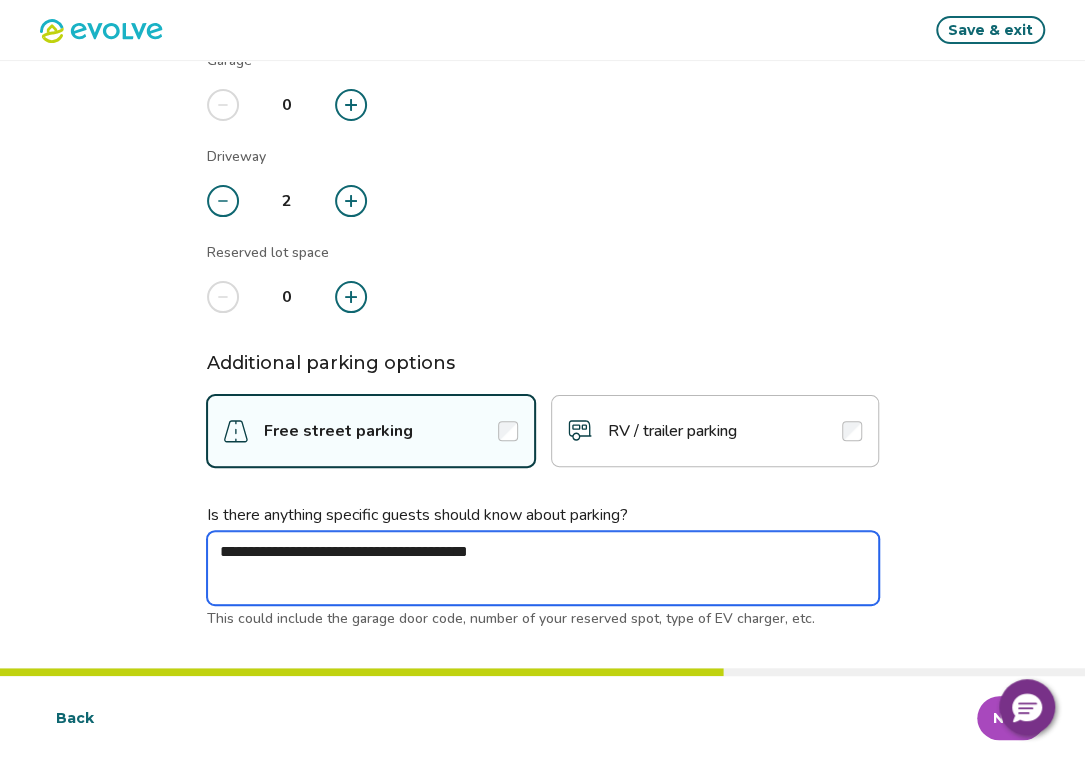 type on "*" 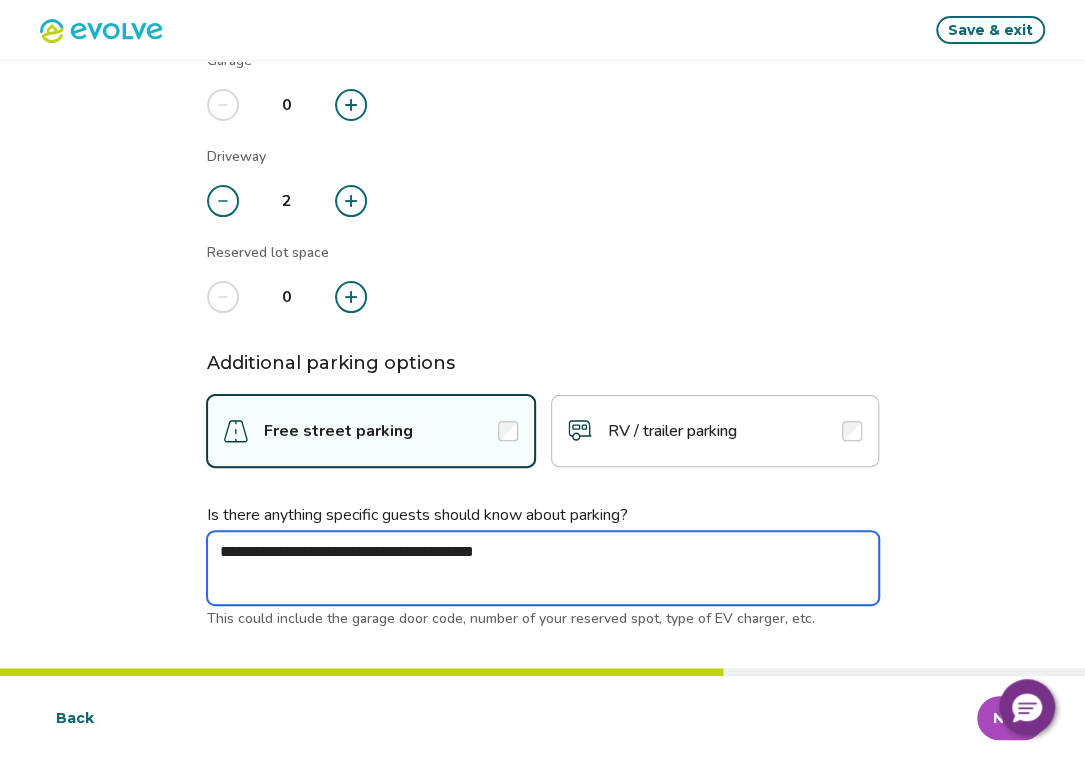 type on "*" 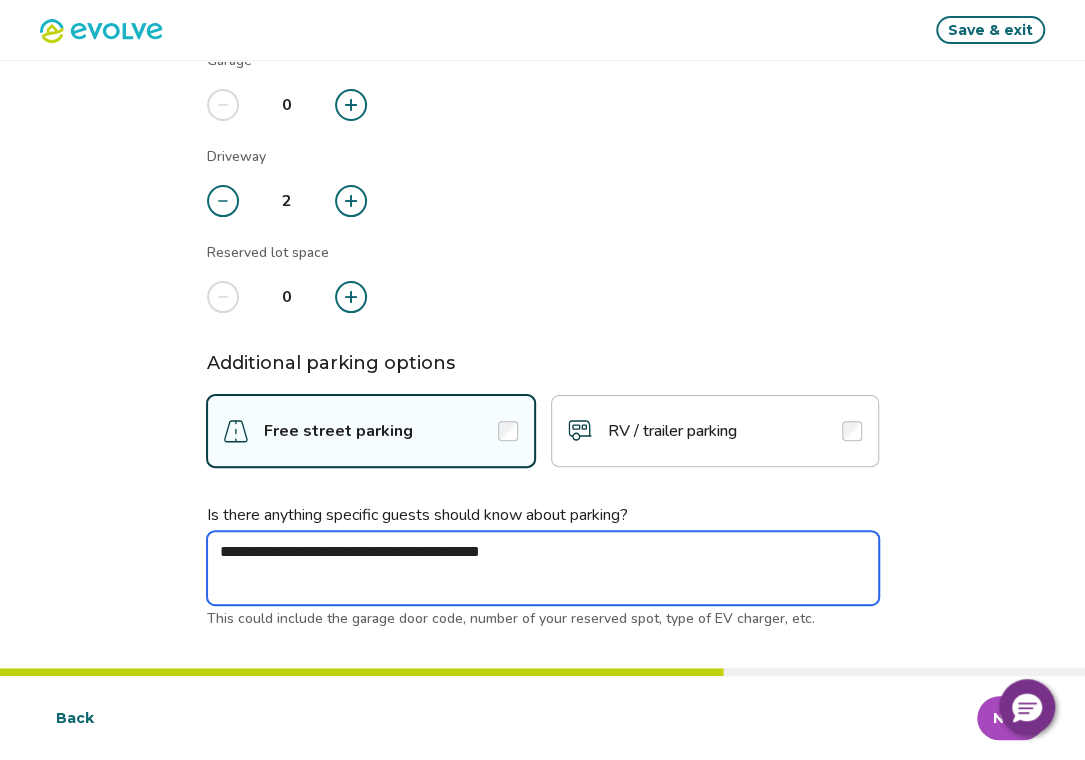 type on "*" 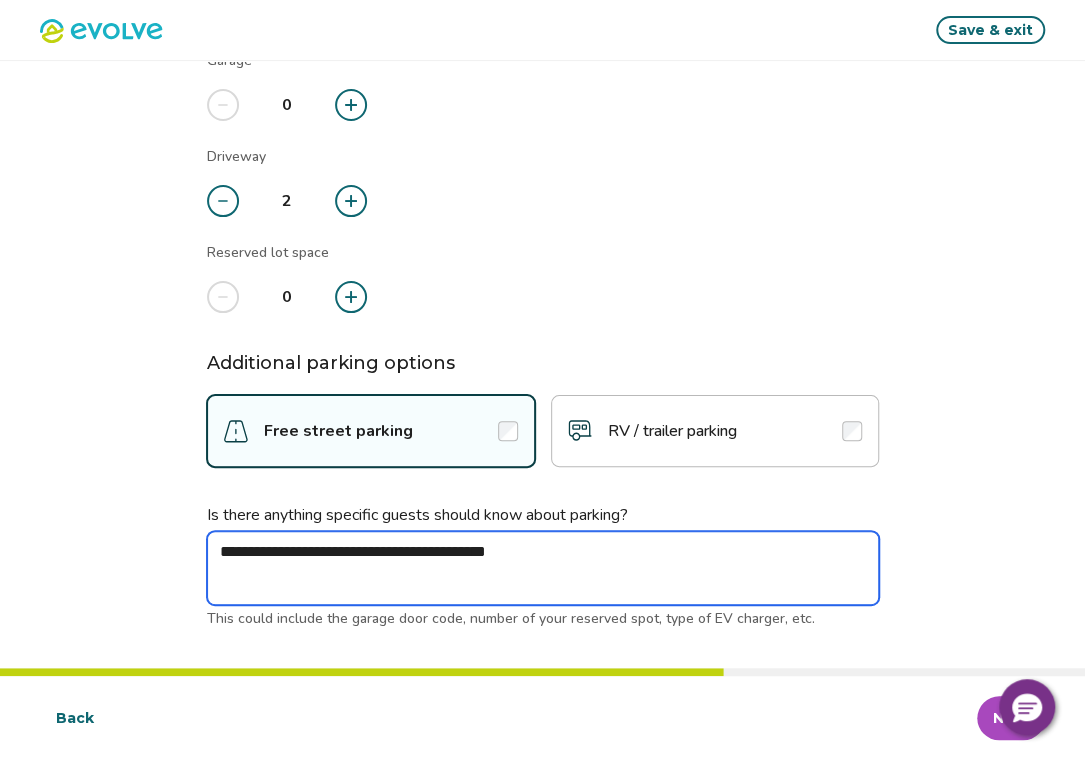 type on "*" 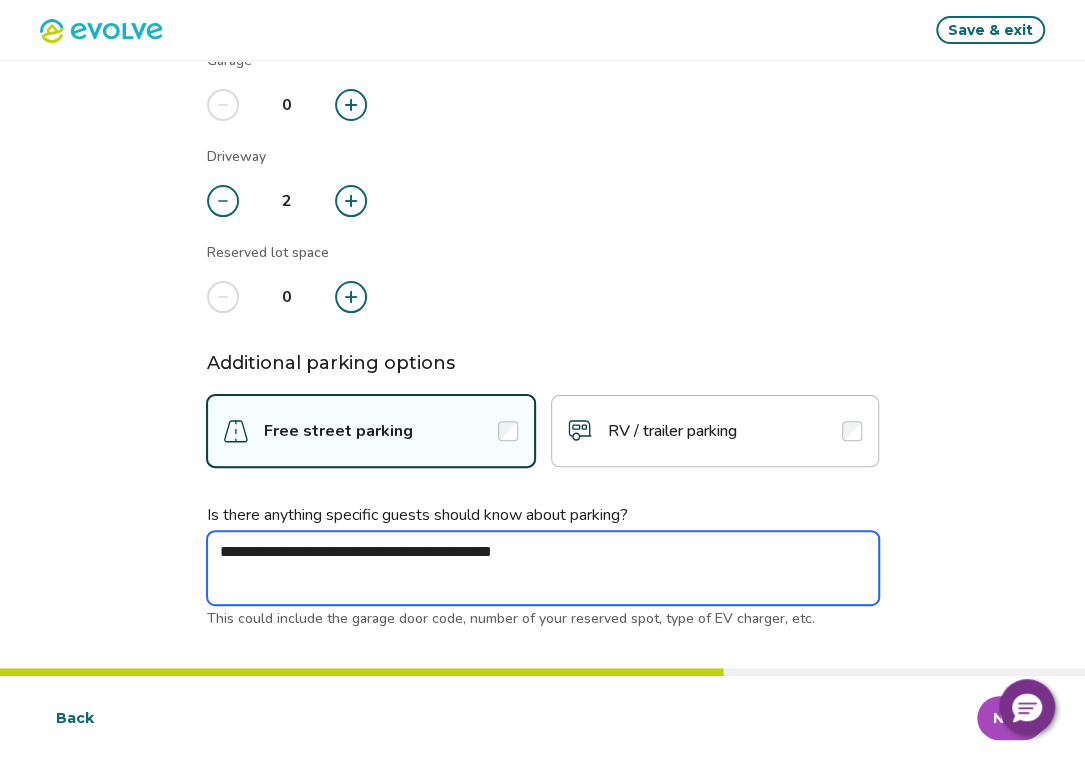 type on "*" 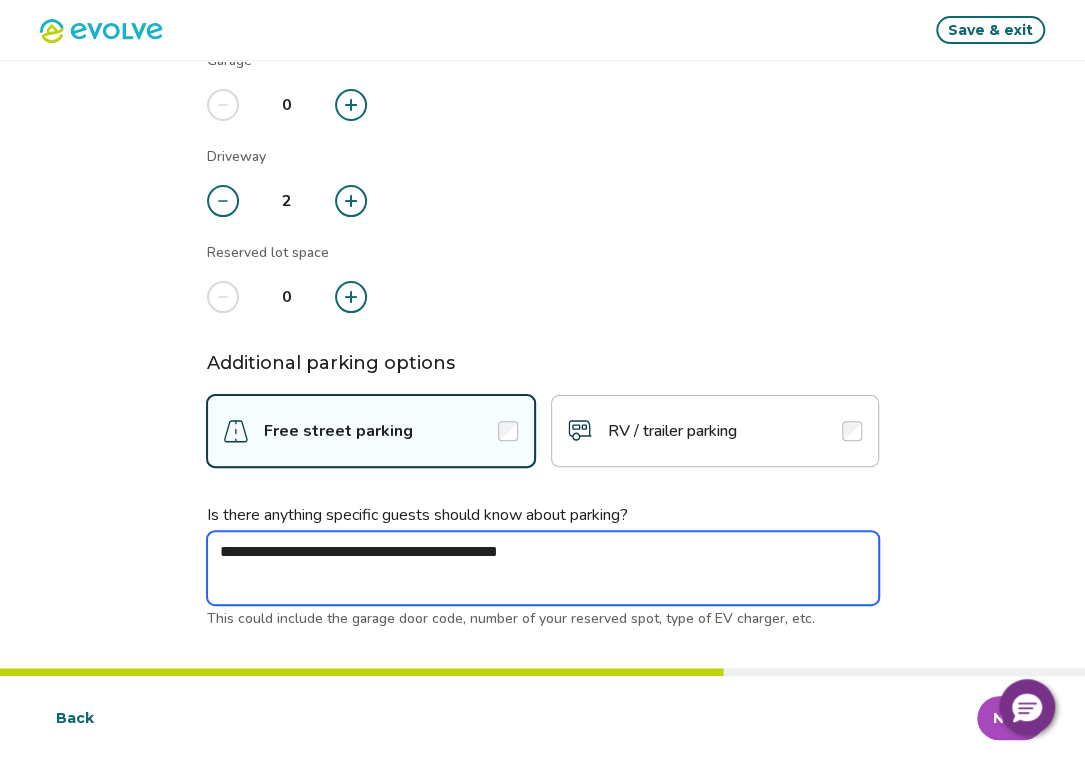 type on "*" 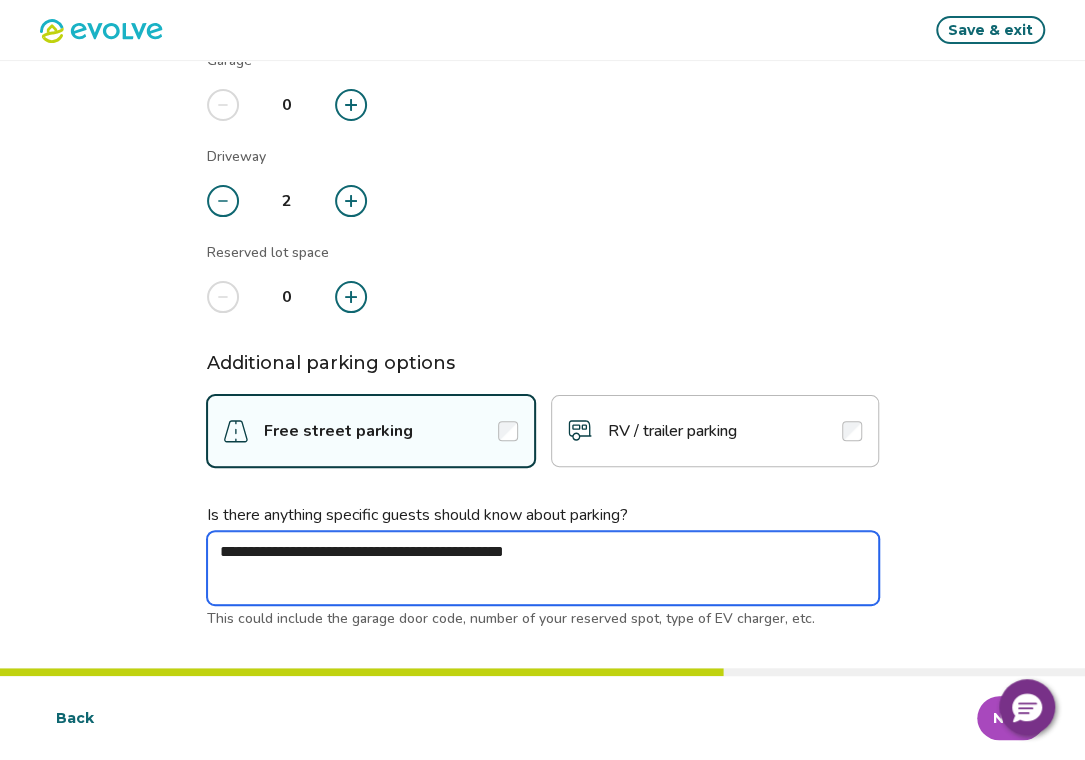 type on "*" 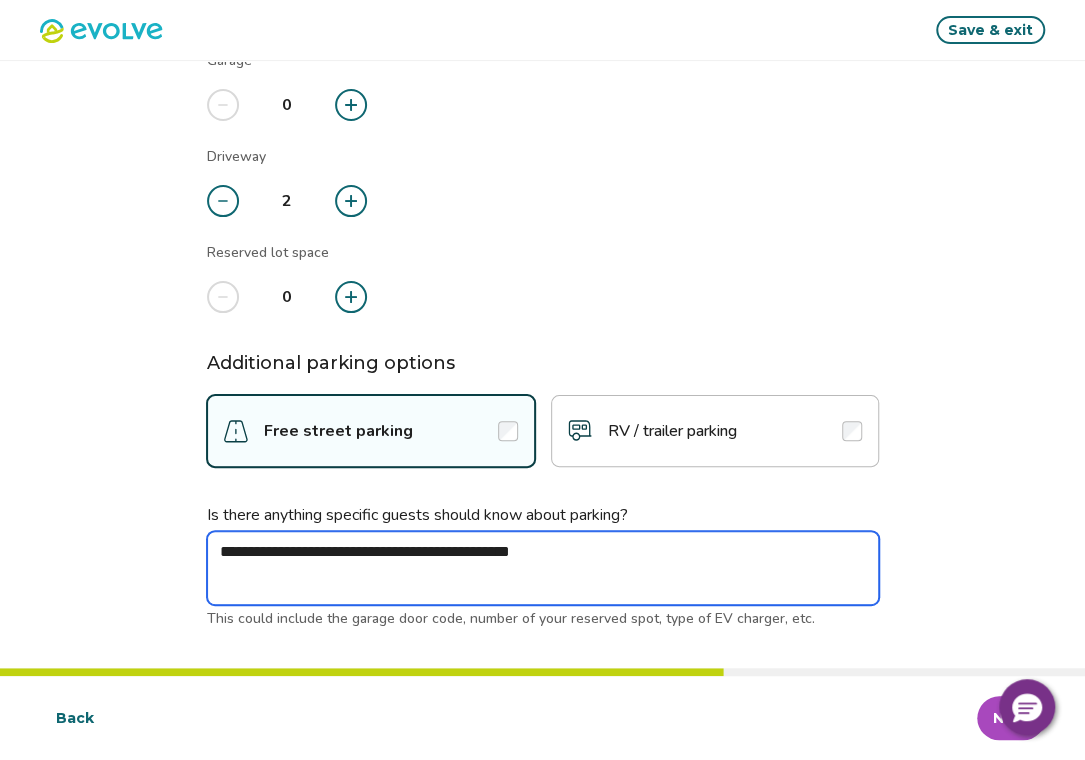 type on "*" 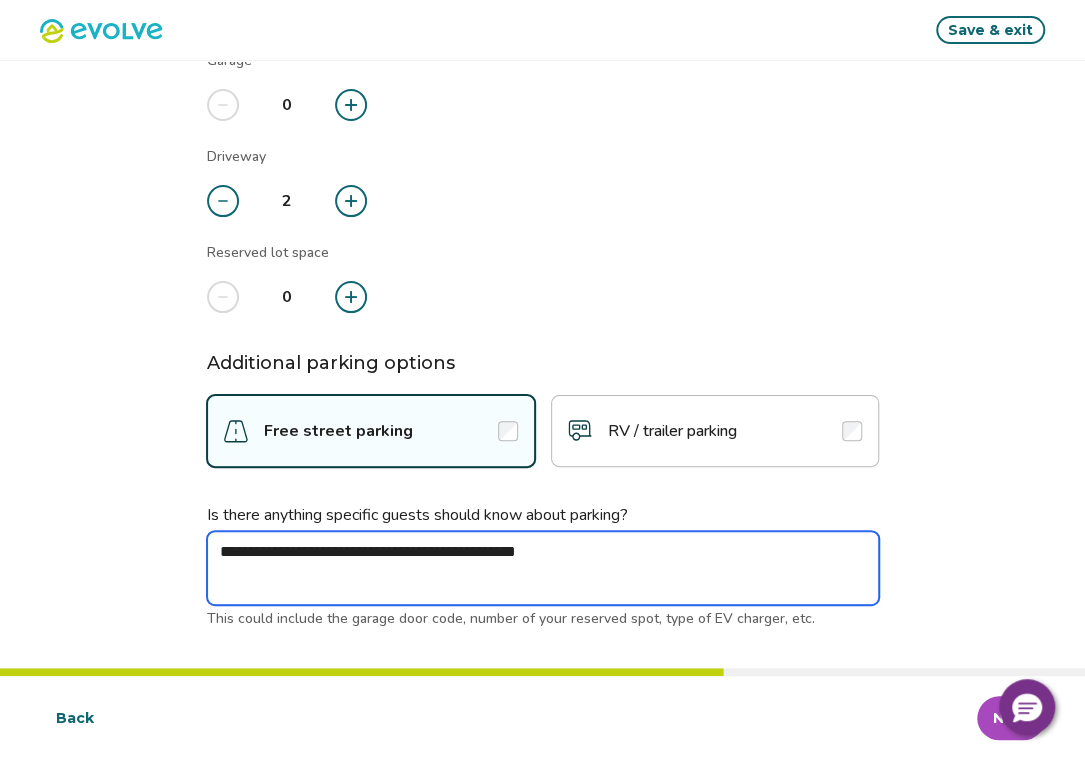 type on "*" 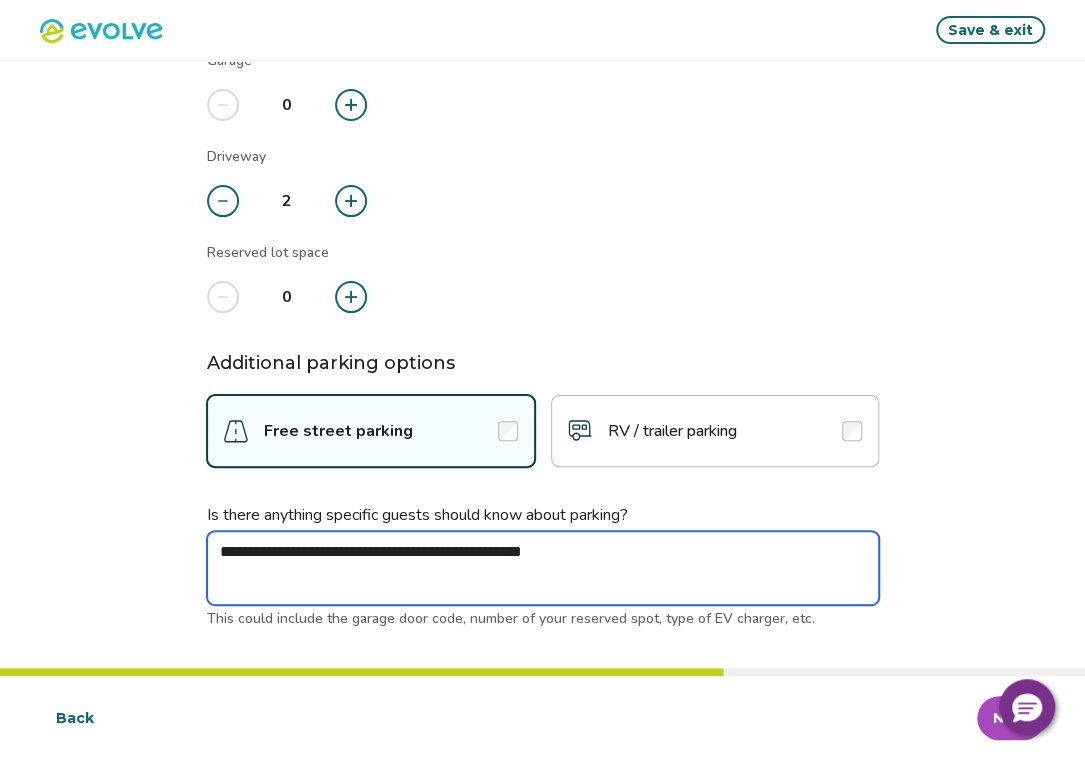 type on "*" 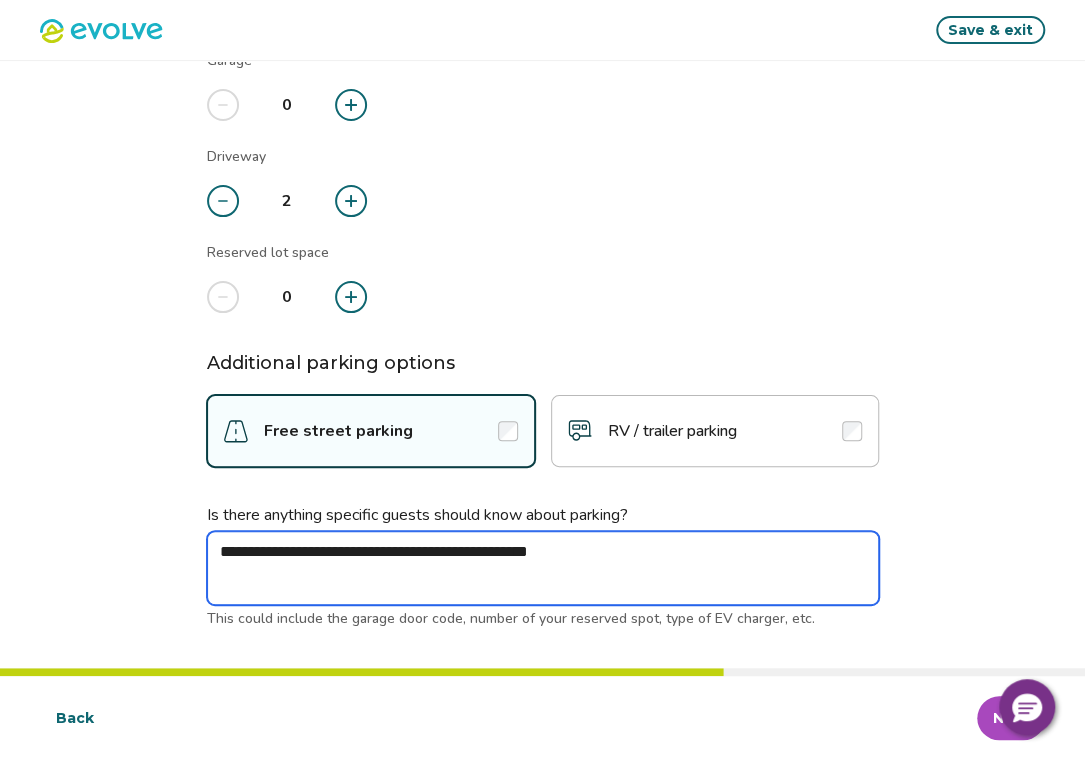 type on "*" 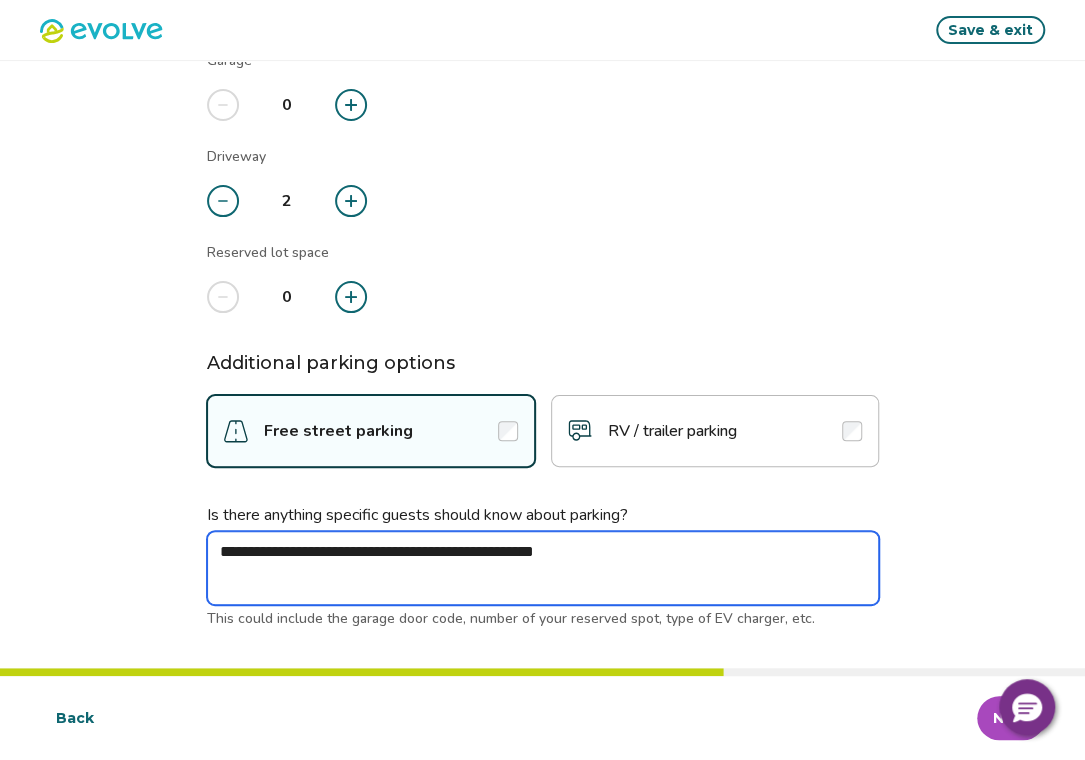 type on "*" 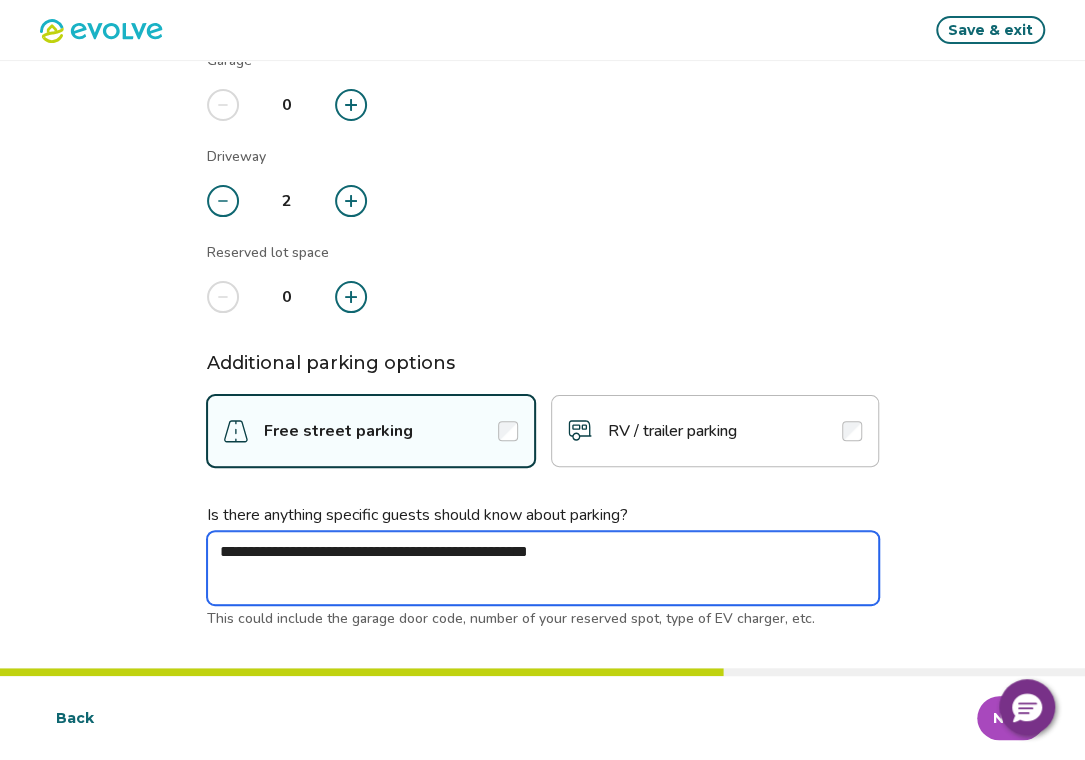 type on "*" 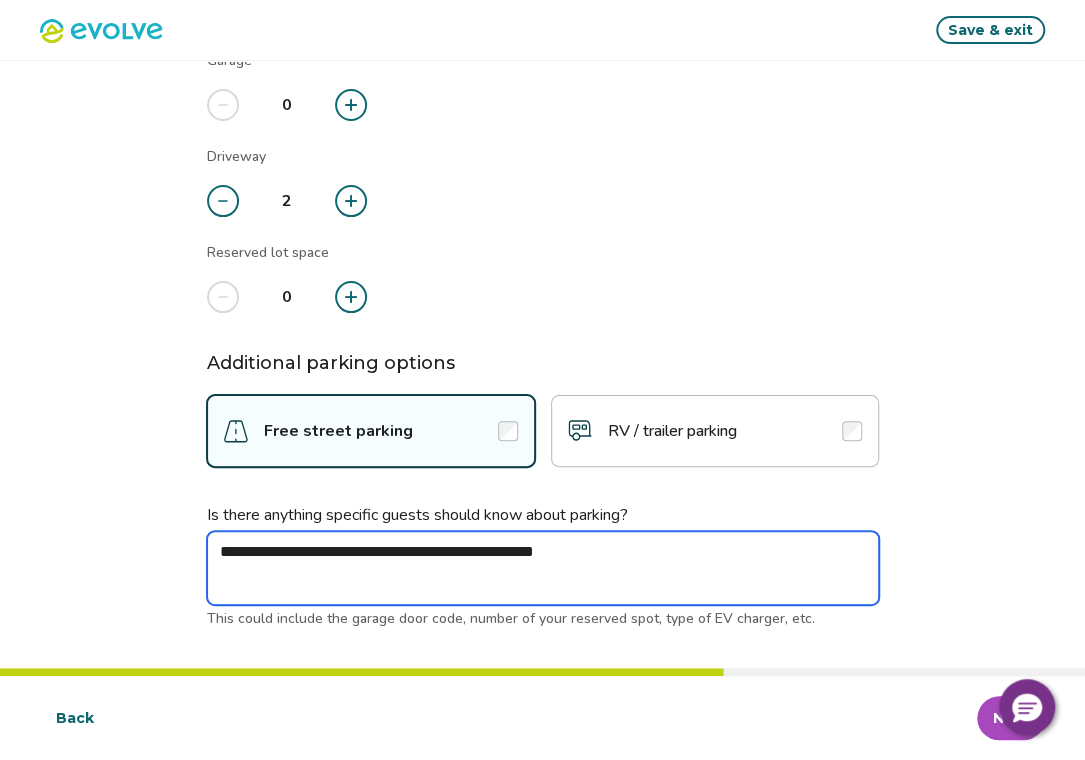 type on "*" 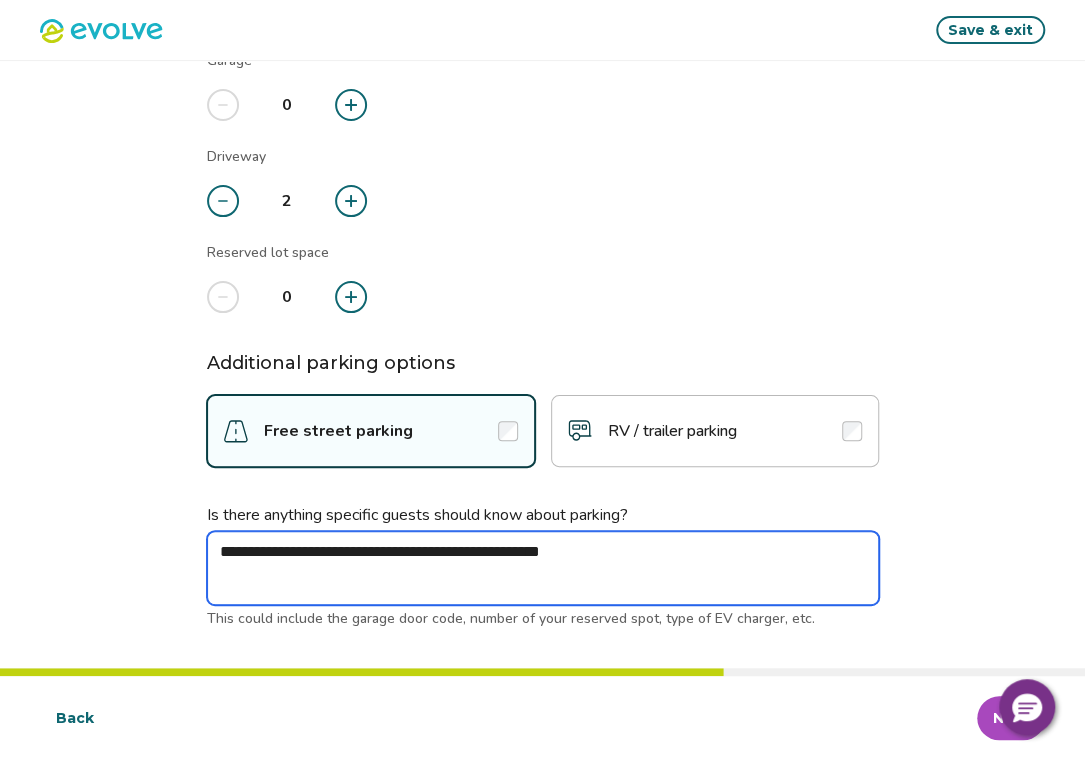 type on "*" 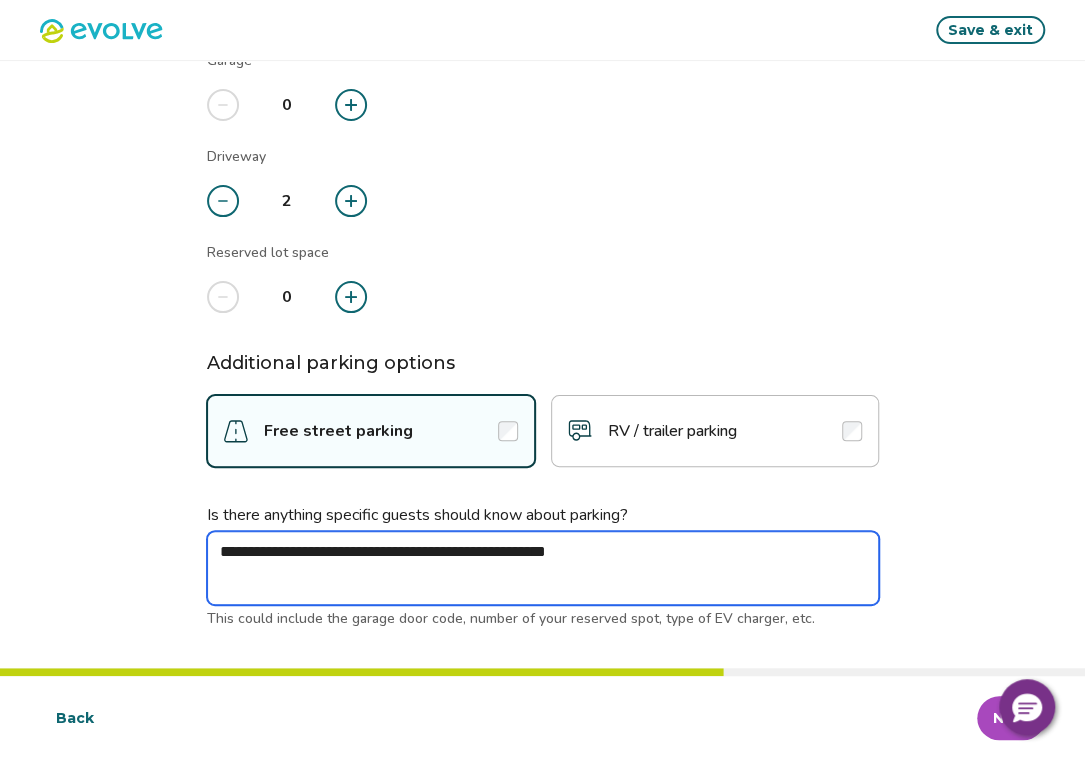 type on "*" 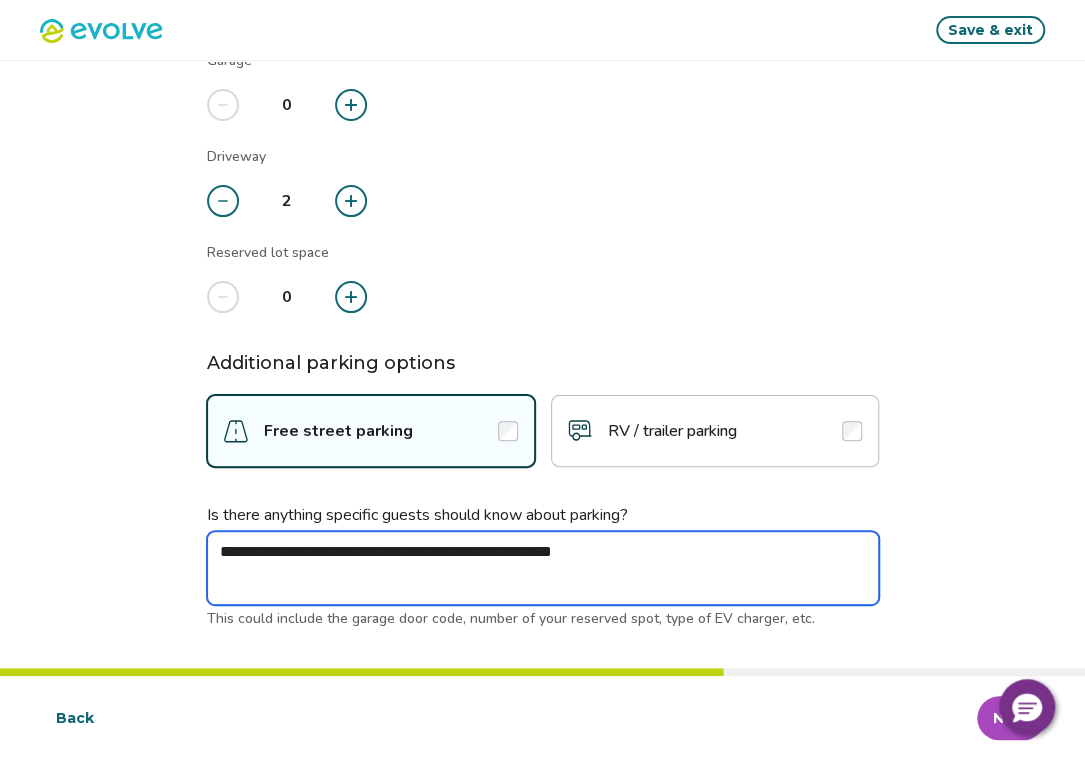 type on "*" 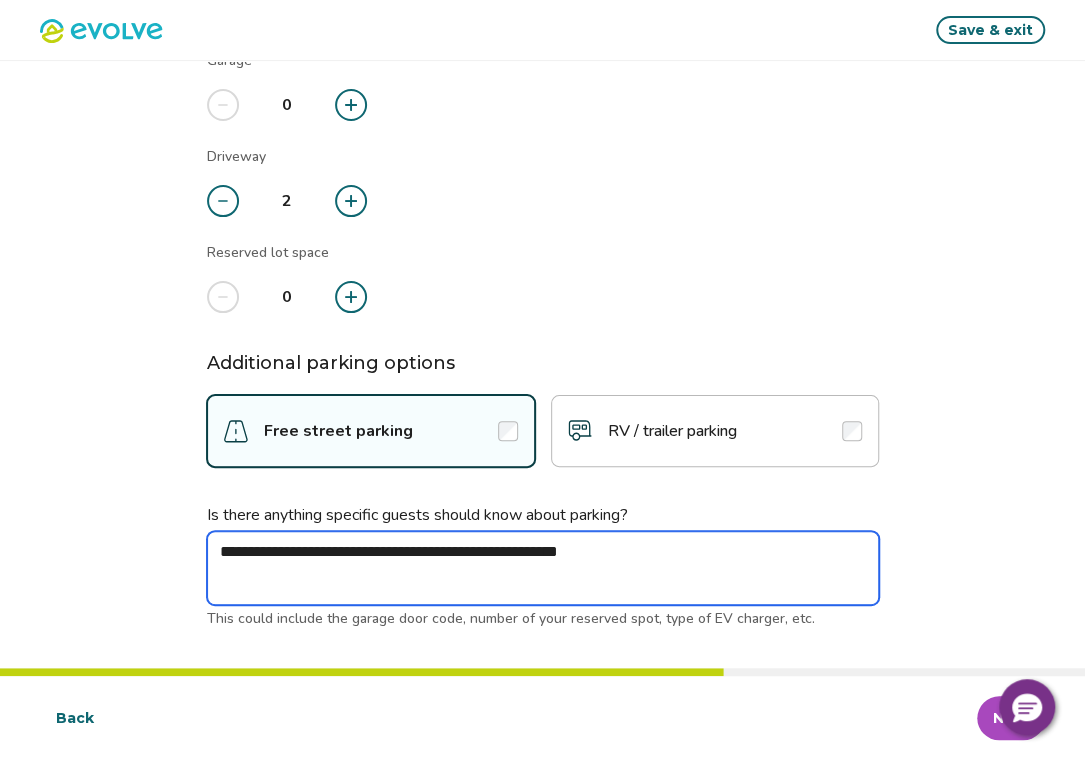 type on "*" 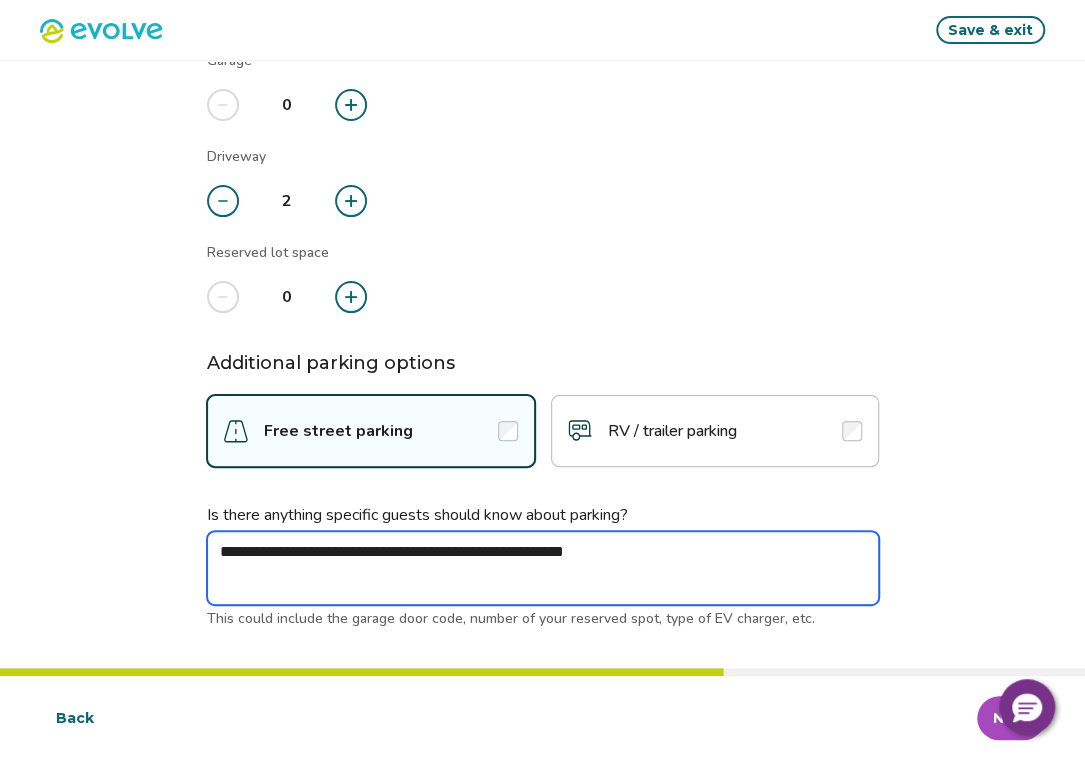 type on "*" 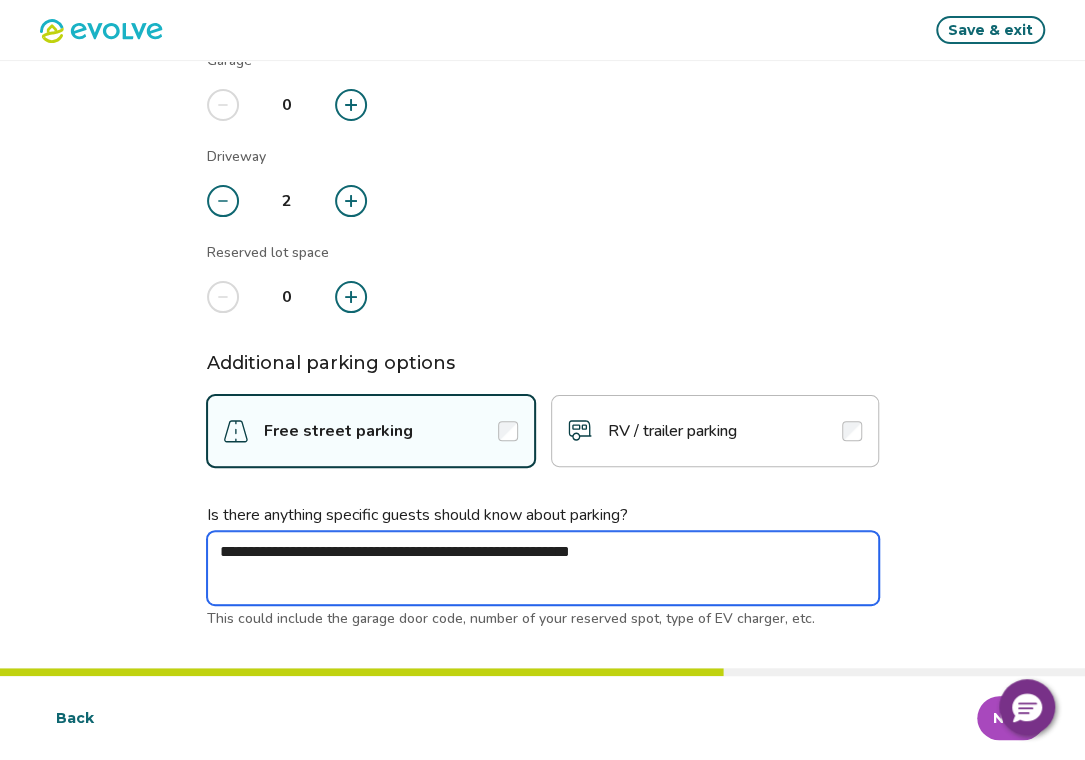 type on "*" 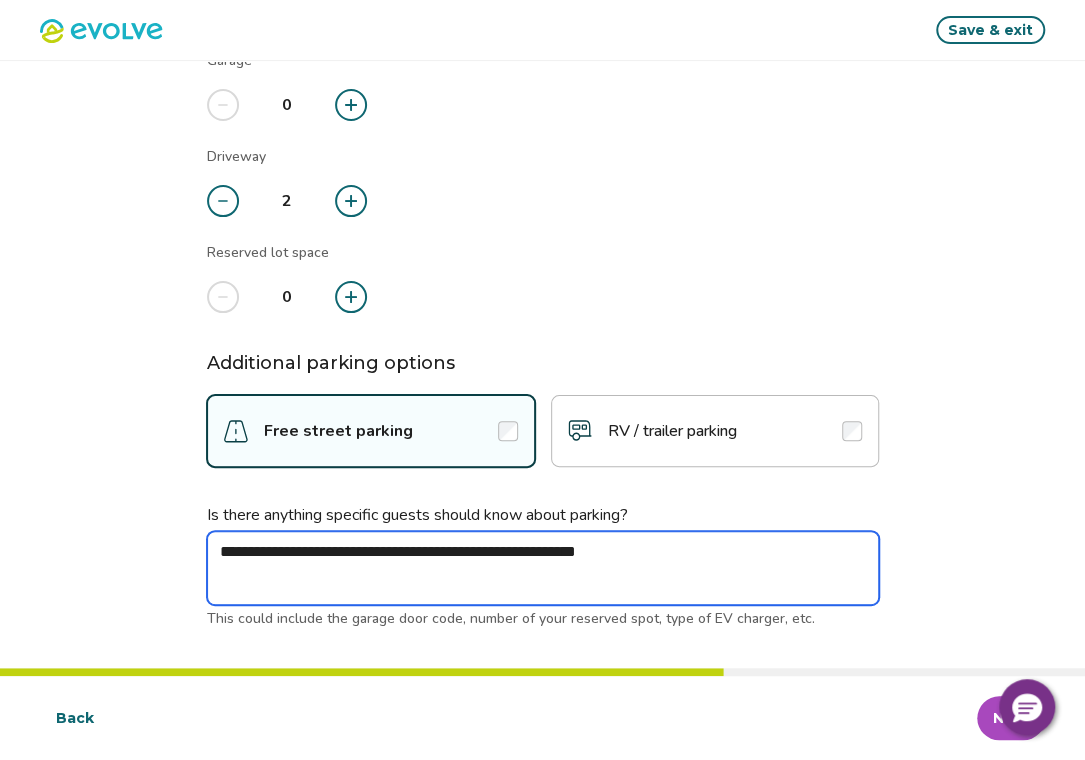 type on "*" 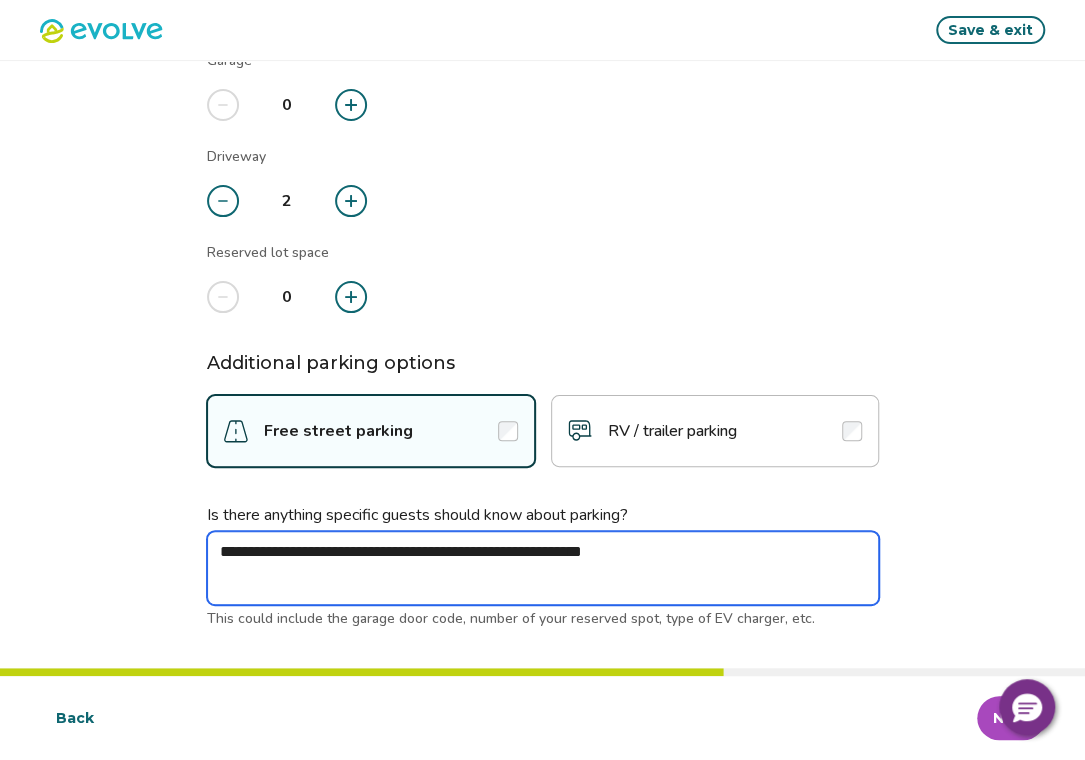 type on "*" 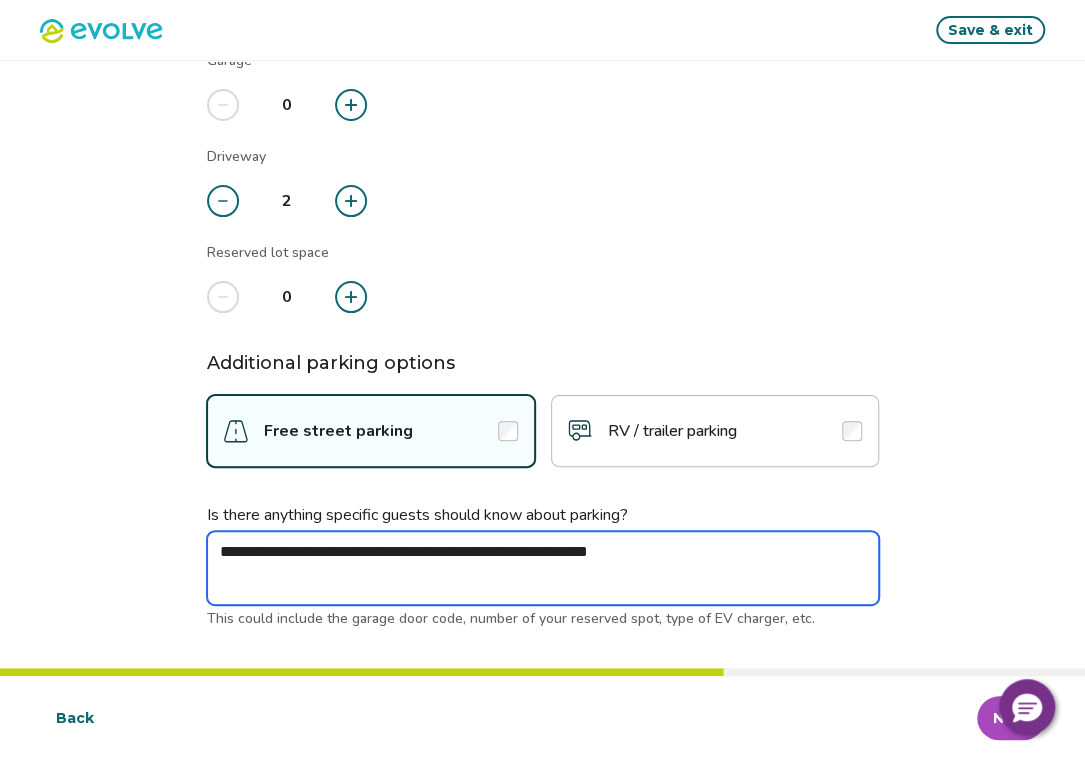type on "**********" 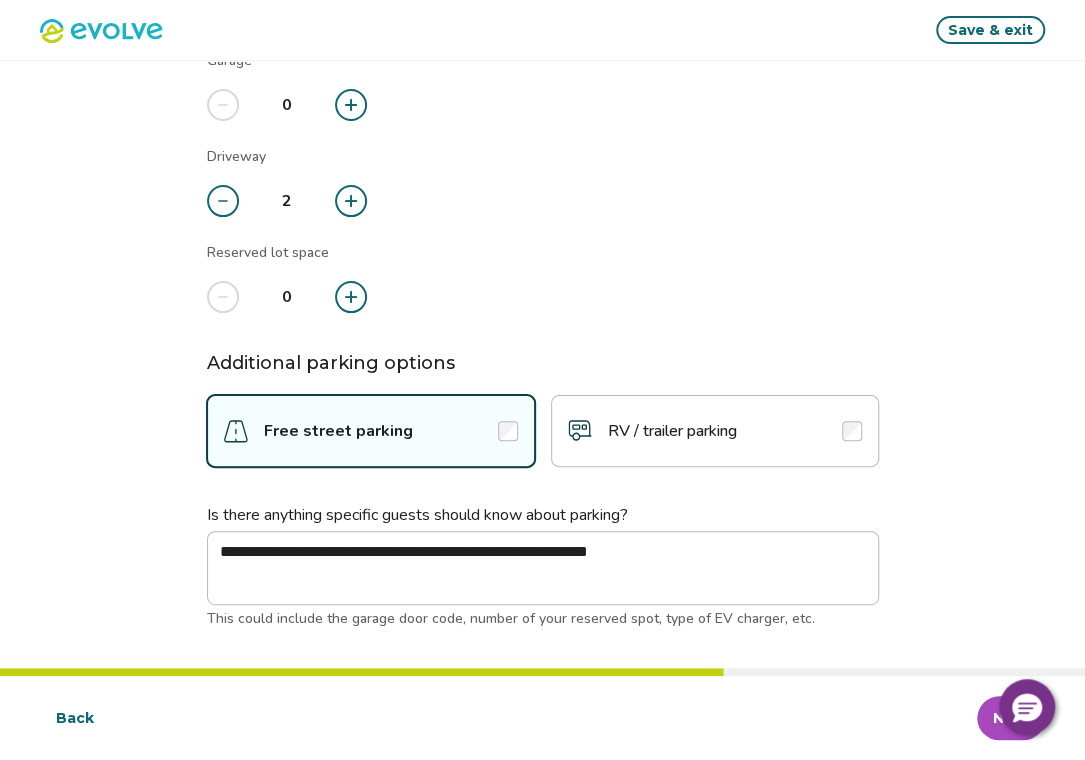click on "Back Next" at bounding box center (542, 718) 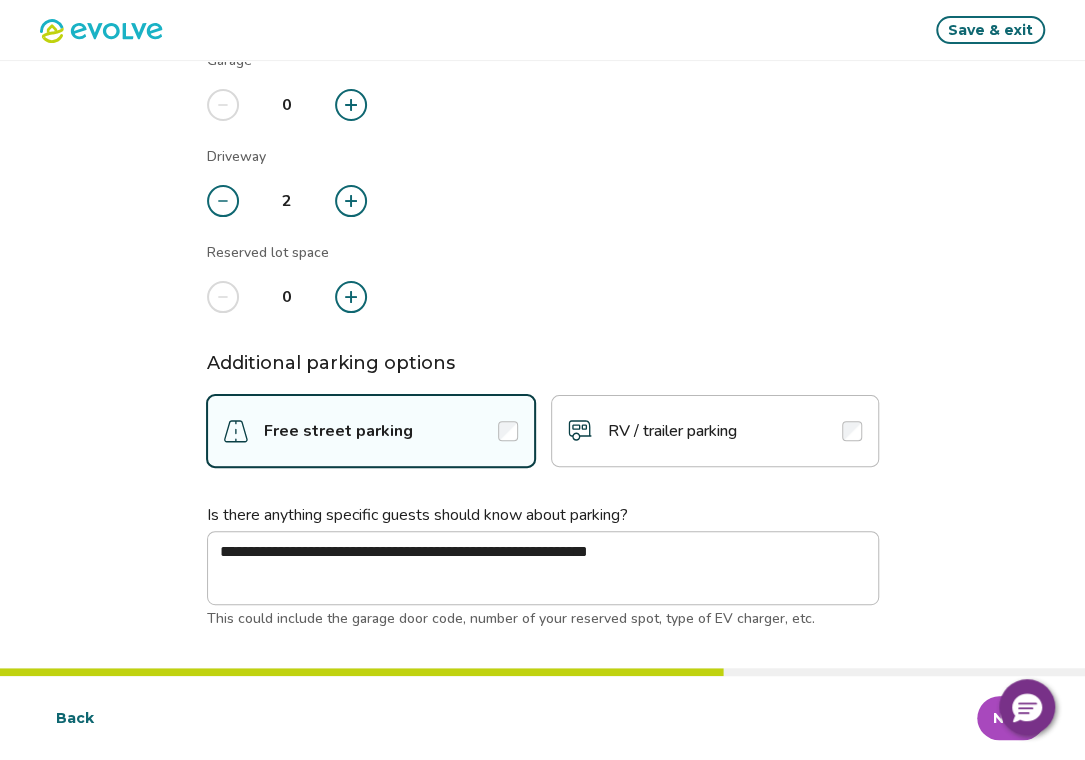 click on "Next" at bounding box center [1011, 718] 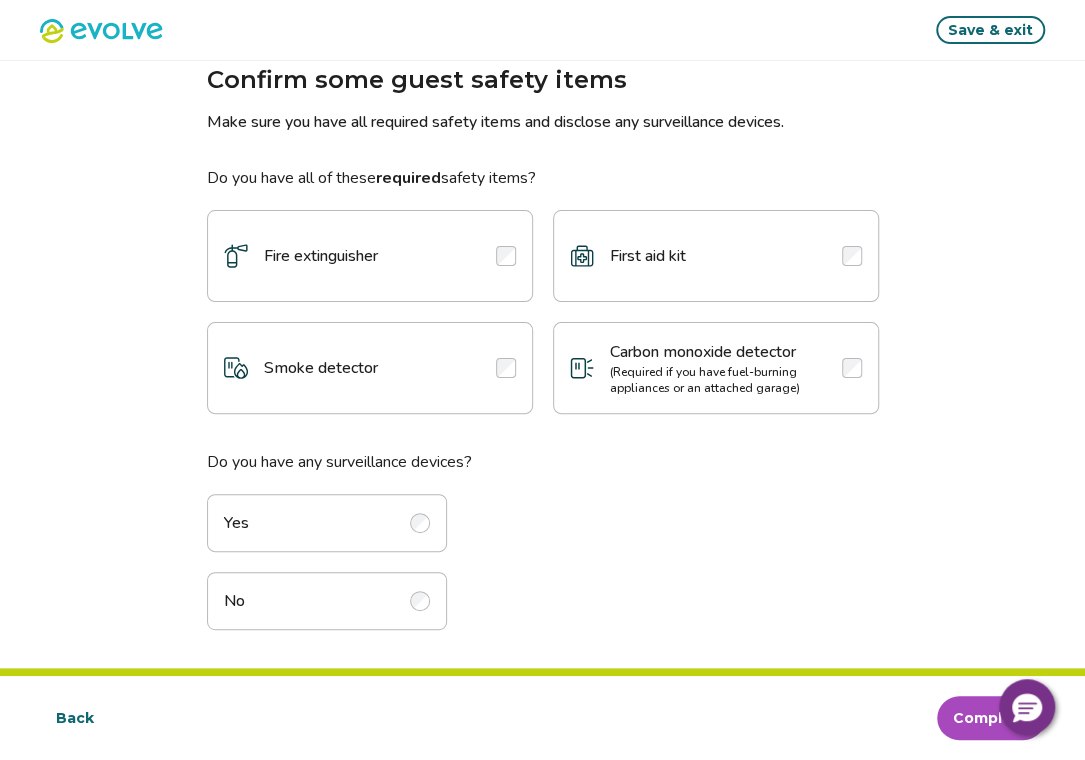 click on "Complete" at bounding box center (991, 718) 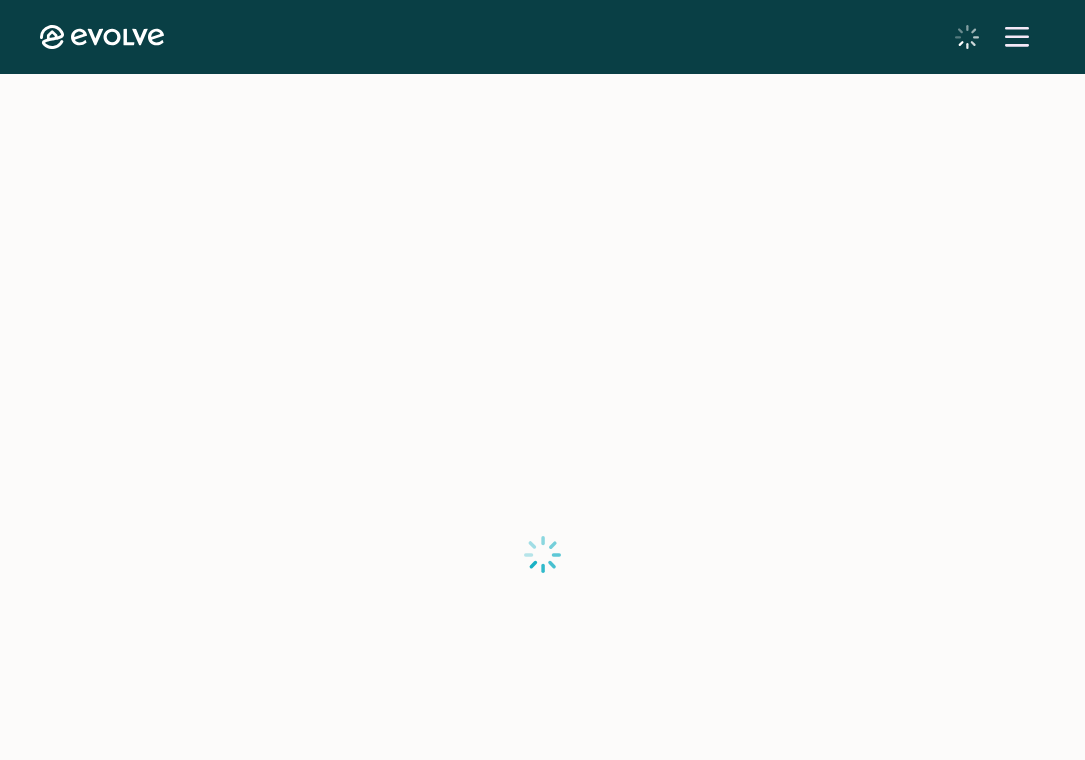 scroll, scrollTop: 0, scrollLeft: 0, axis: both 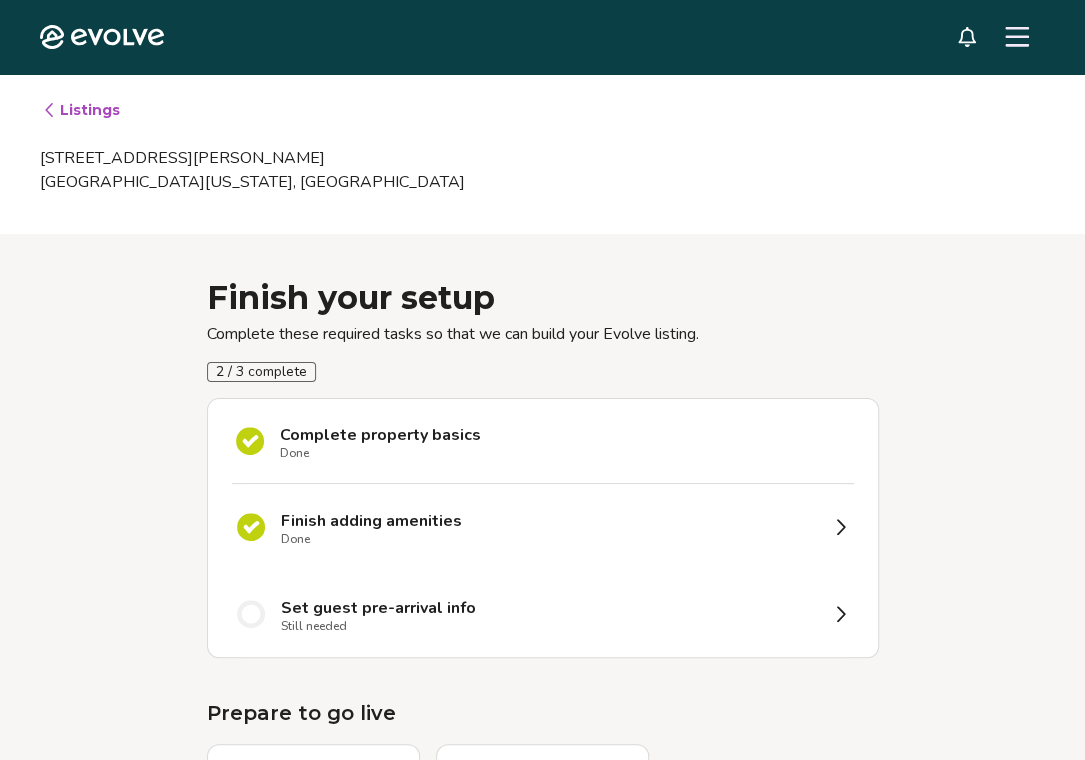 click on "Set guest pre-arrival info" at bounding box center (378, 608) 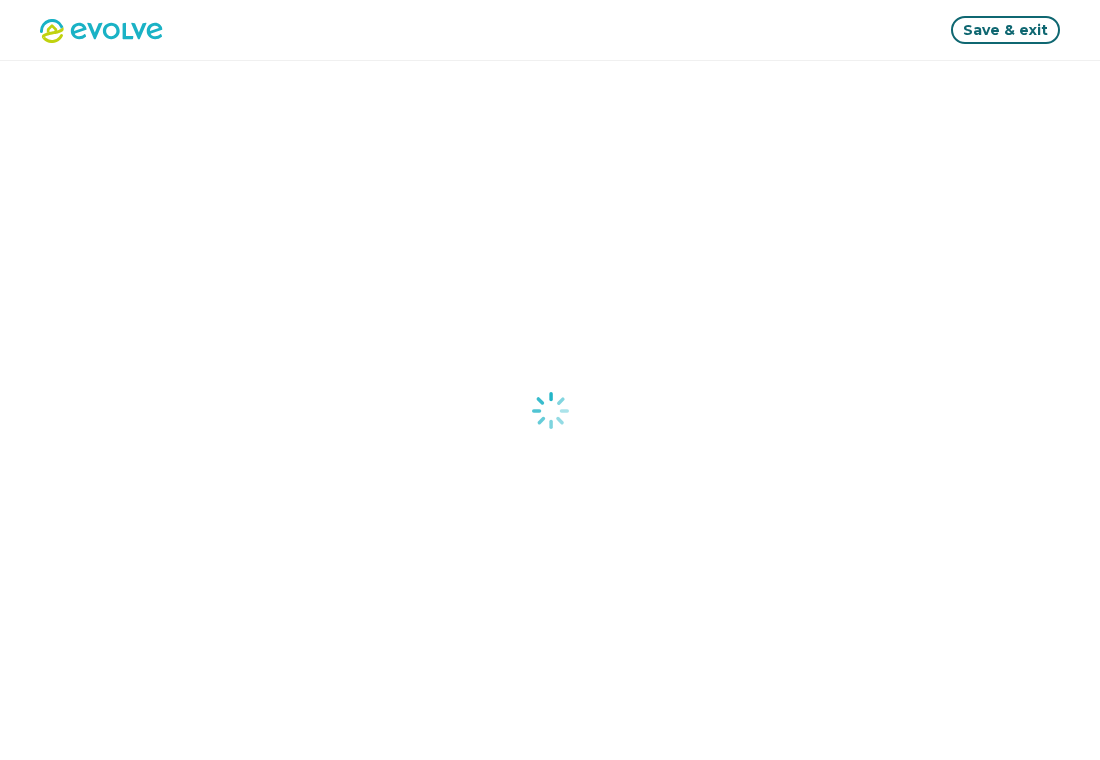 select on "*****" 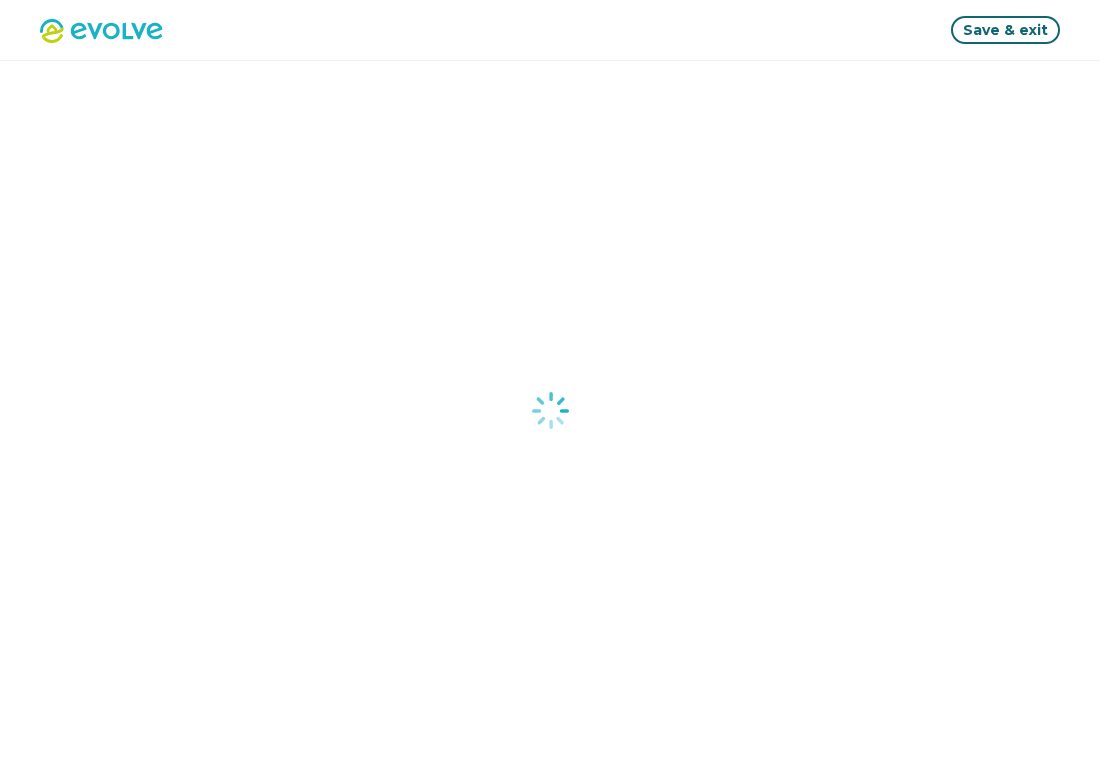 select on "*****" 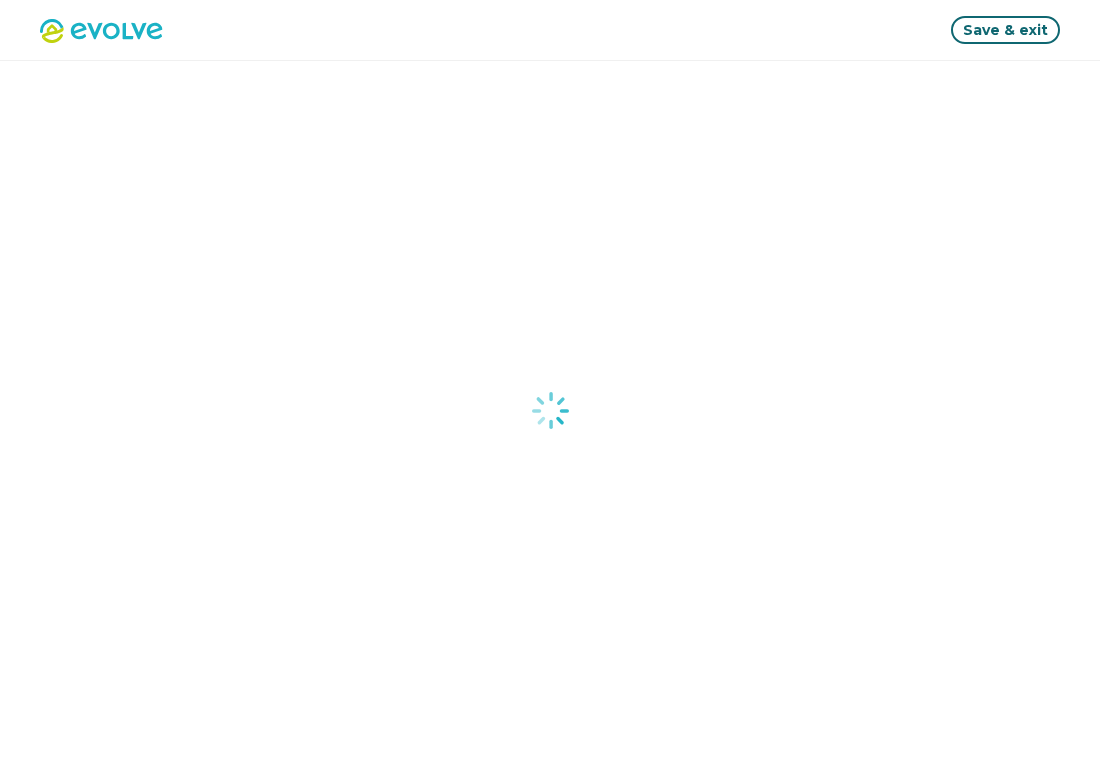 select on "*****" 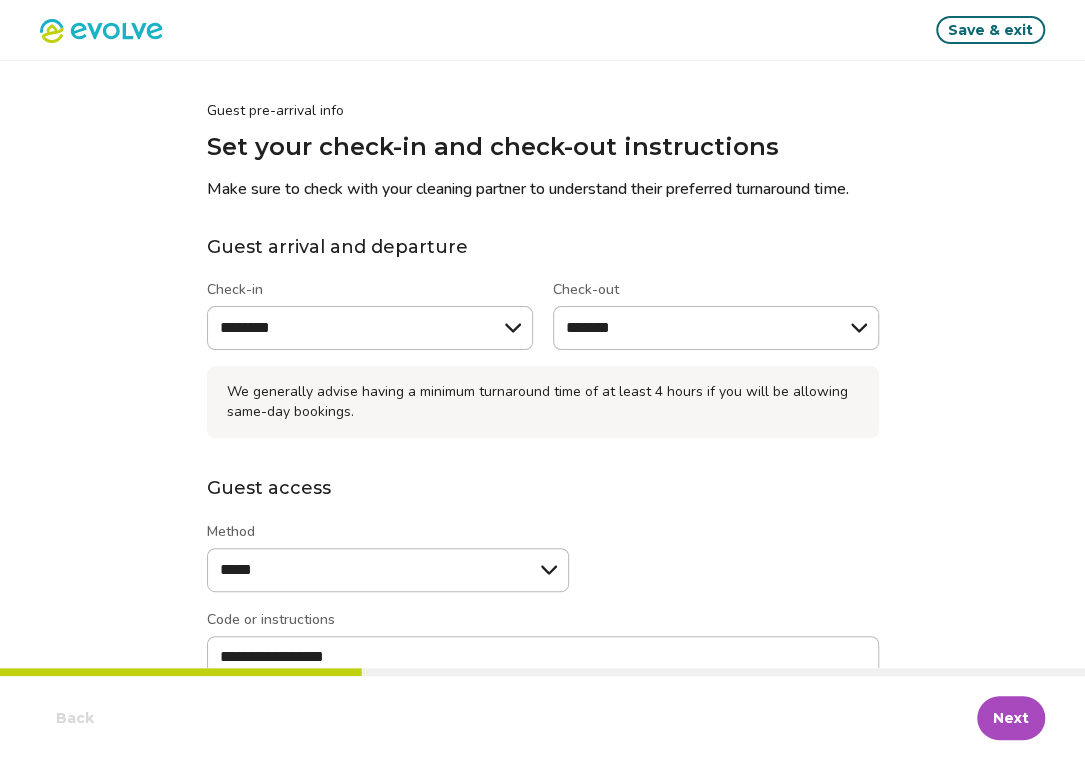 type on "*" 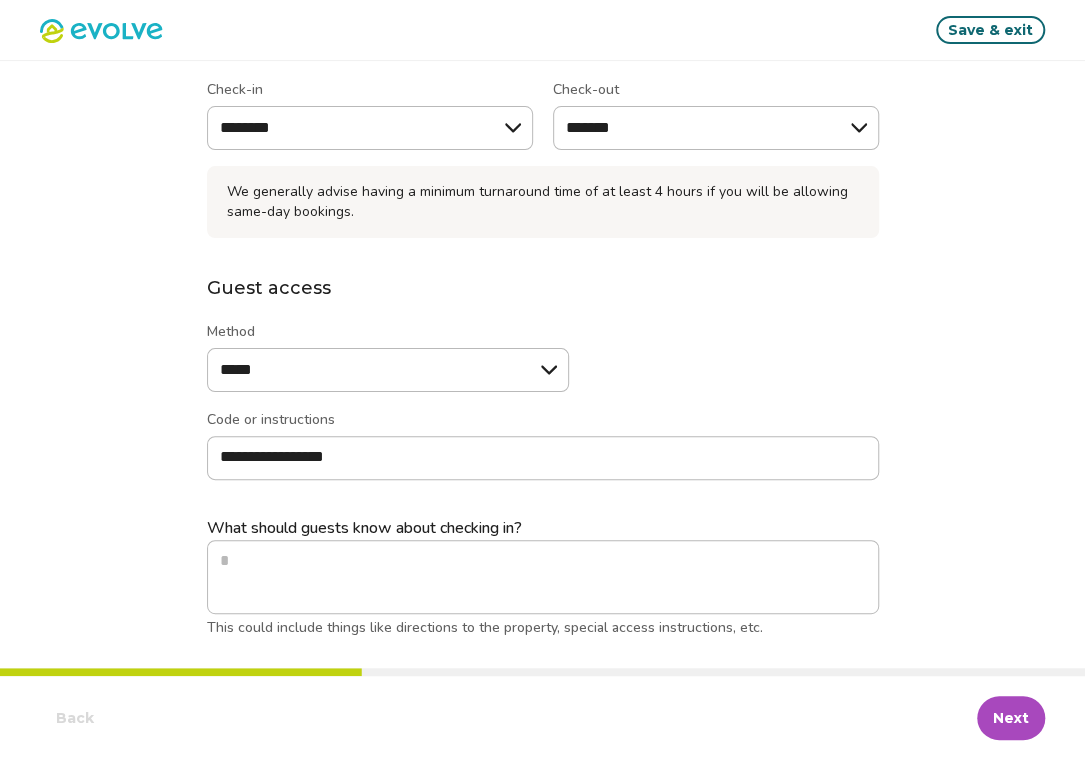 scroll, scrollTop: 209, scrollLeft: 0, axis: vertical 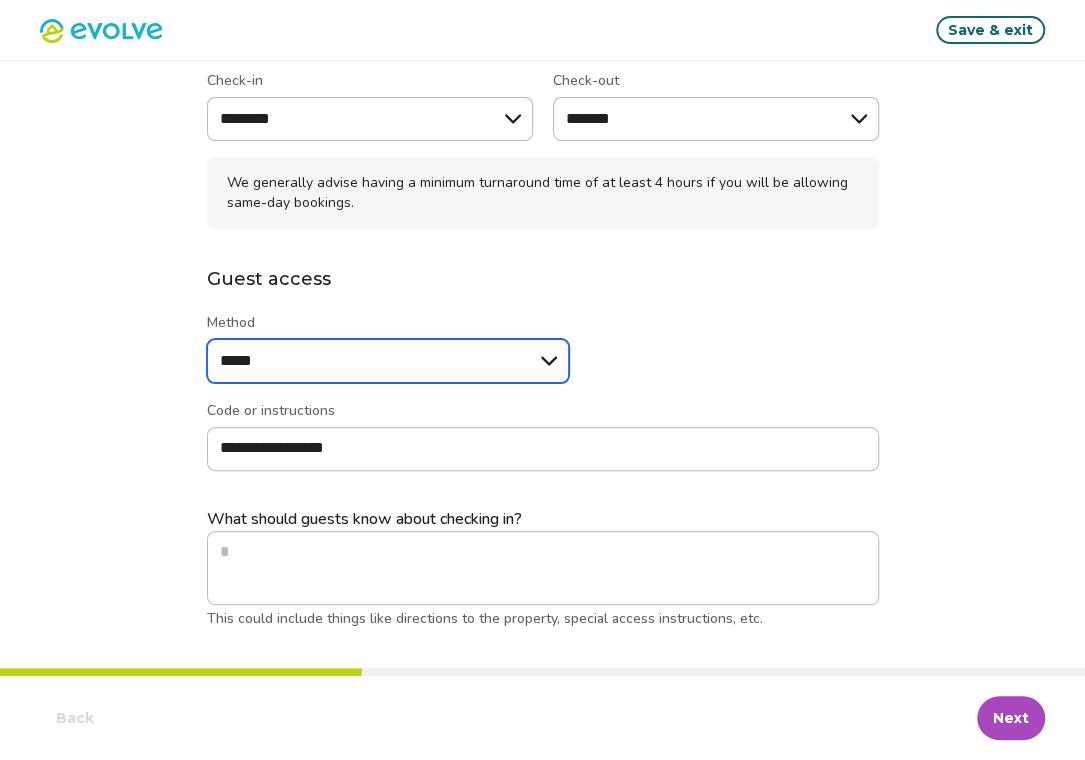 click on "****** ******* *****" at bounding box center (388, 361) 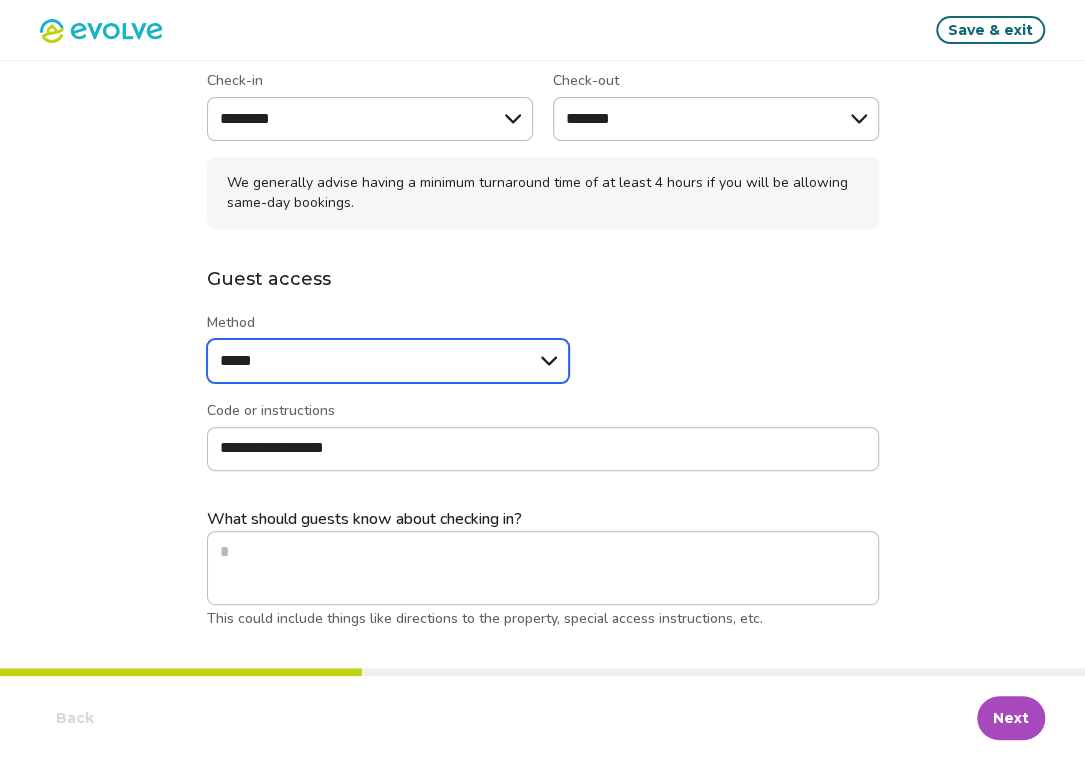 select on "******" 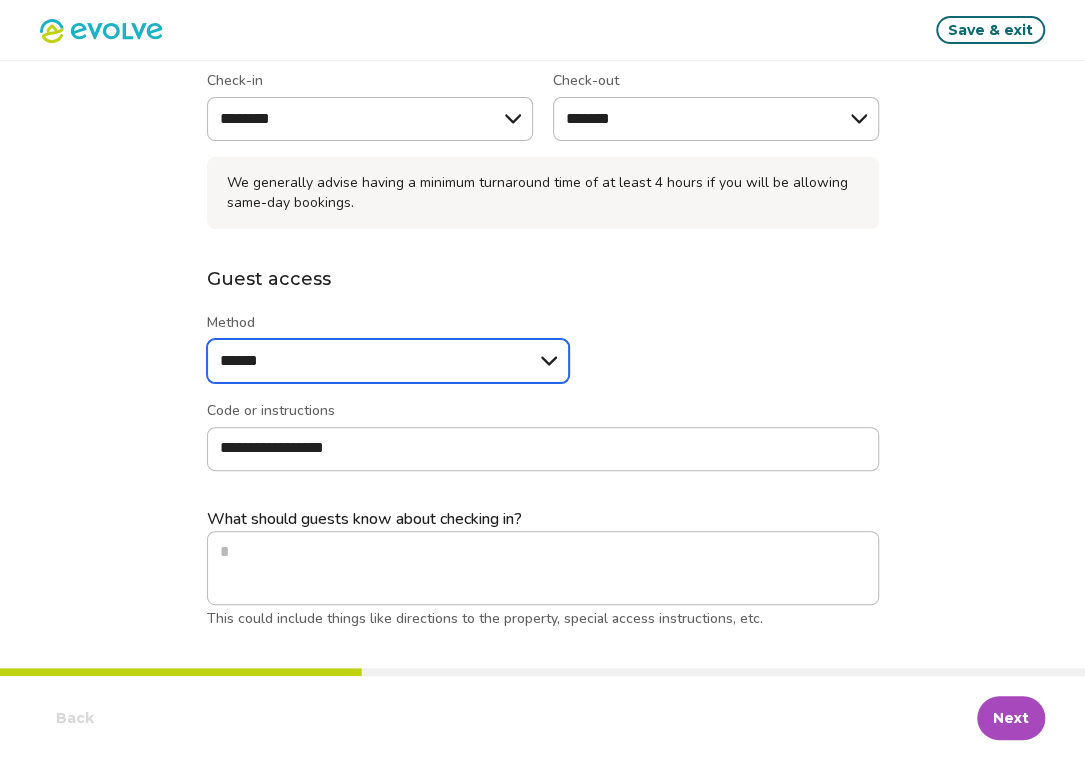 click on "****** ******* *****" at bounding box center [388, 361] 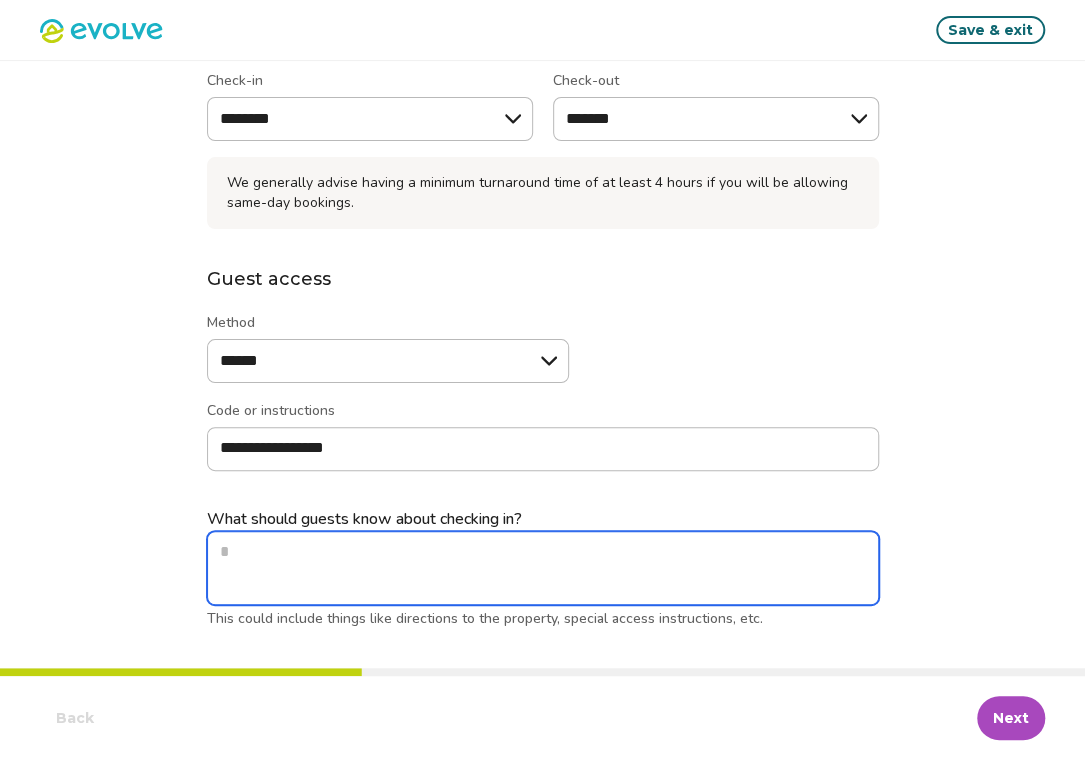 click on "What should guests know about checking in? This could include things like directions to the property, special access instructions, etc." at bounding box center [543, 568] 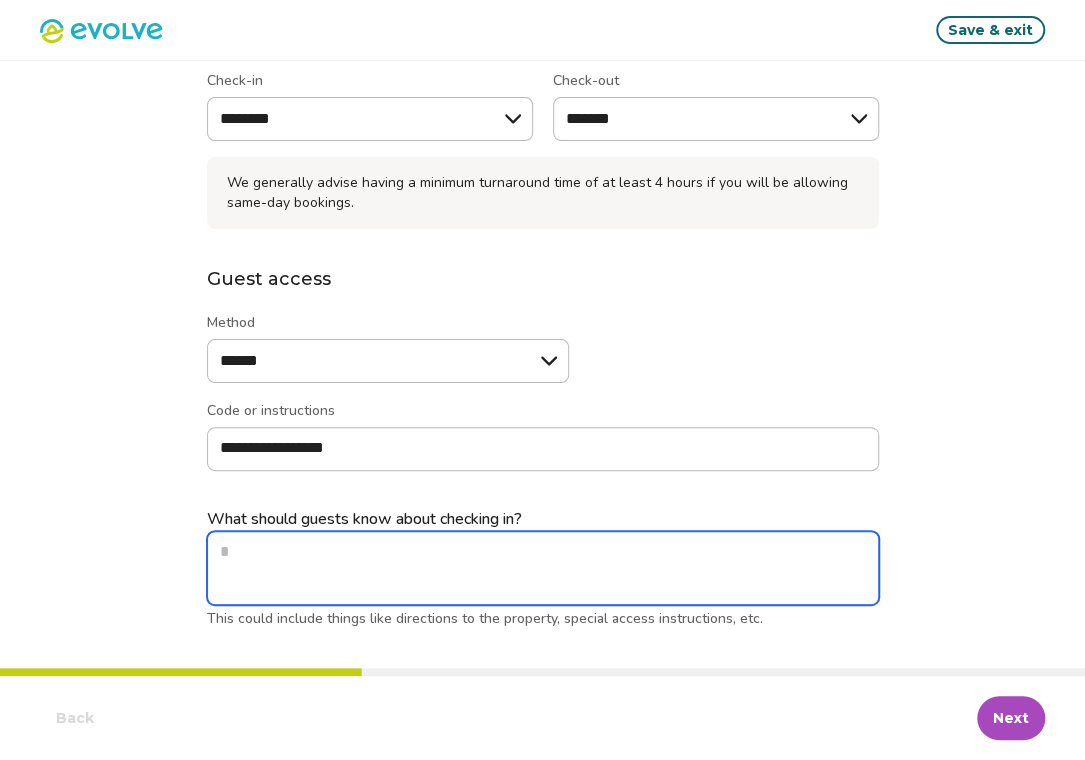 type on "*" 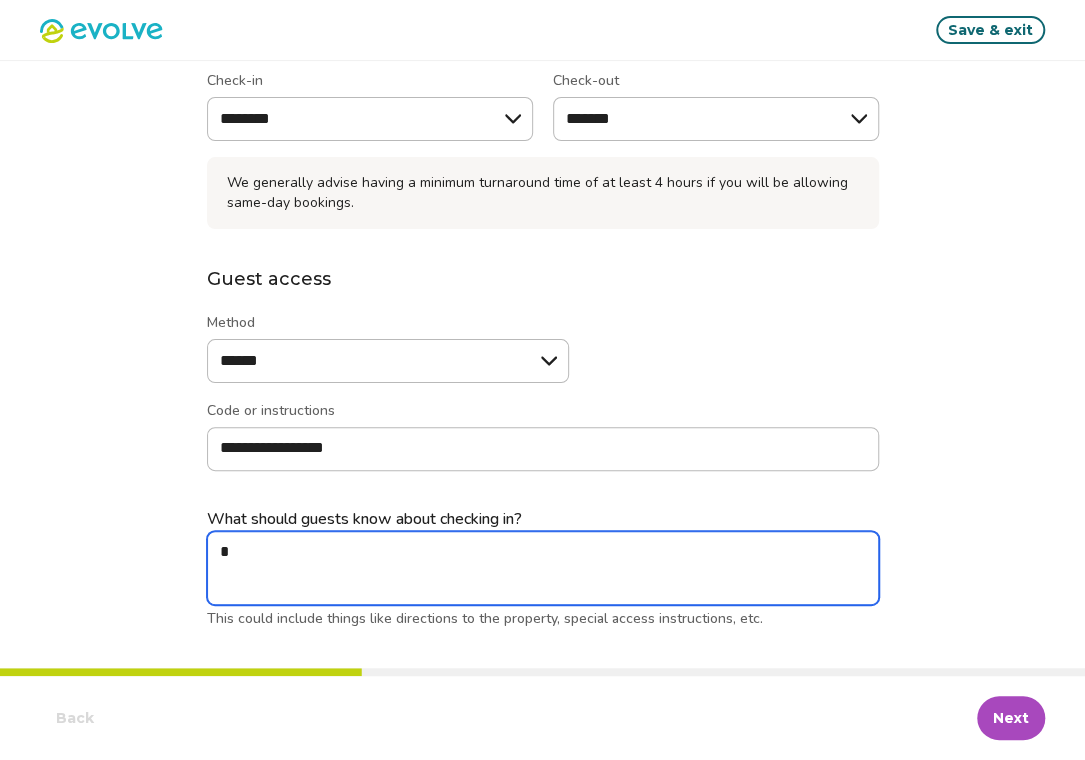 type on "*" 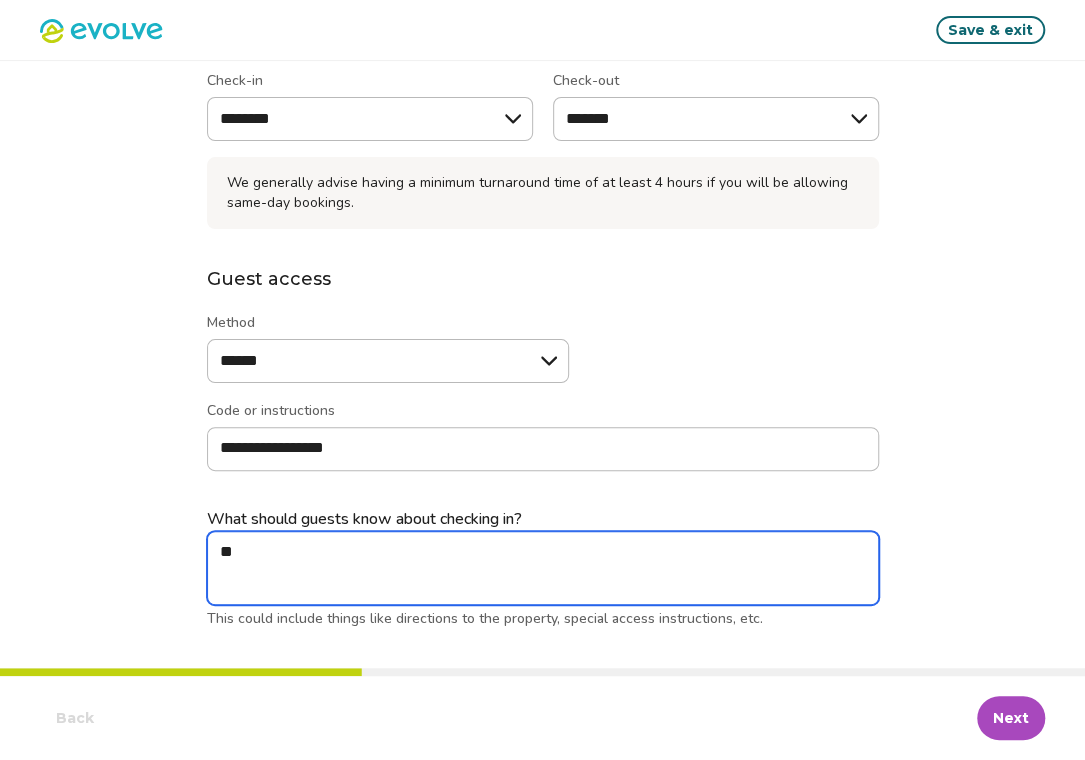 type on "*" 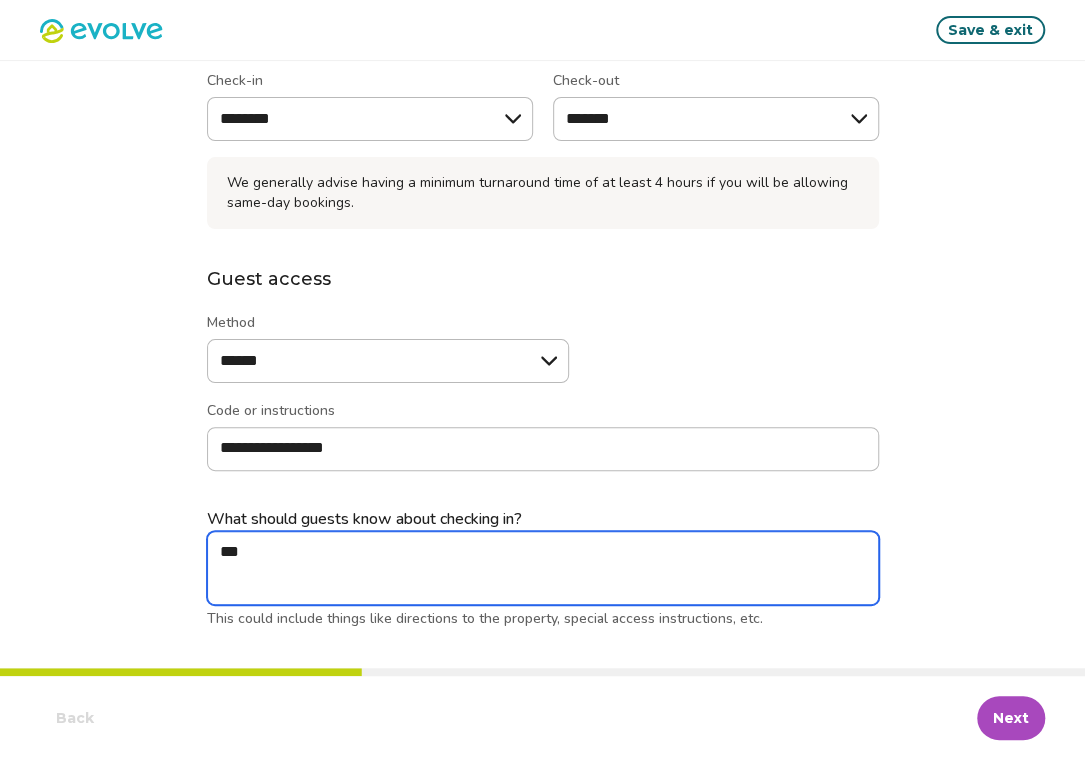 type on "*" 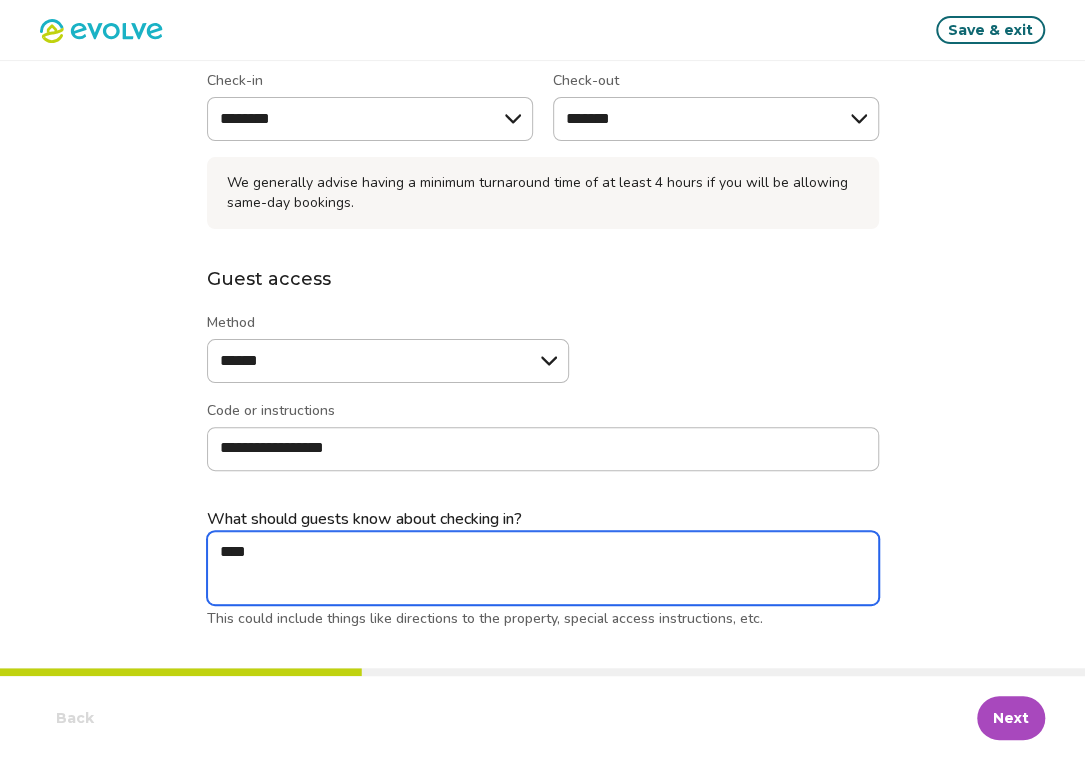 type on "*" 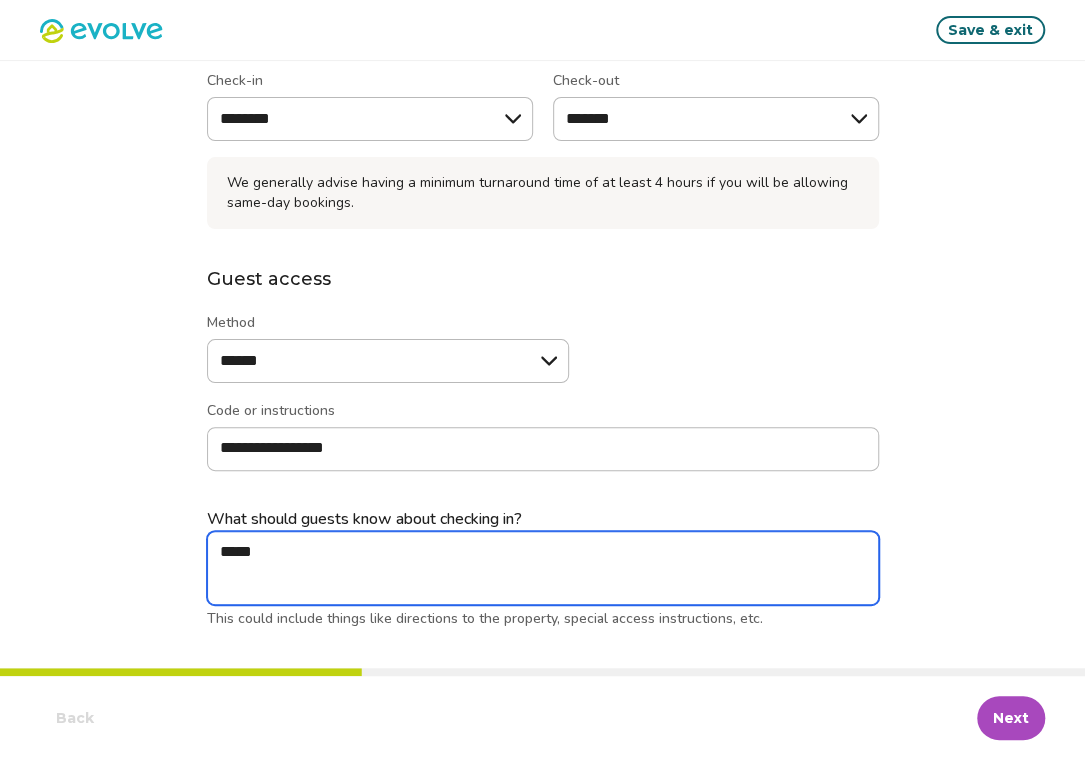 type on "*" 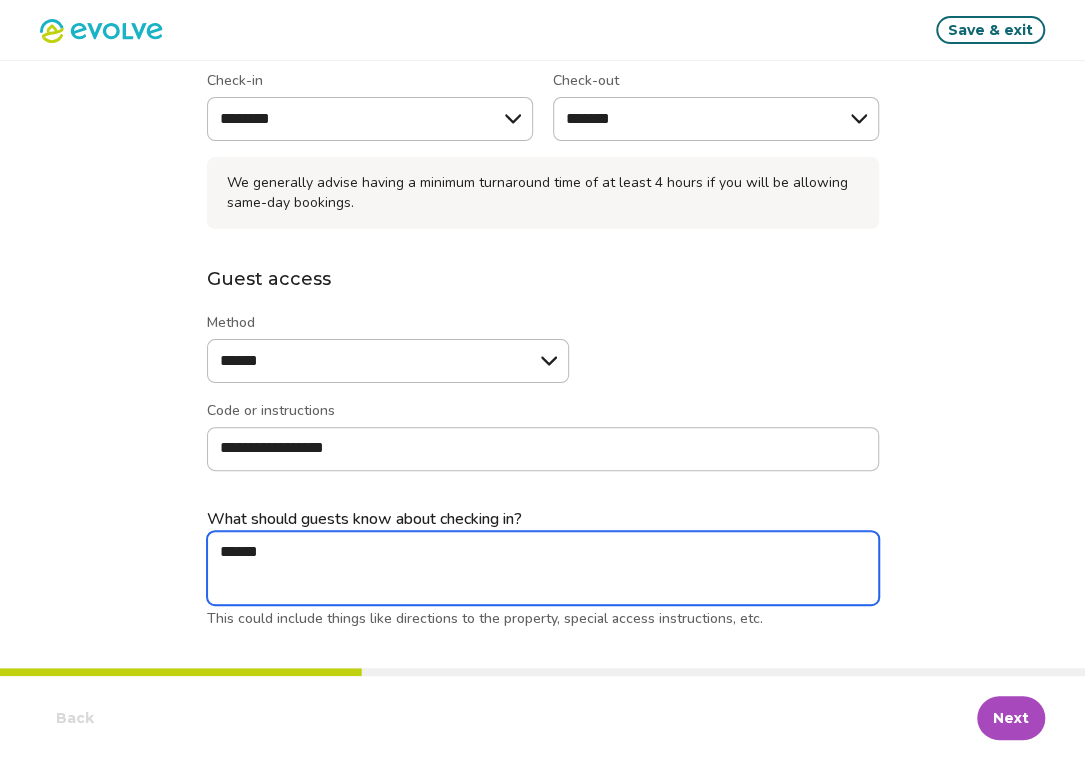 type on "*" 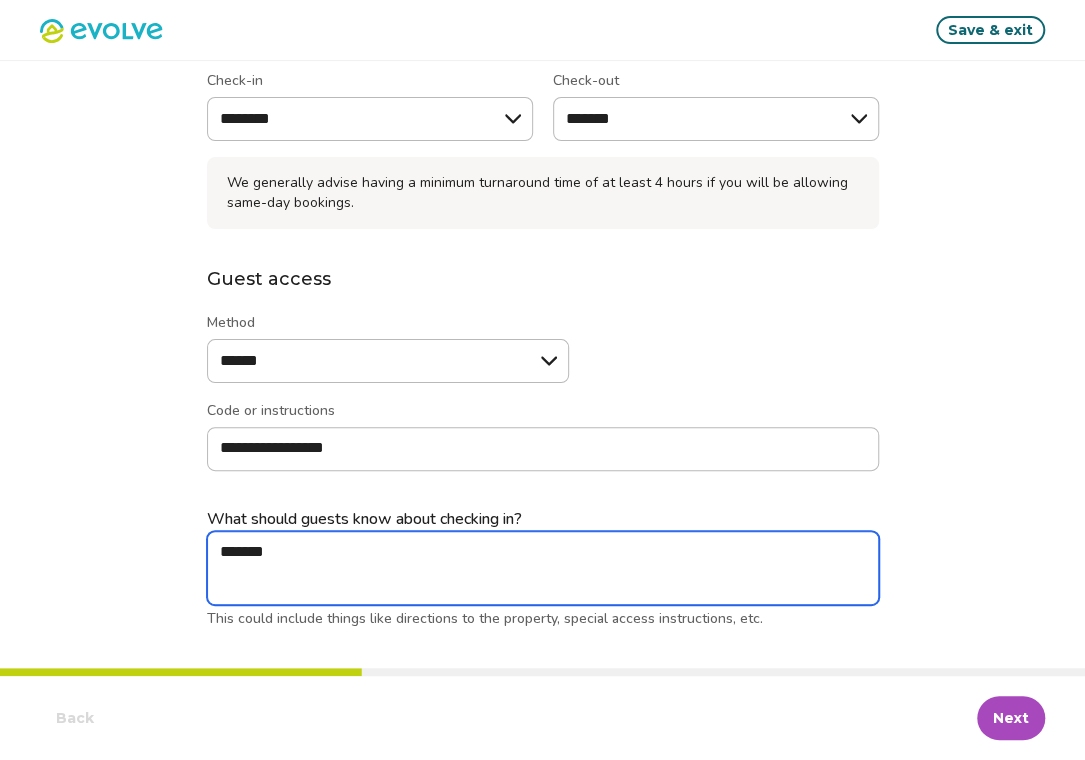 type on "*" 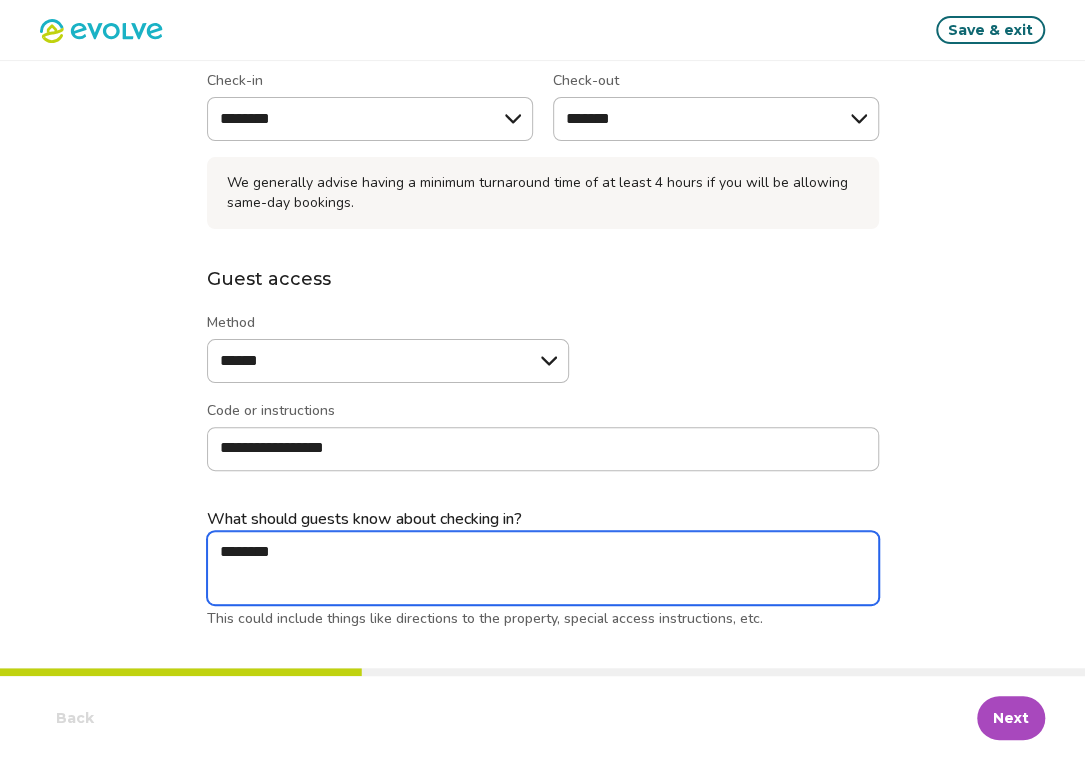 type on "*" 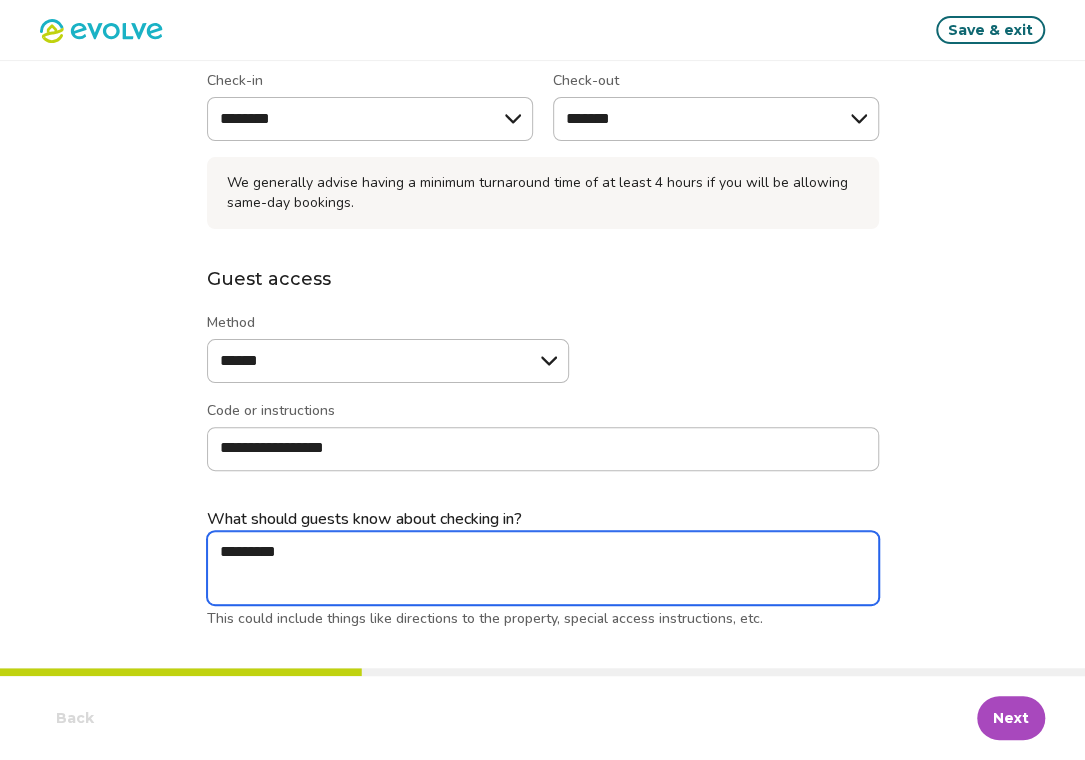 type on "*" 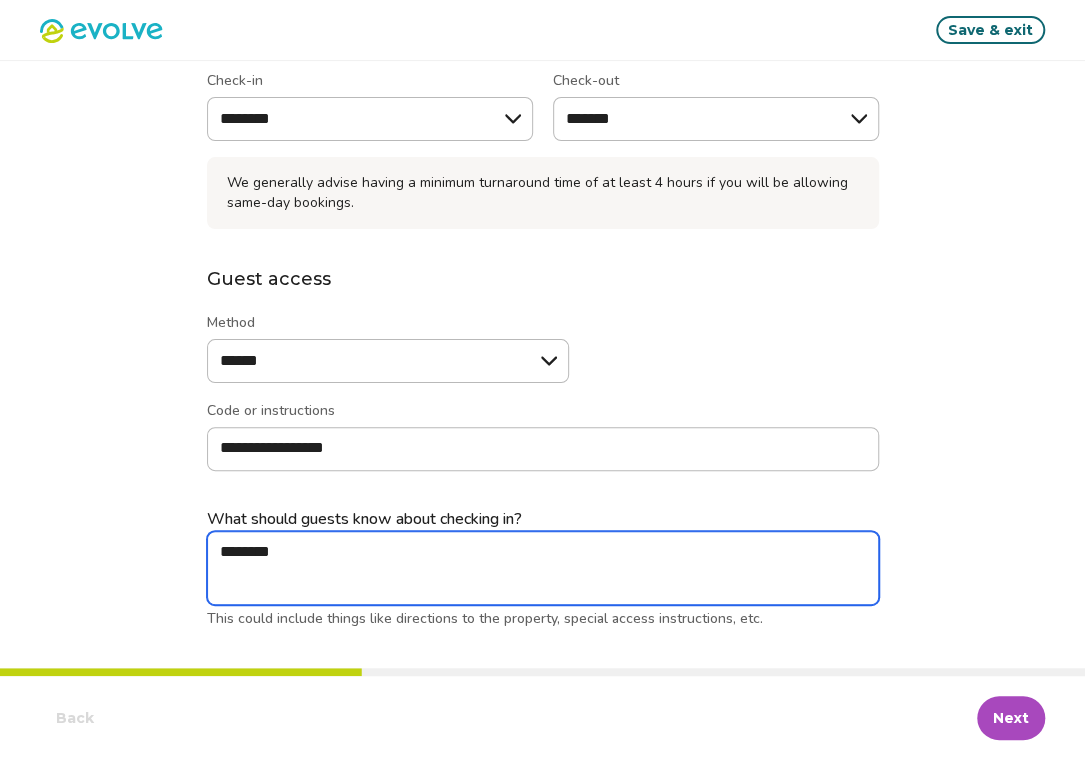 type on "*" 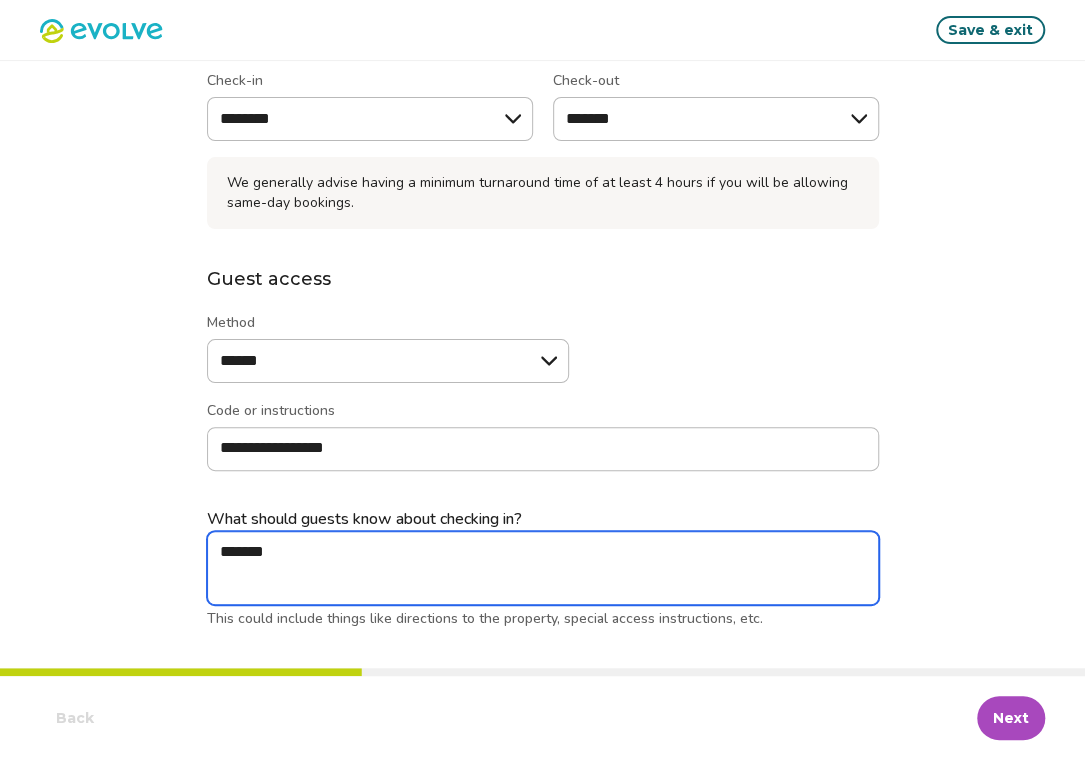 type on "*" 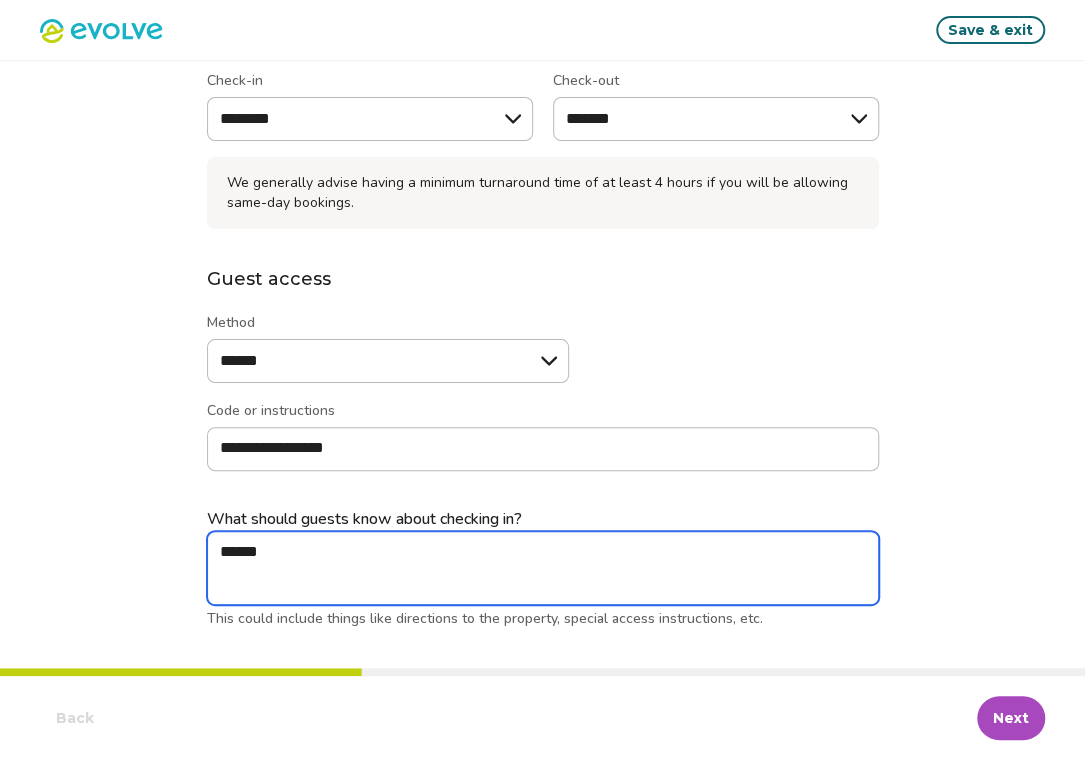 type on "*" 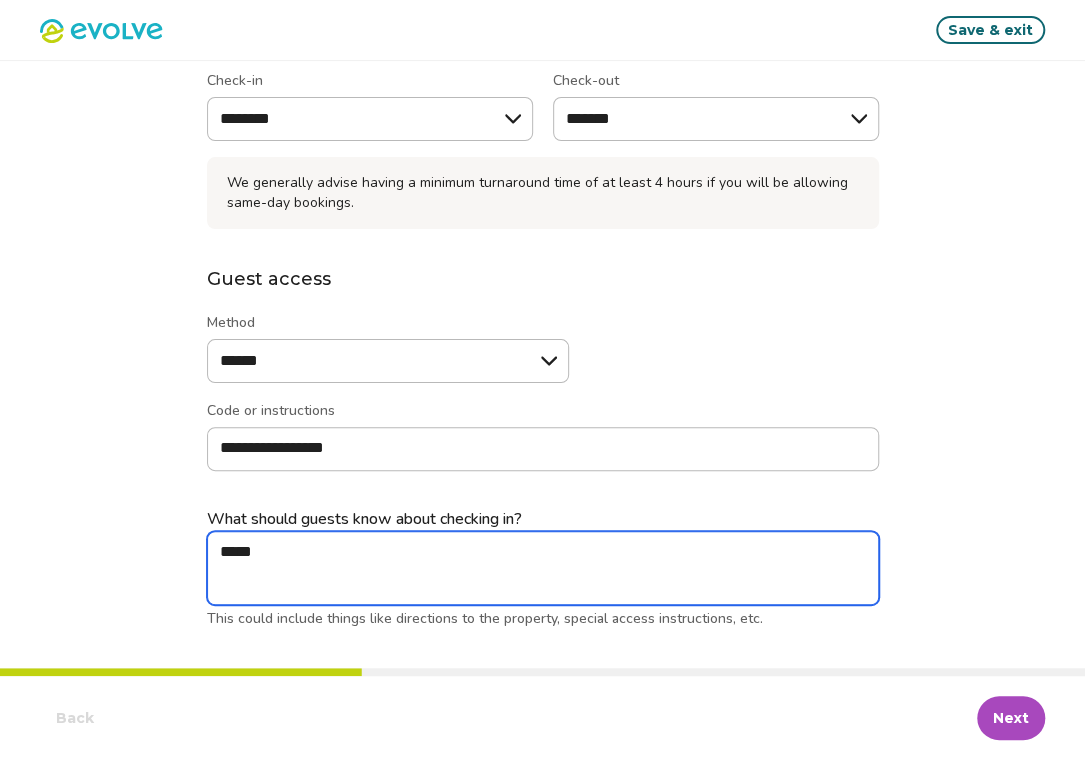 type on "*" 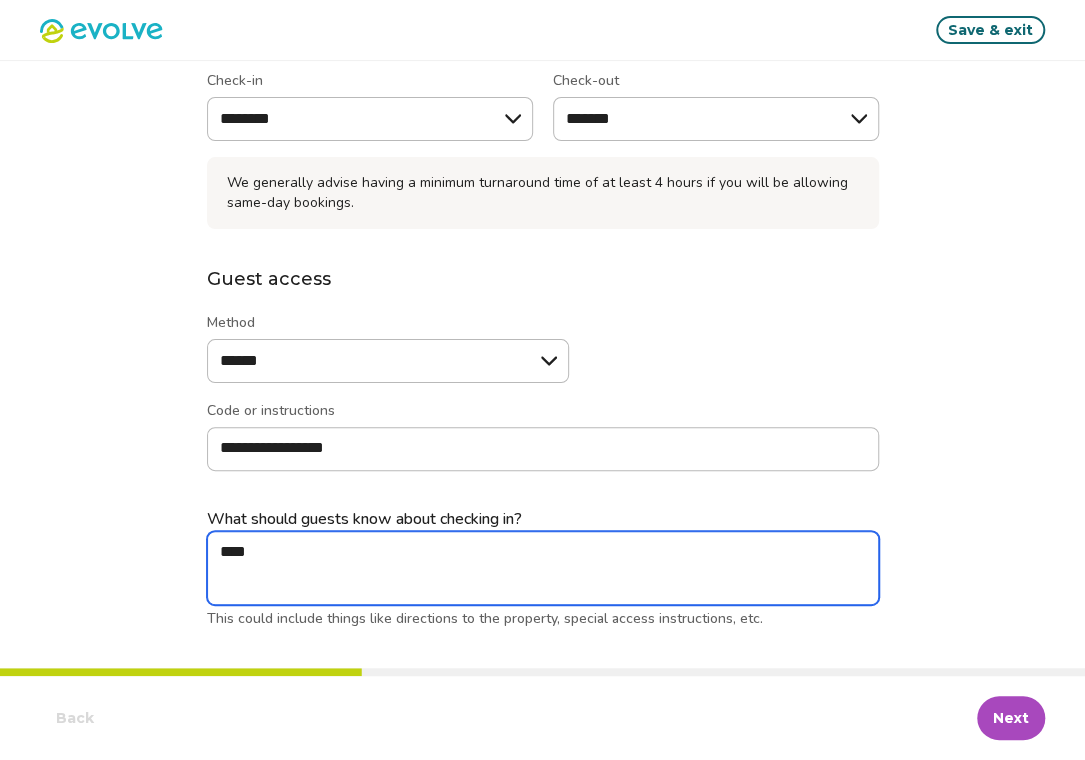 type on "*" 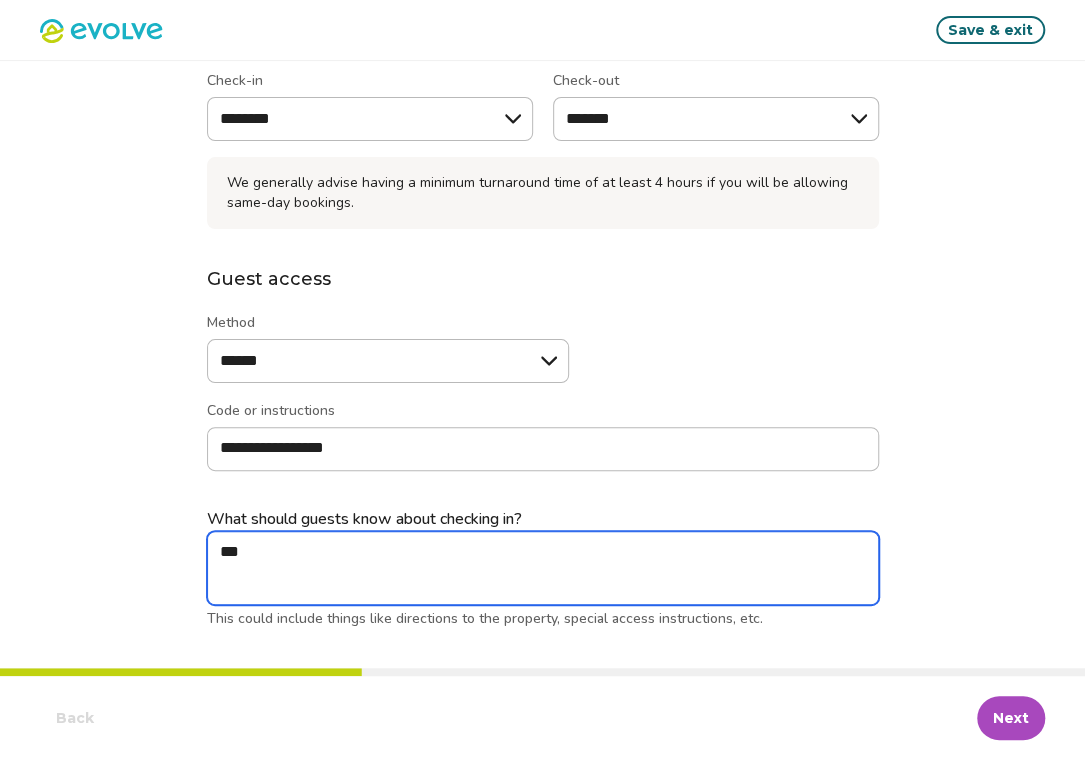 type on "*" 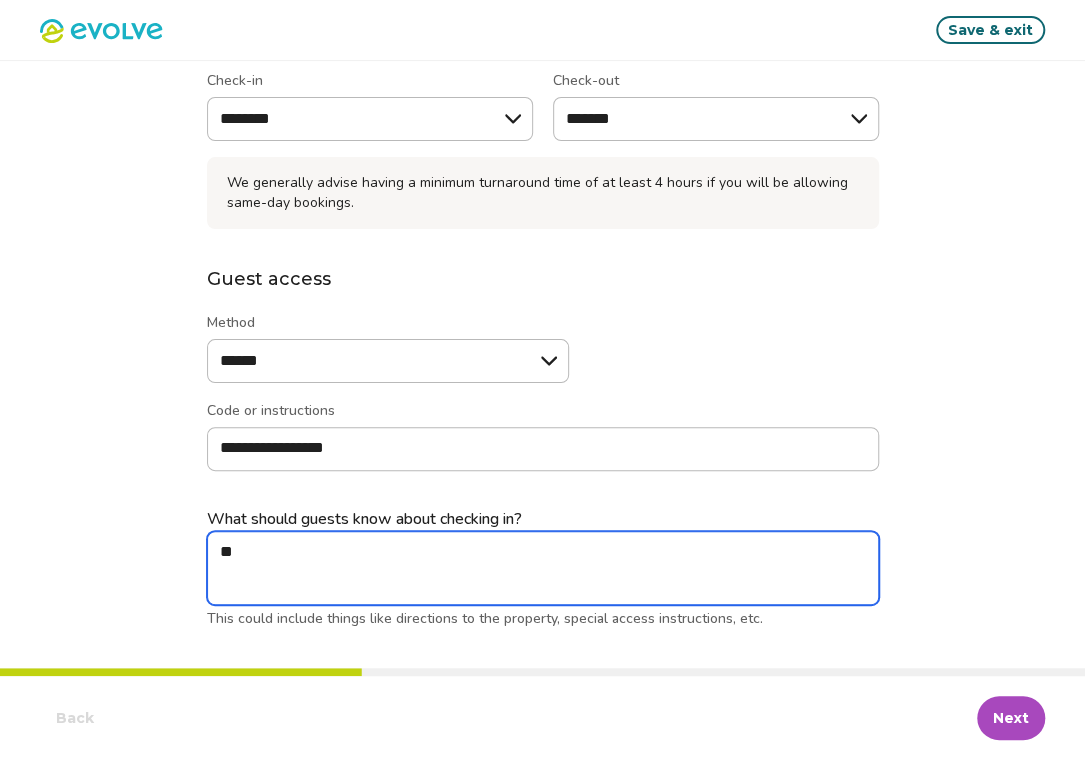 type on "*" 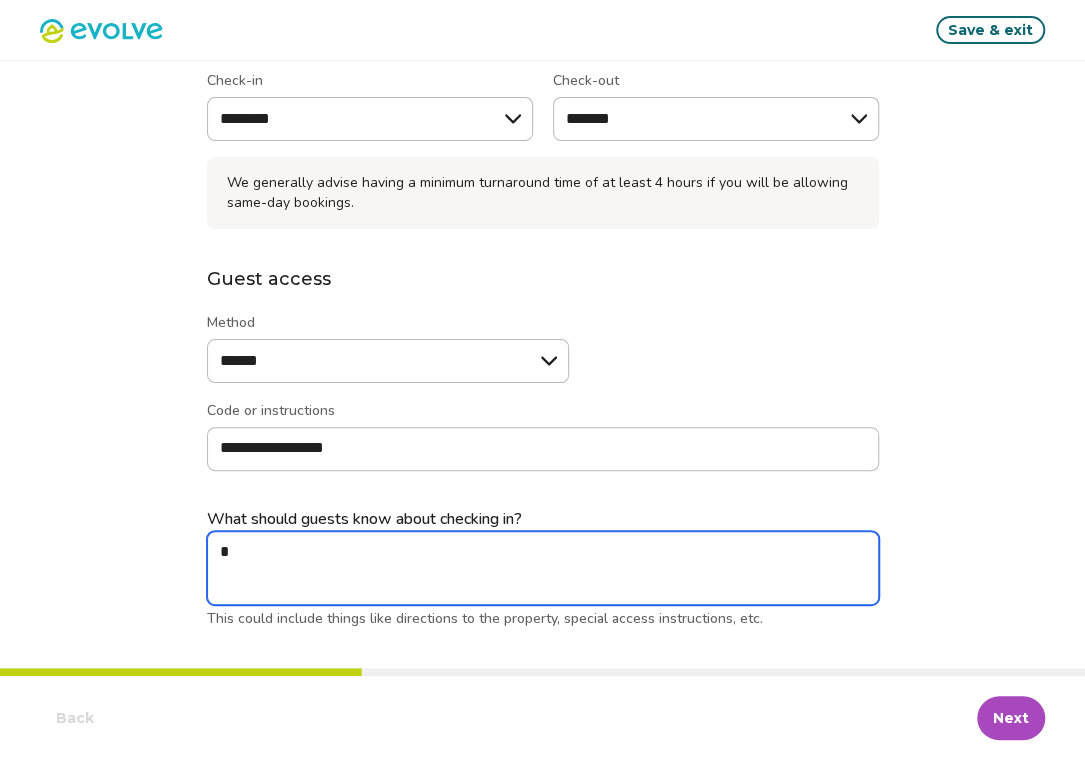 type on "*" 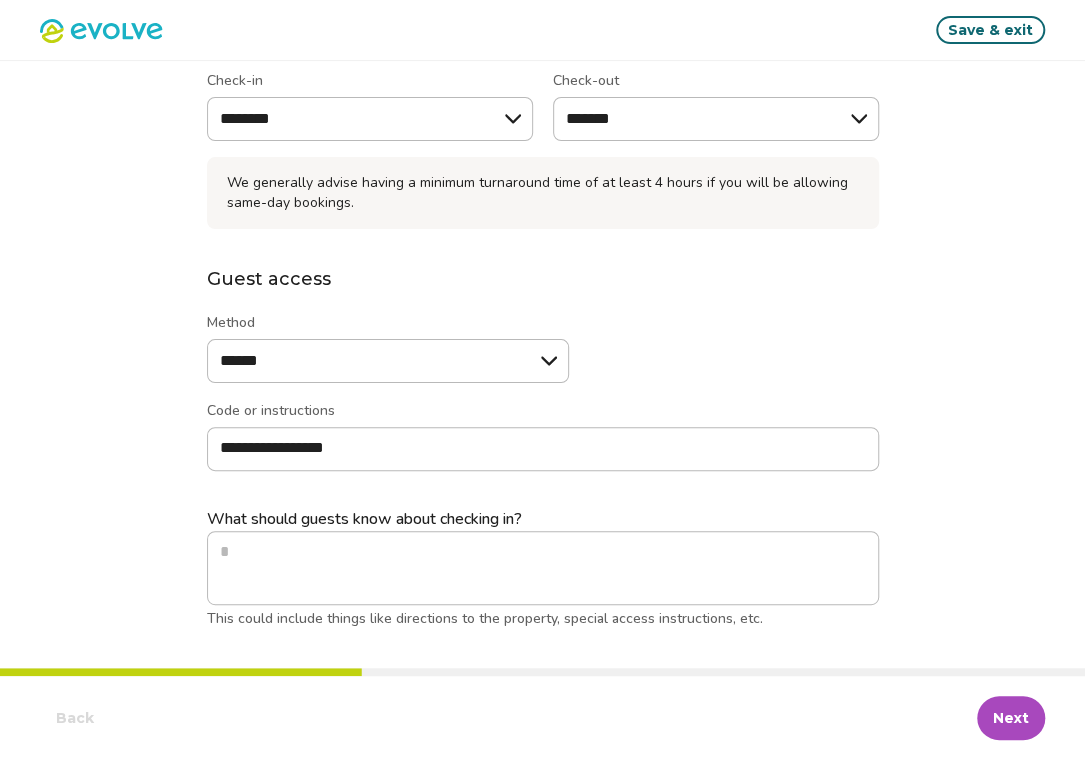 click on "Next" at bounding box center (1011, 718) 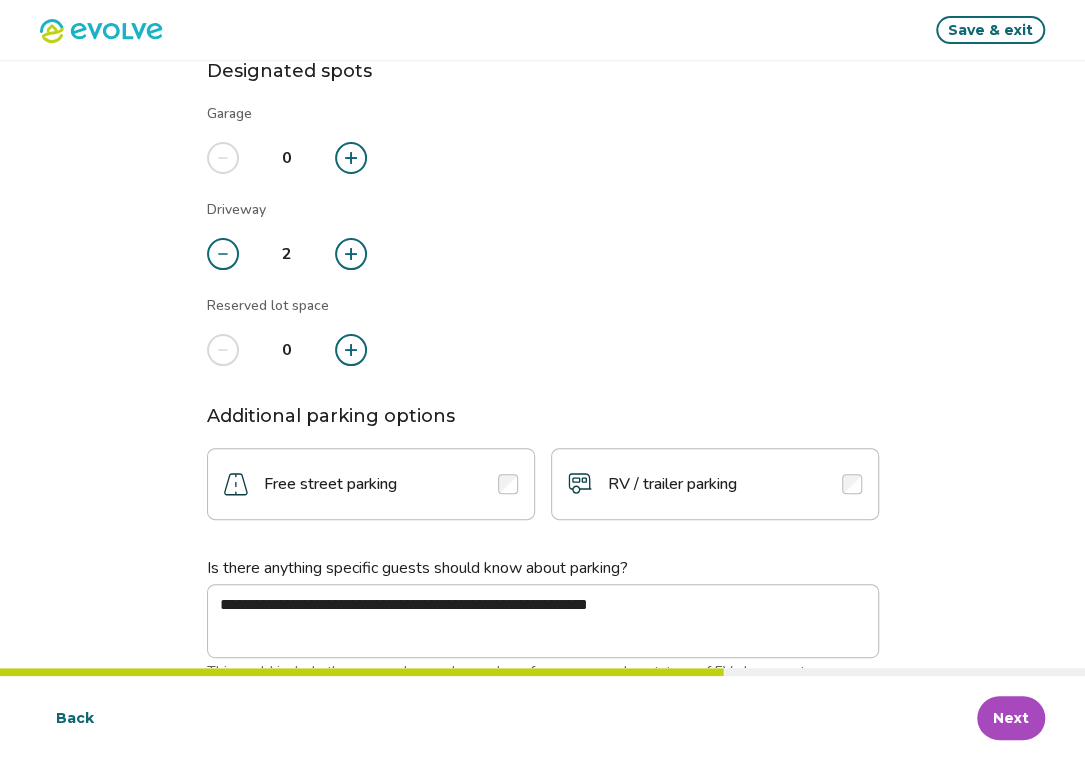 scroll, scrollTop: 253, scrollLeft: 0, axis: vertical 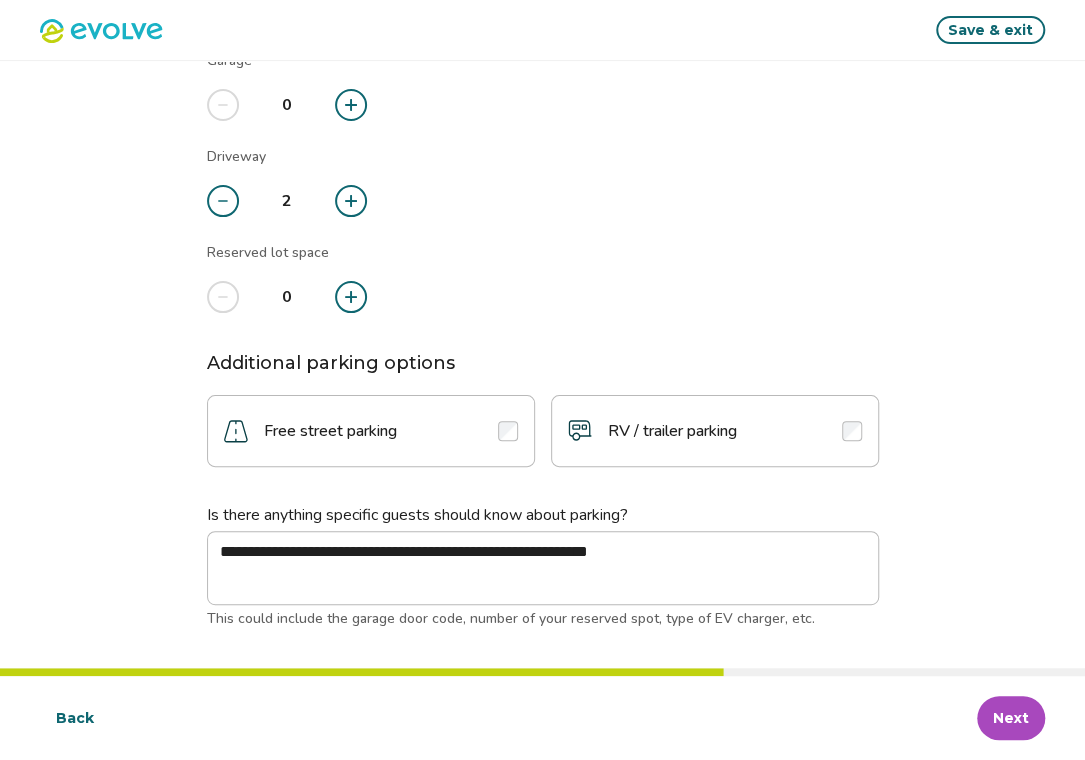 click on "Next" at bounding box center [1011, 718] 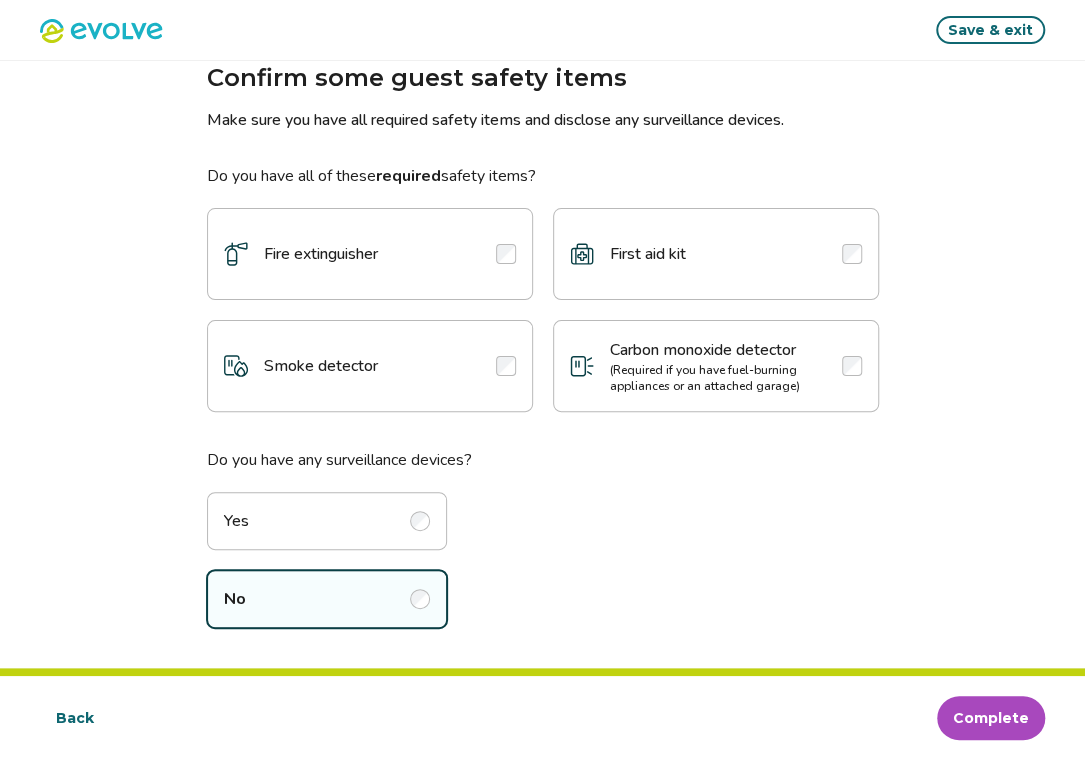 scroll, scrollTop: 67, scrollLeft: 0, axis: vertical 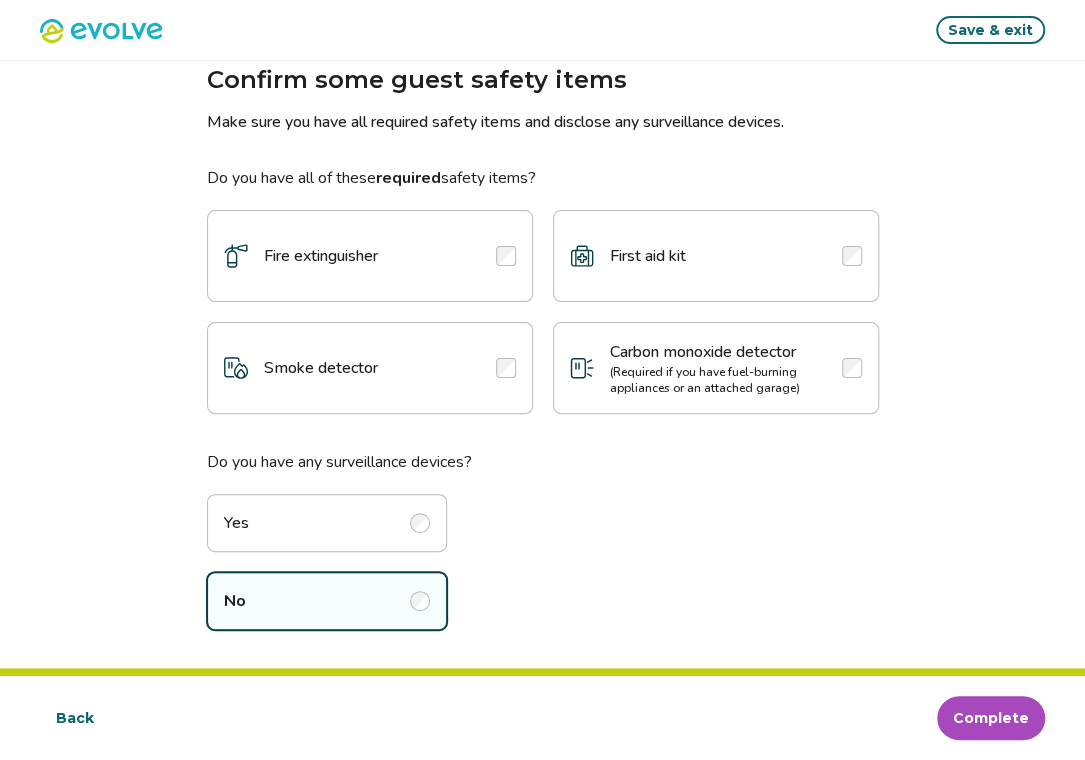 click at bounding box center [506, 256] 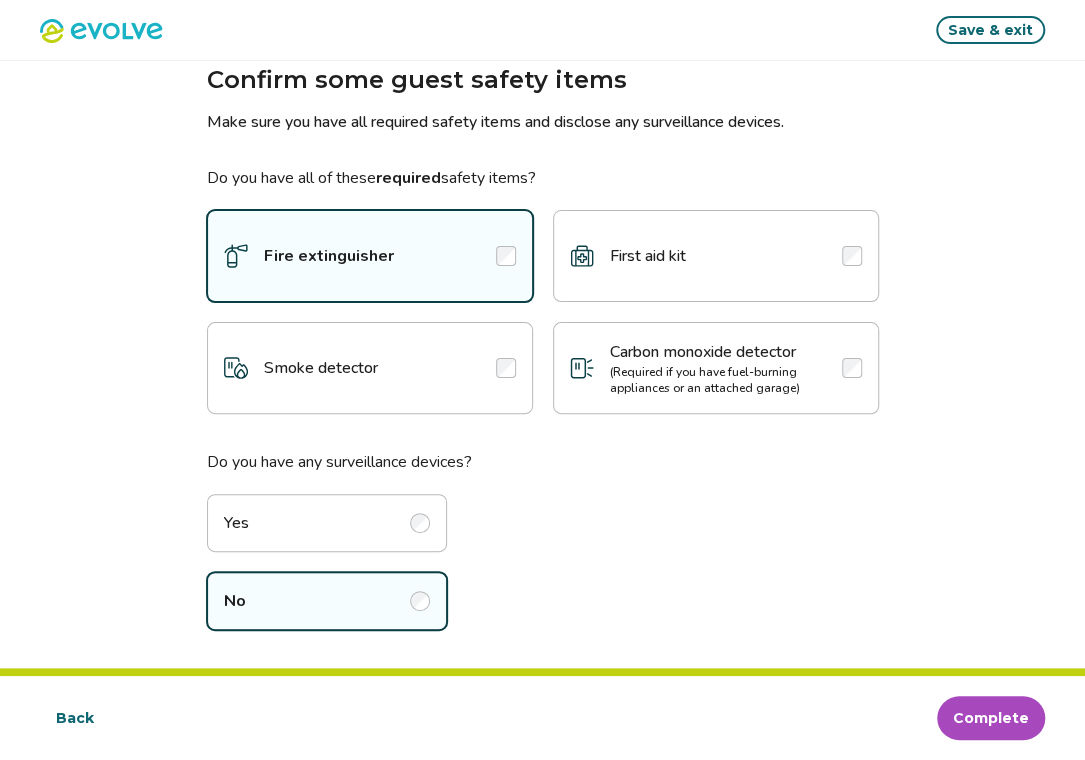 click on "Smoke detector" at bounding box center [370, 368] 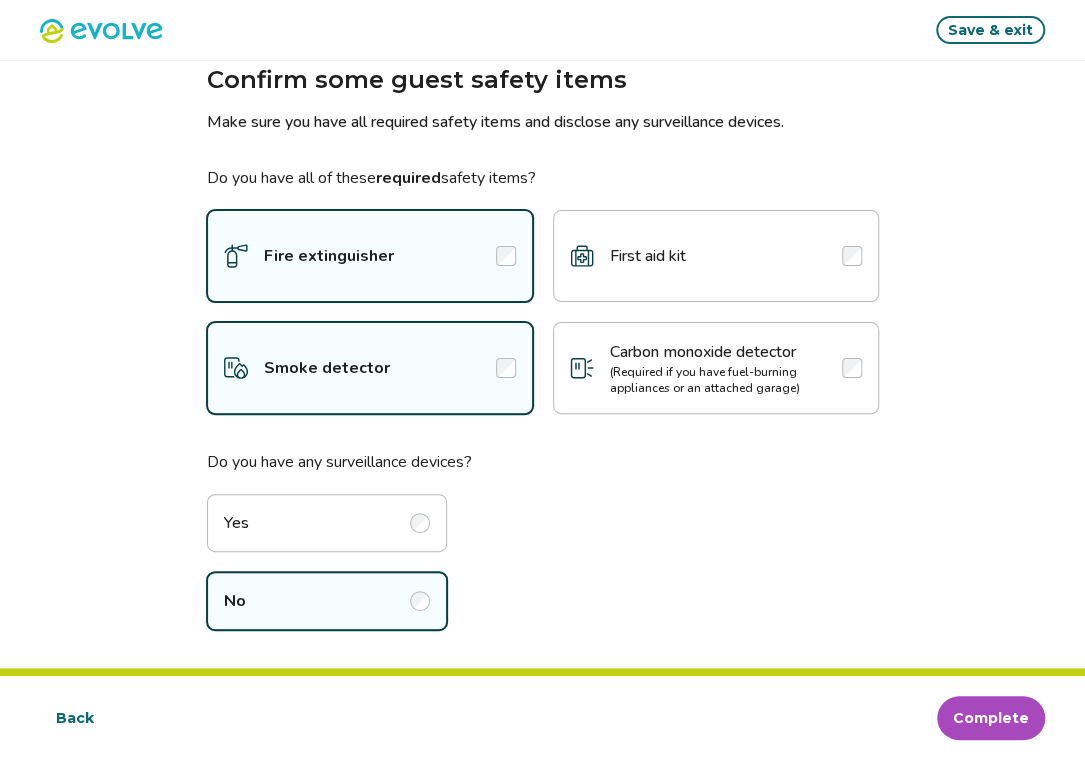 click at bounding box center (420, 523) 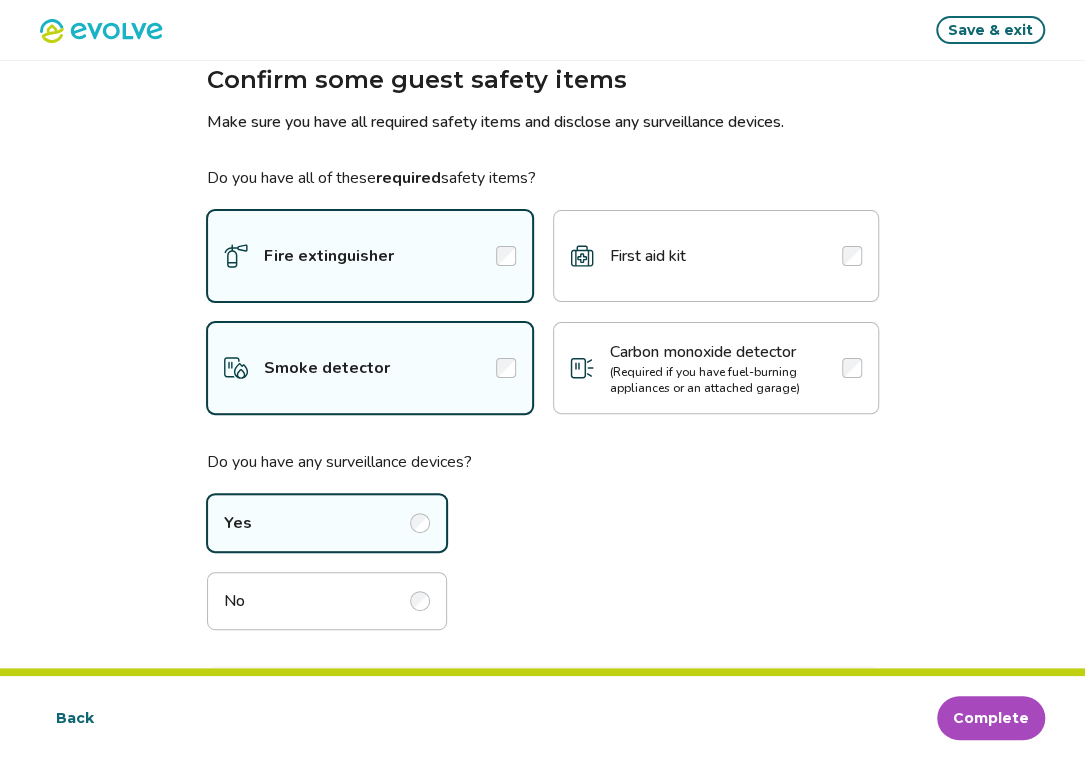 click at bounding box center (852, 368) 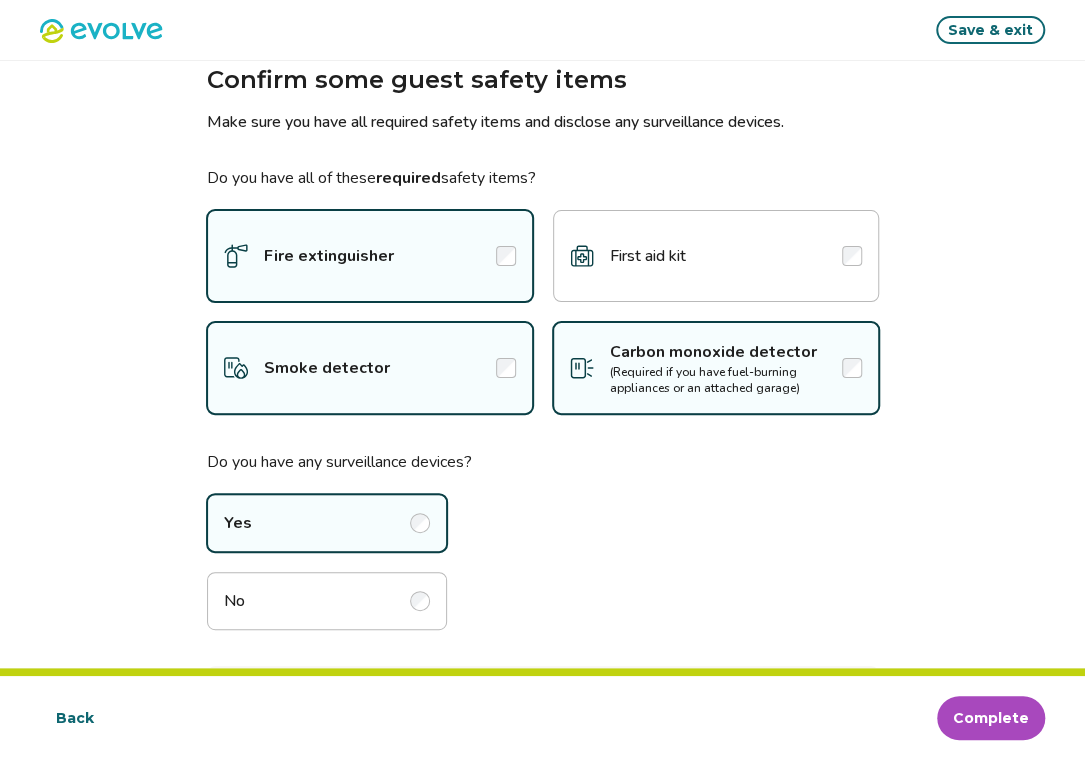 click on "Complete" at bounding box center [991, 718] 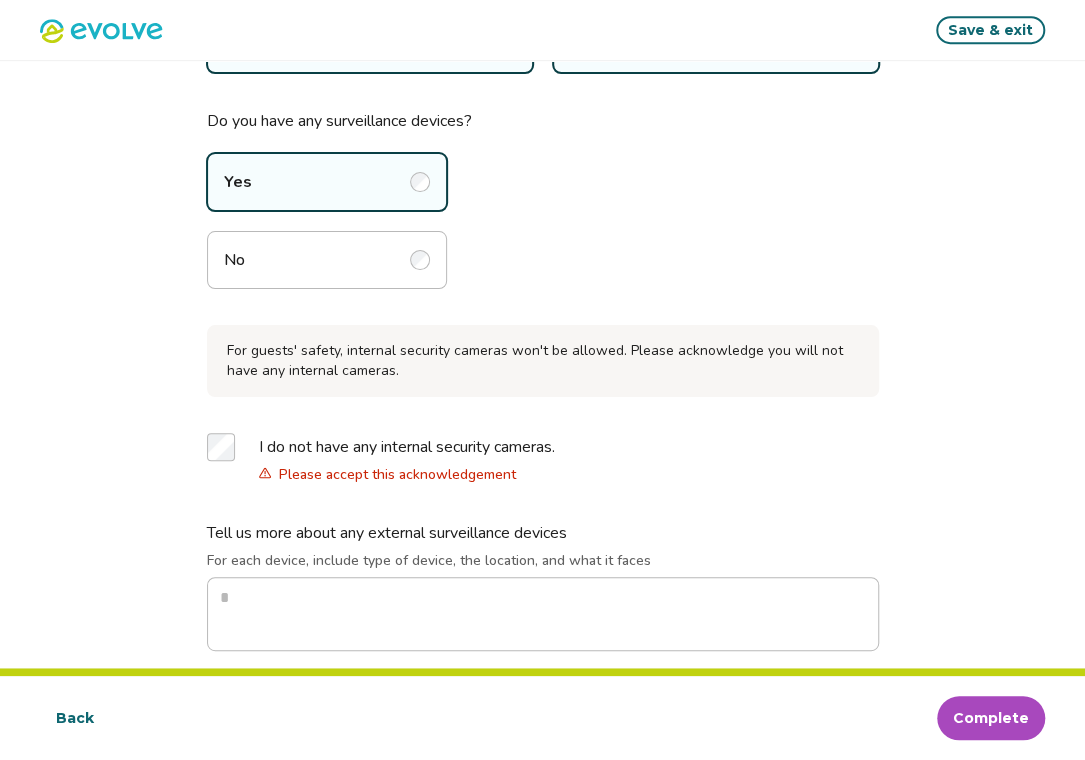 scroll, scrollTop: 427, scrollLeft: 0, axis: vertical 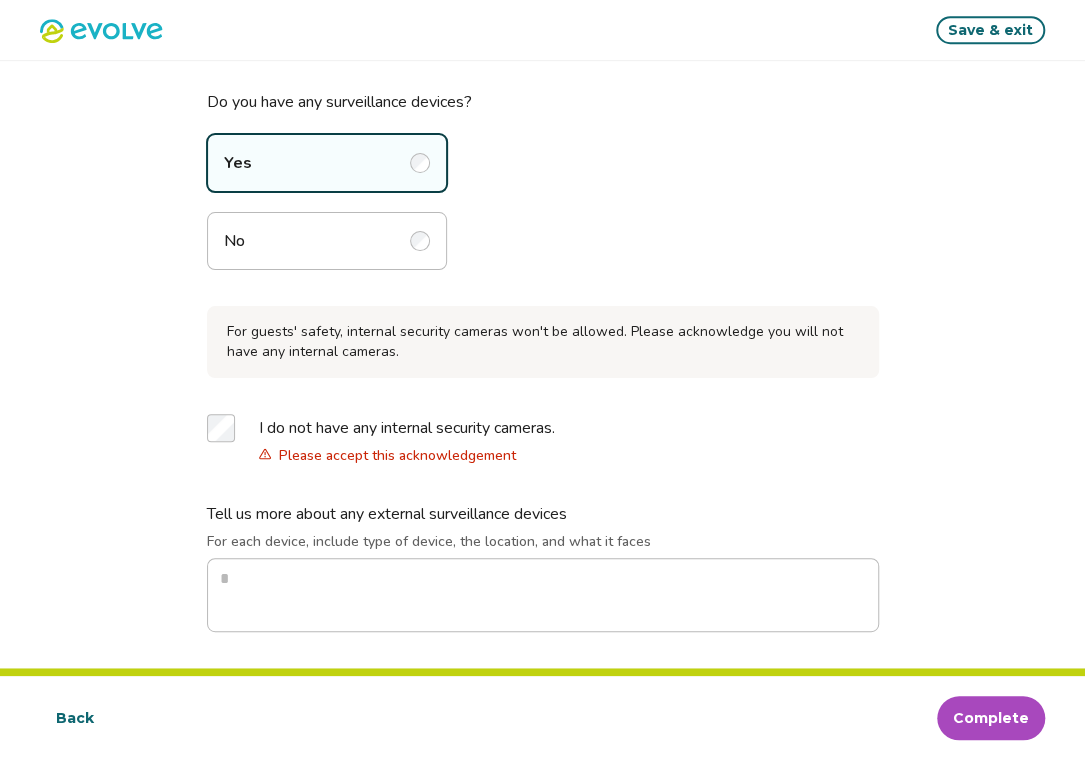 type on "*" 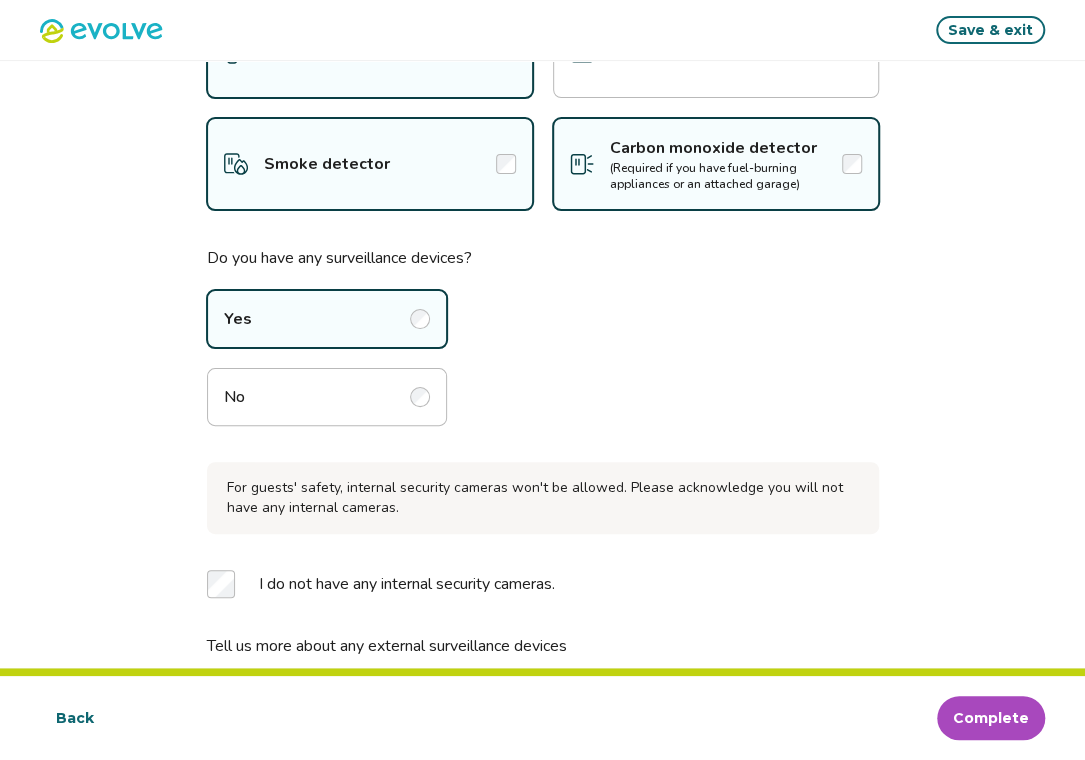 scroll, scrollTop: 269, scrollLeft: 0, axis: vertical 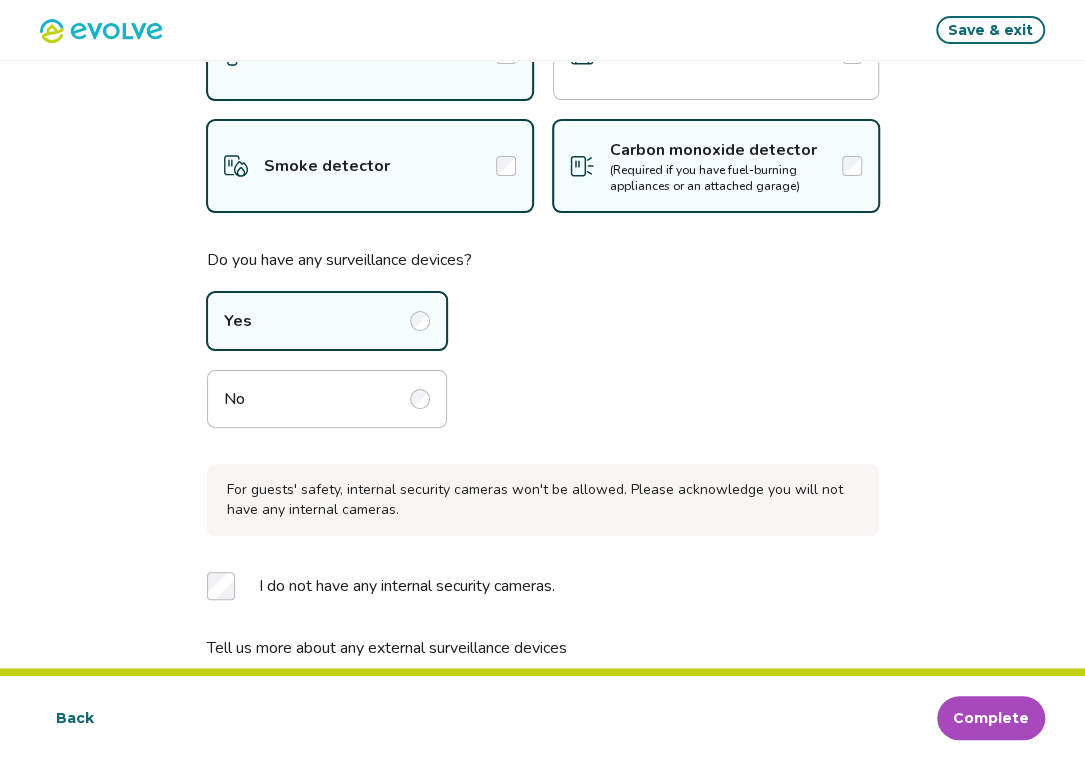 click at bounding box center (420, 399) 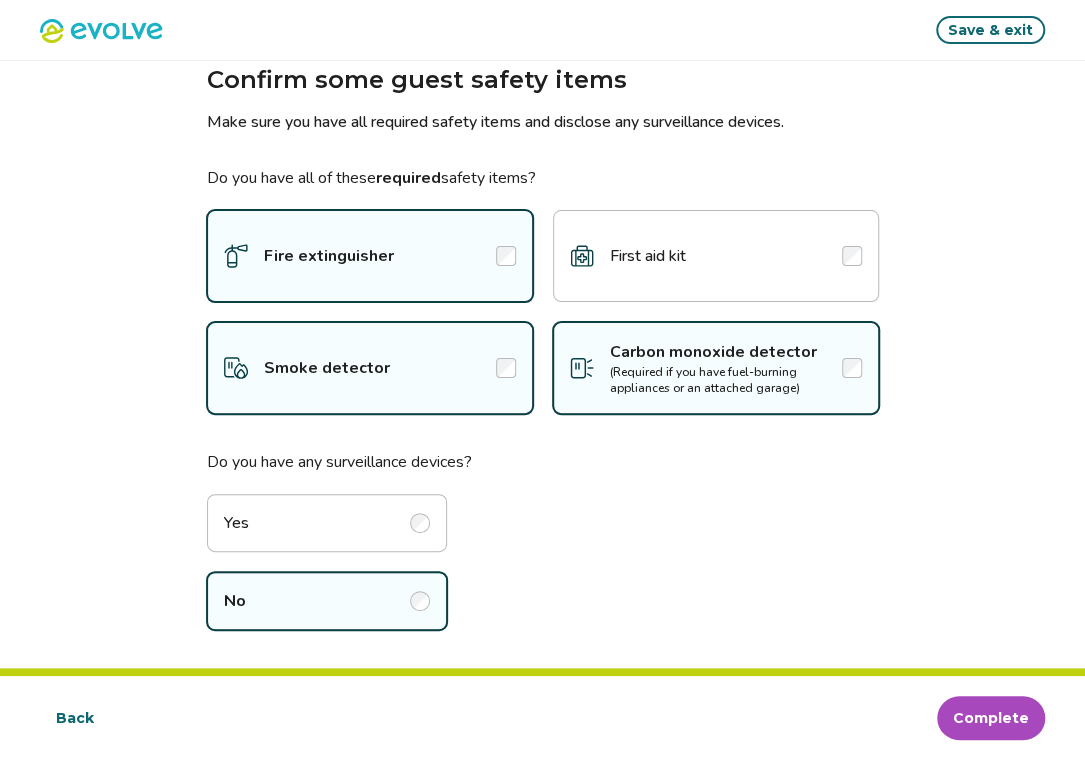 click on "Complete" at bounding box center [991, 718] 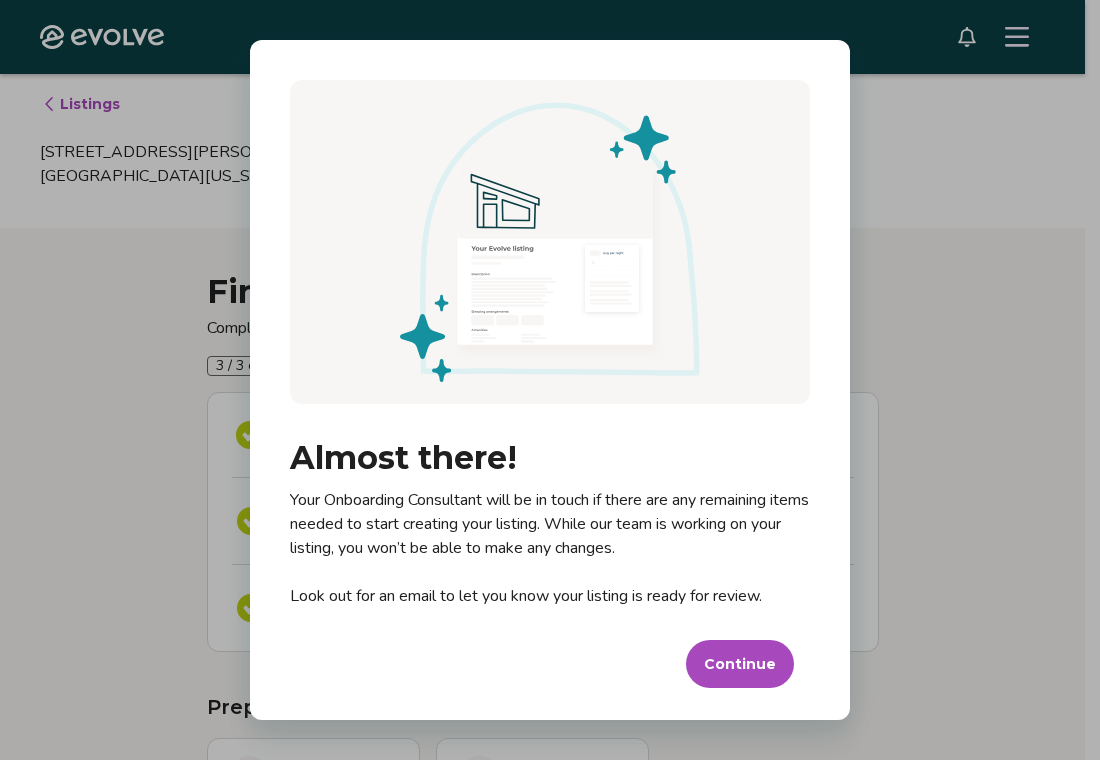 click on "Continue" at bounding box center (740, 664) 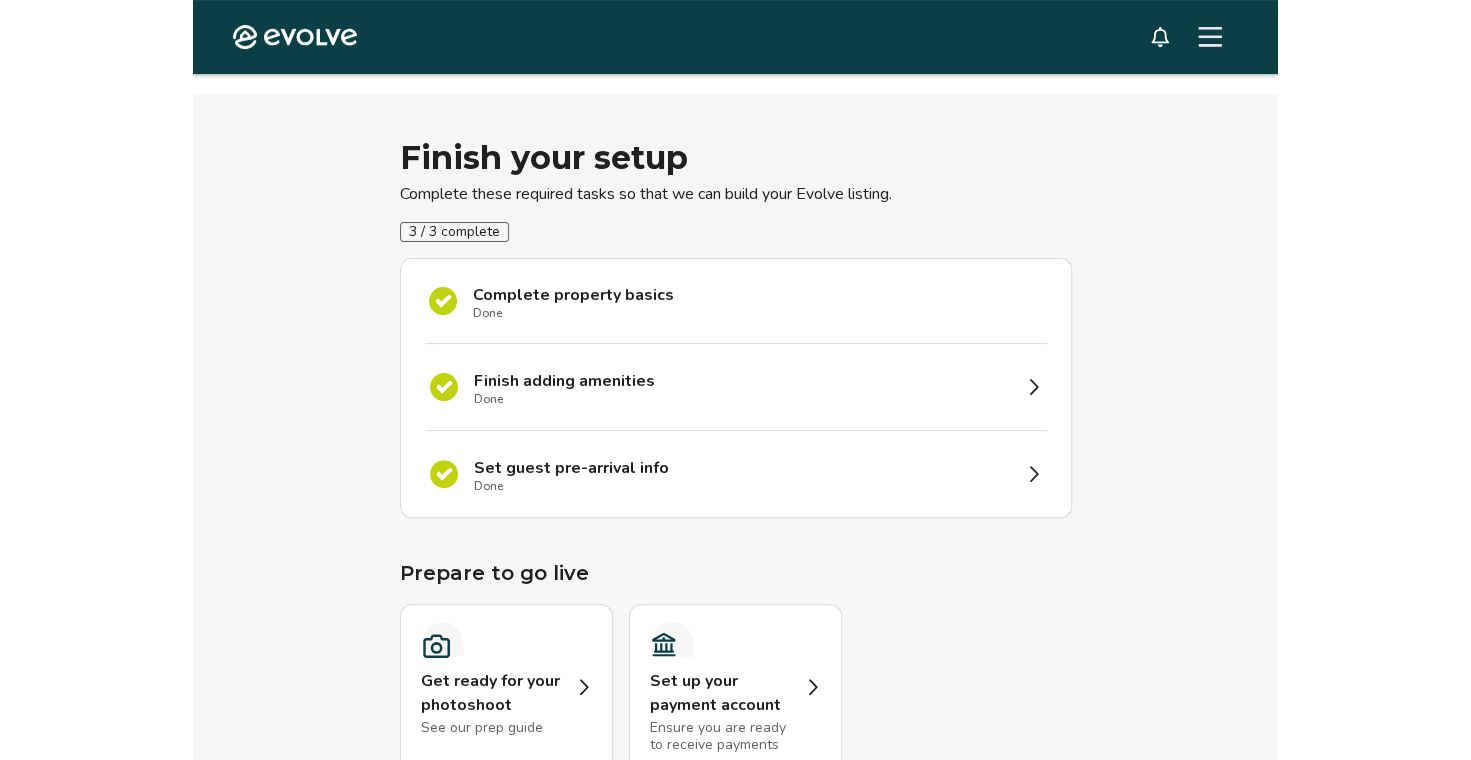 scroll, scrollTop: 318, scrollLeft: 0, axis: vertical 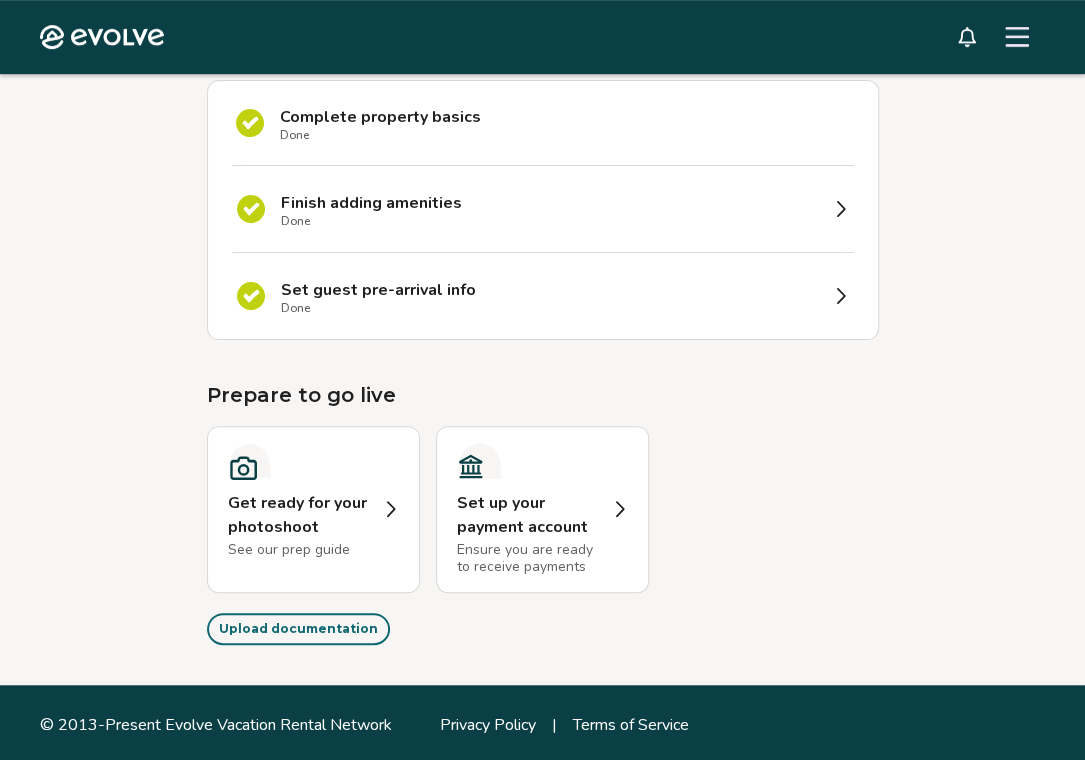 click on "Get ready for your photoshoot" at bounding box center [299, 515] 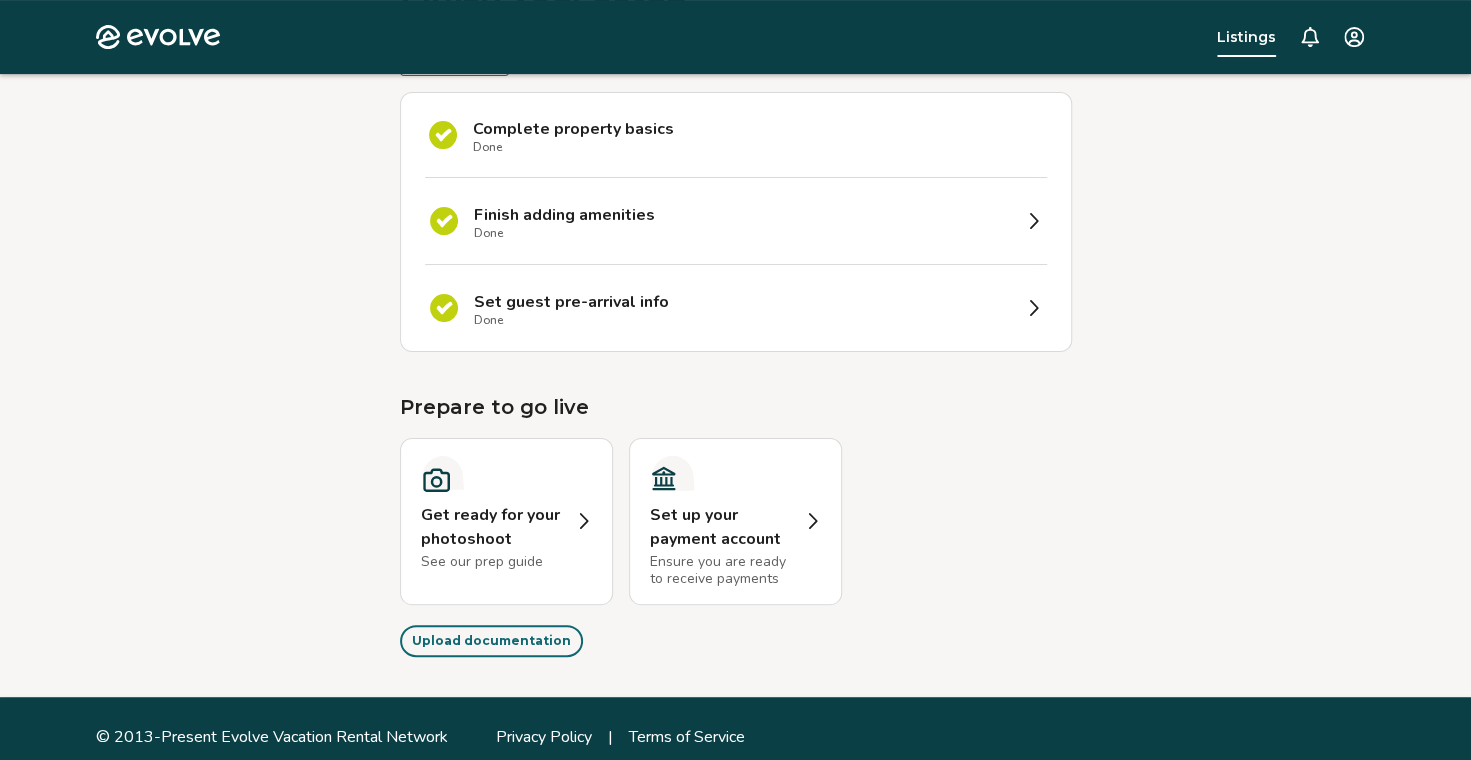 click on "Set up your payment account" at bounding box center [721, 527] 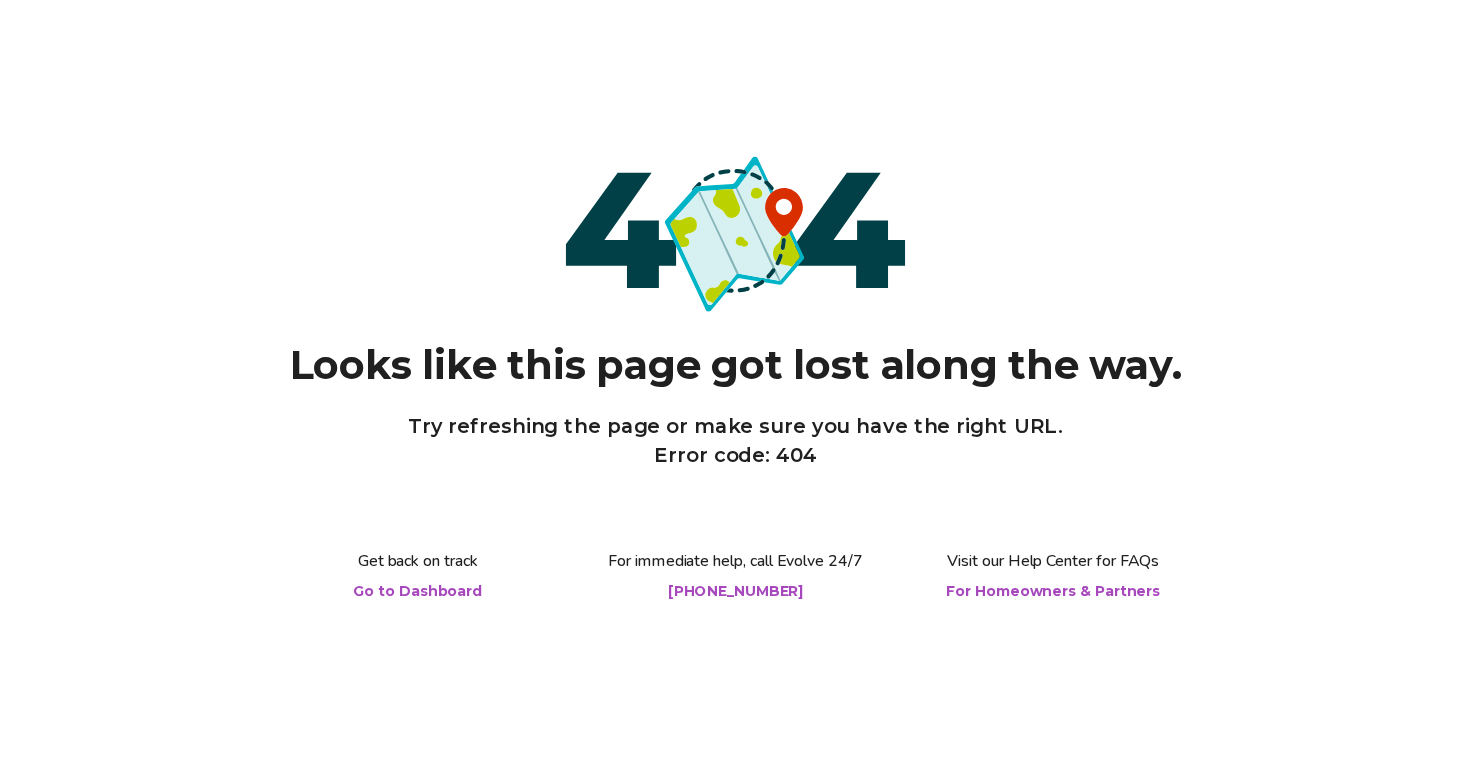 scroll, scrollTop: 0, scrollLeft: 0, axis: both 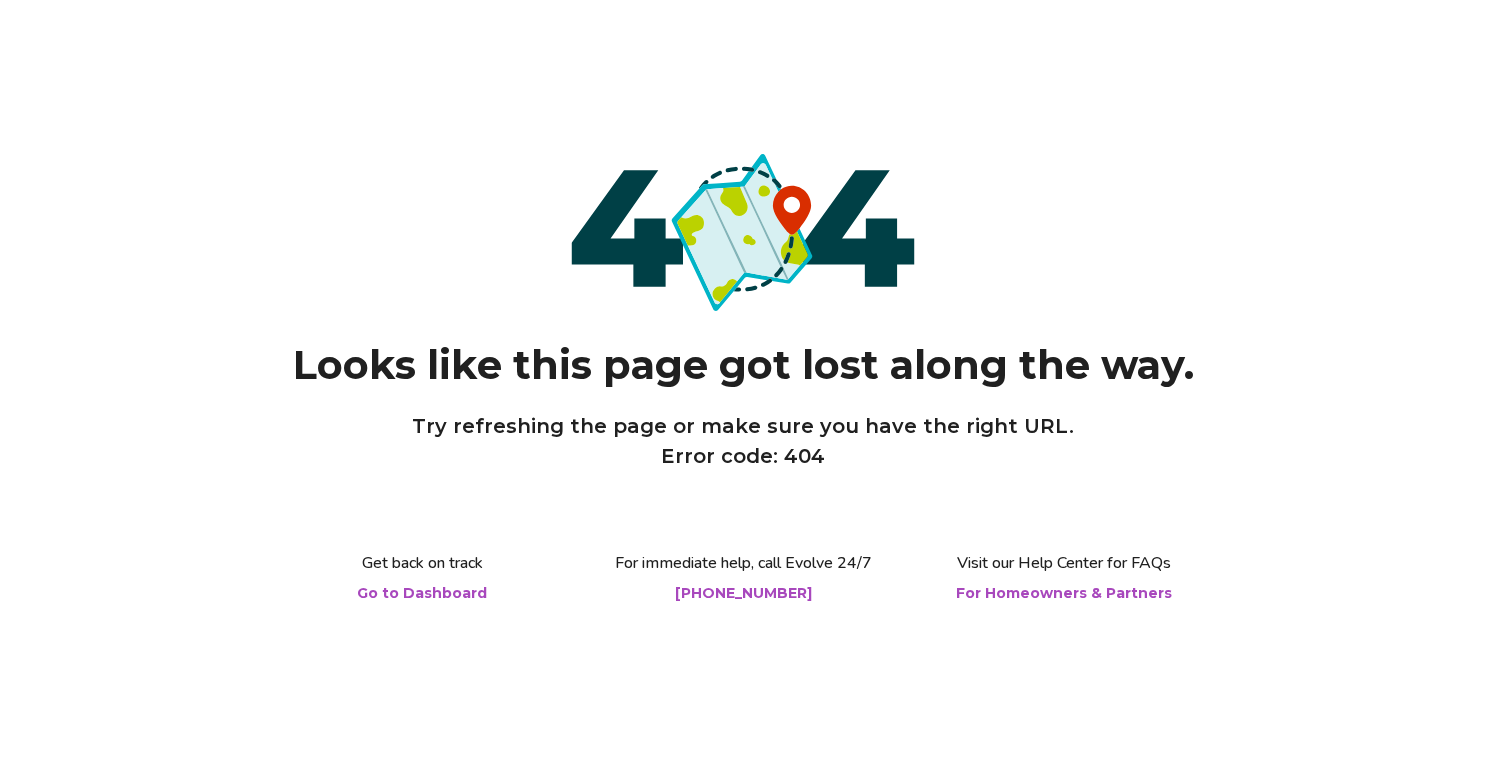 click on "Go to Dashboard" at bounding box center [422, 593] 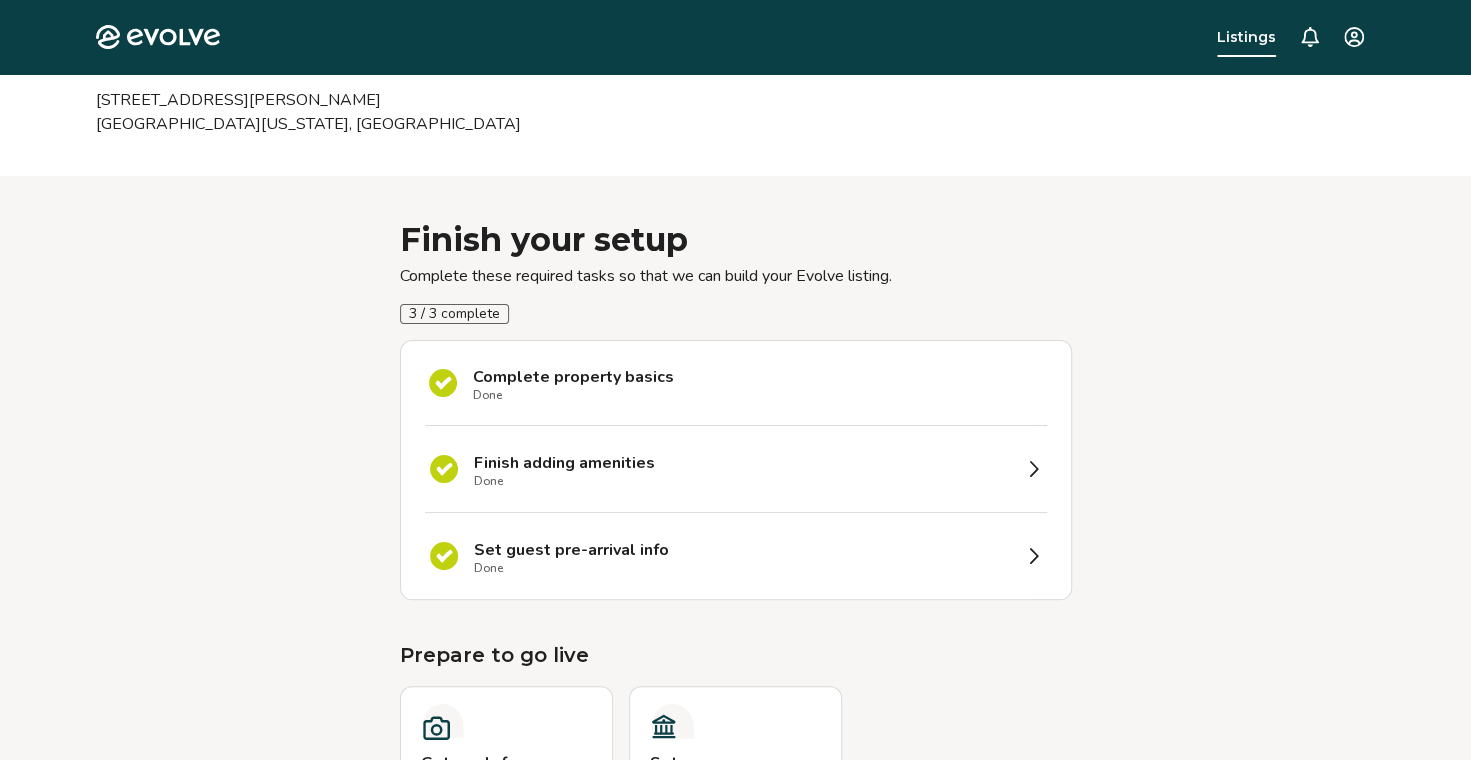 scroll, scrollTop: 0, scrollLeft: 0, axis: both 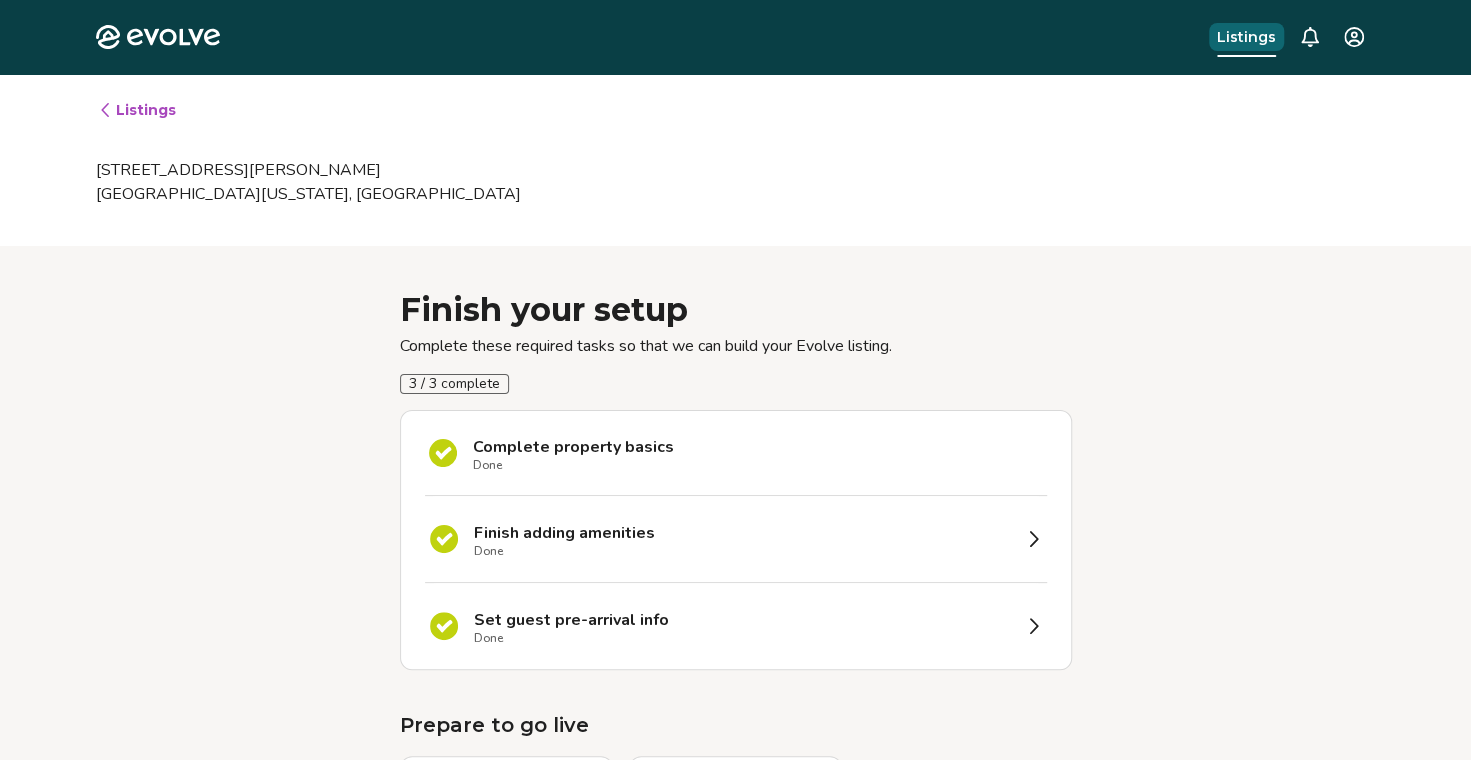 click on "Listings" at bounding box center [1246, 37] 